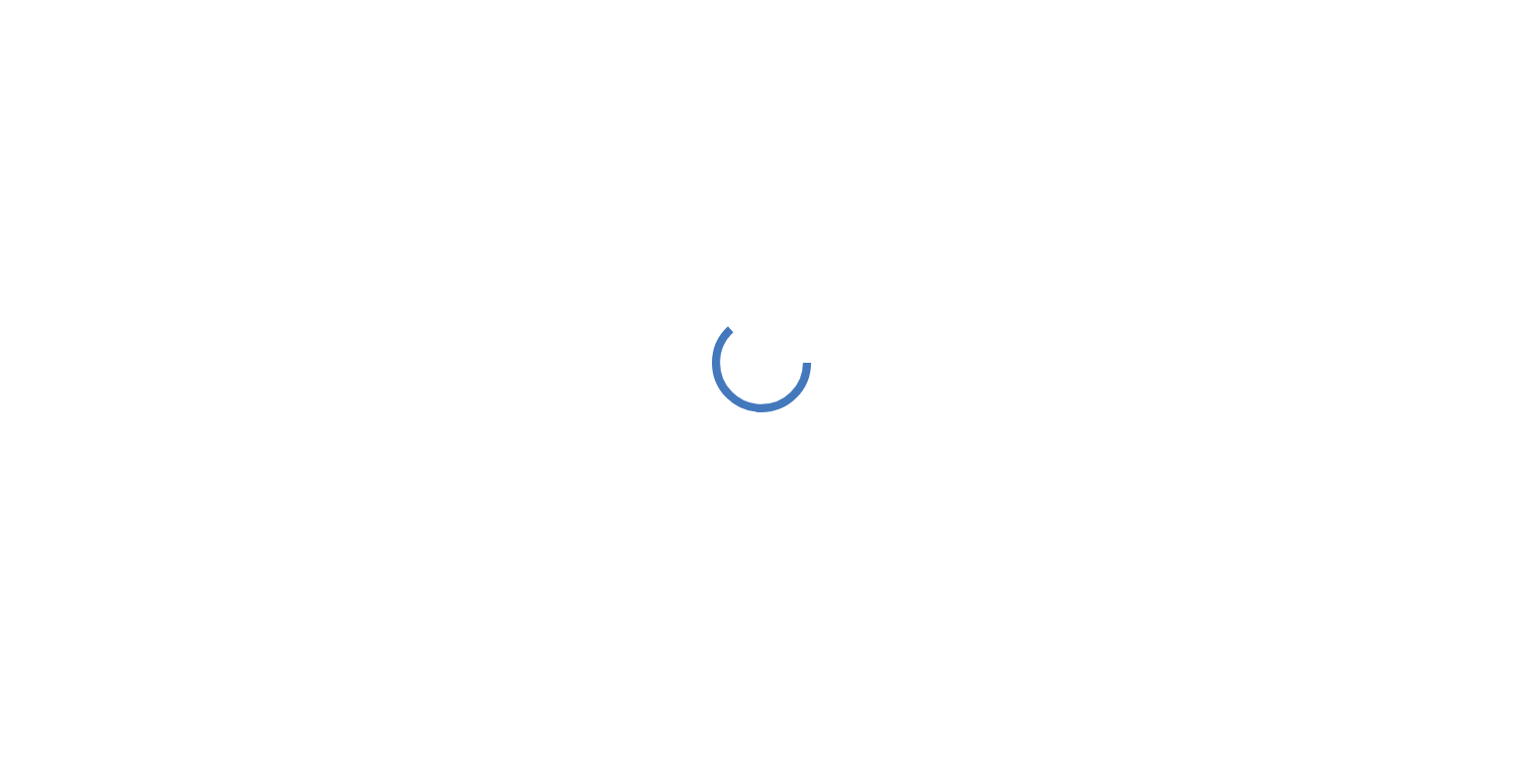 scroll, scrollTop: 0, scrollLeft: 0, axis: both 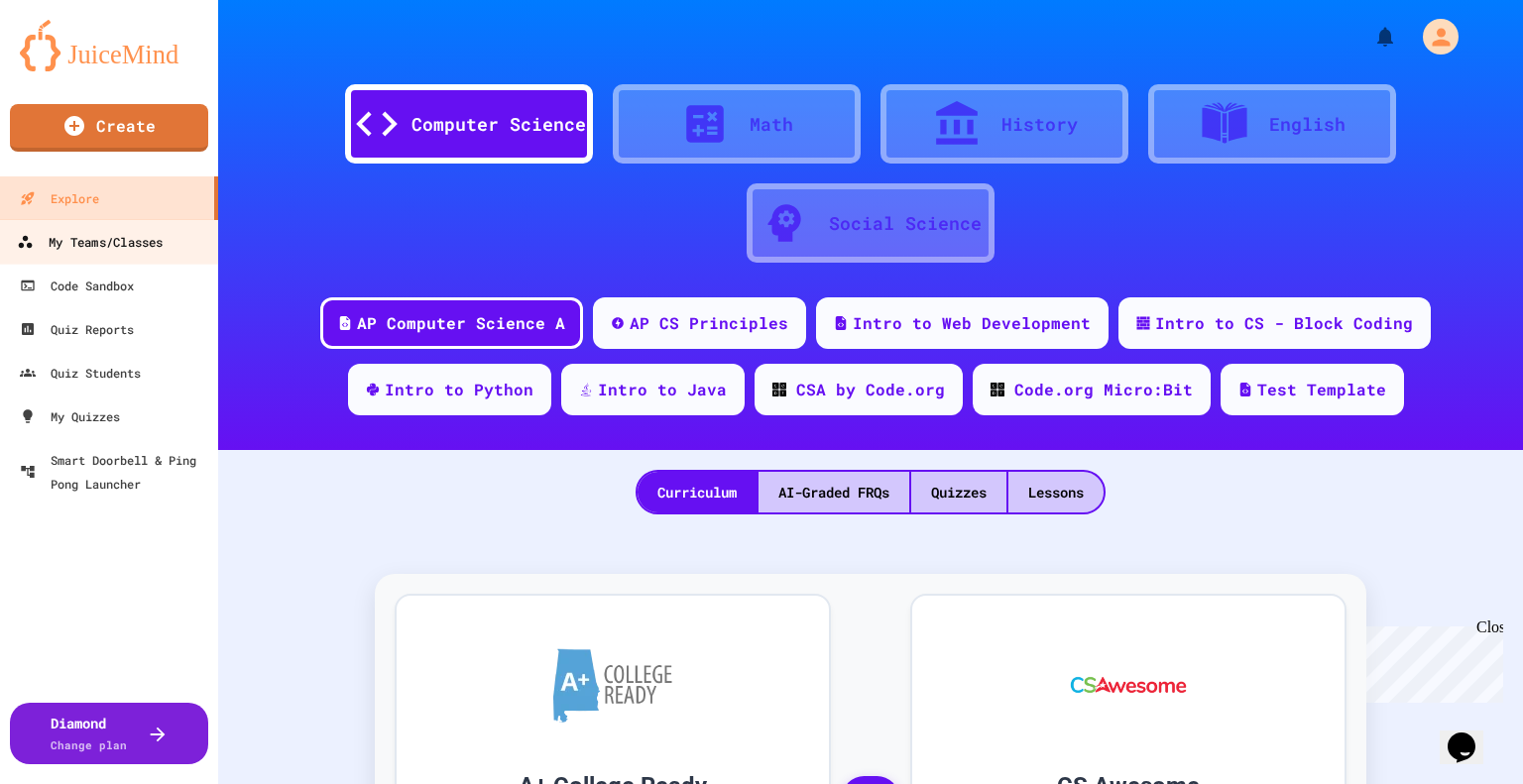 click on "My Teams/Classes" at bounding box center [89, 242] 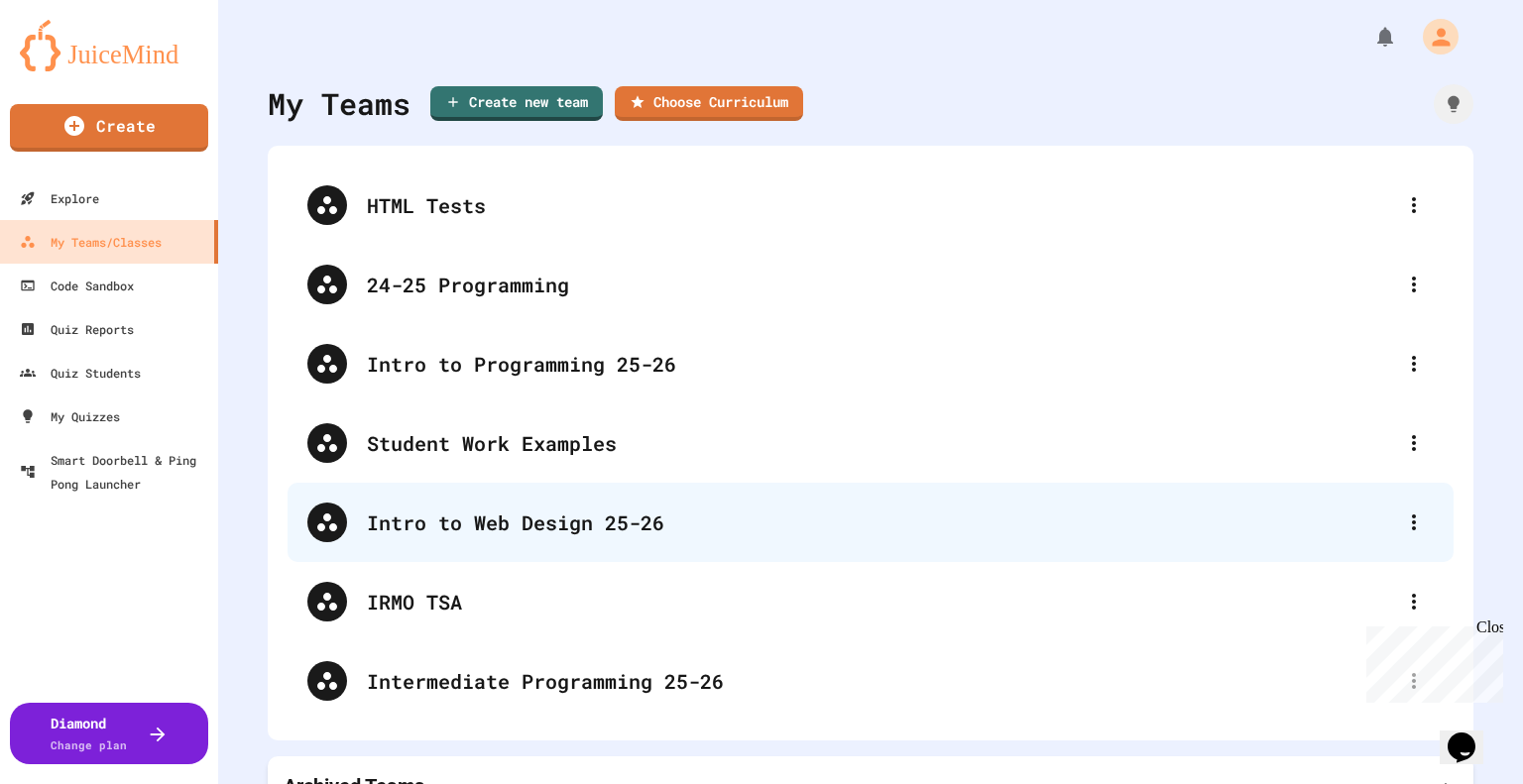 scroll, scrollTop: 47, scrollLeft: 0, axis: vertical 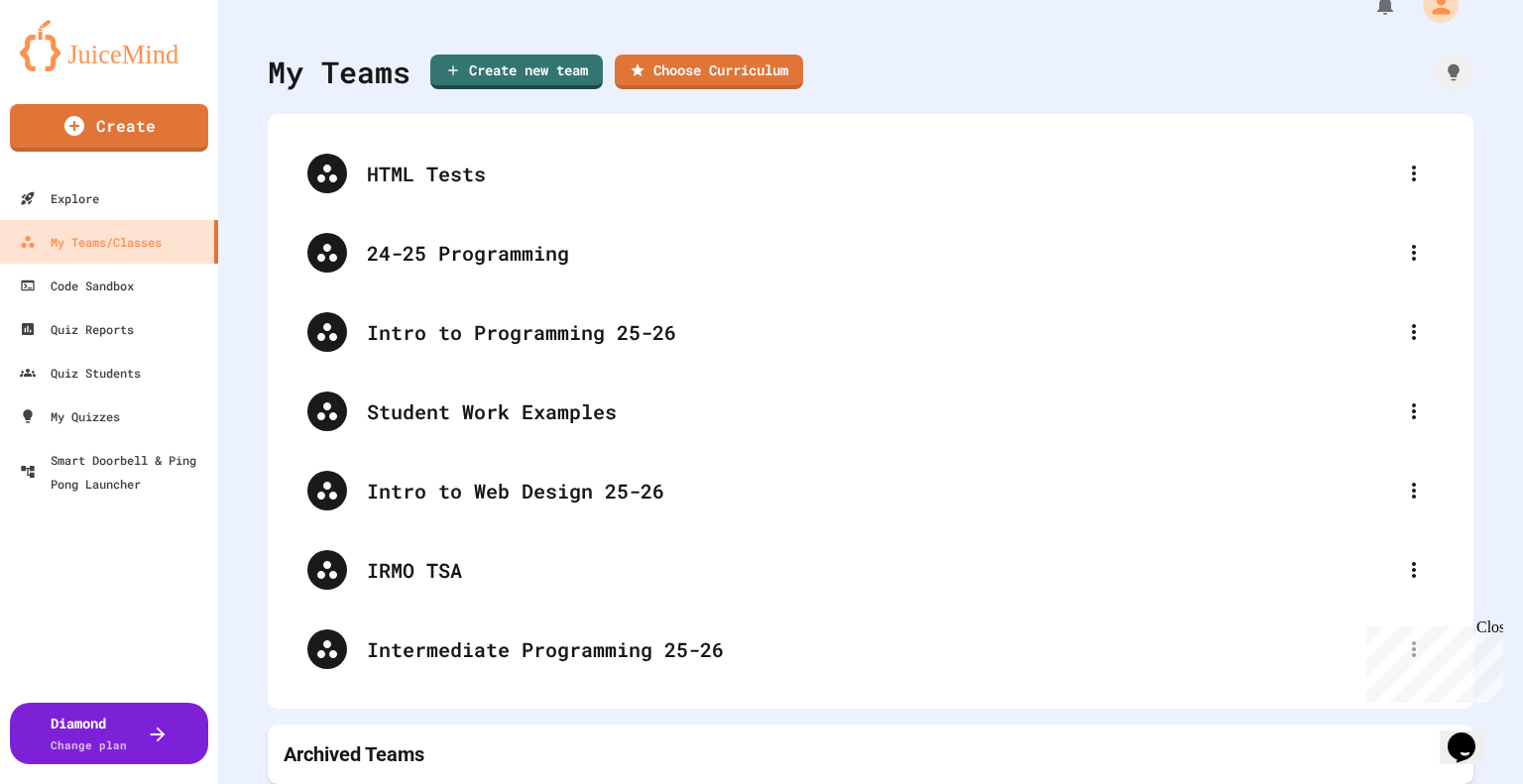 click on "Close" at bounding box center [1488, 630] 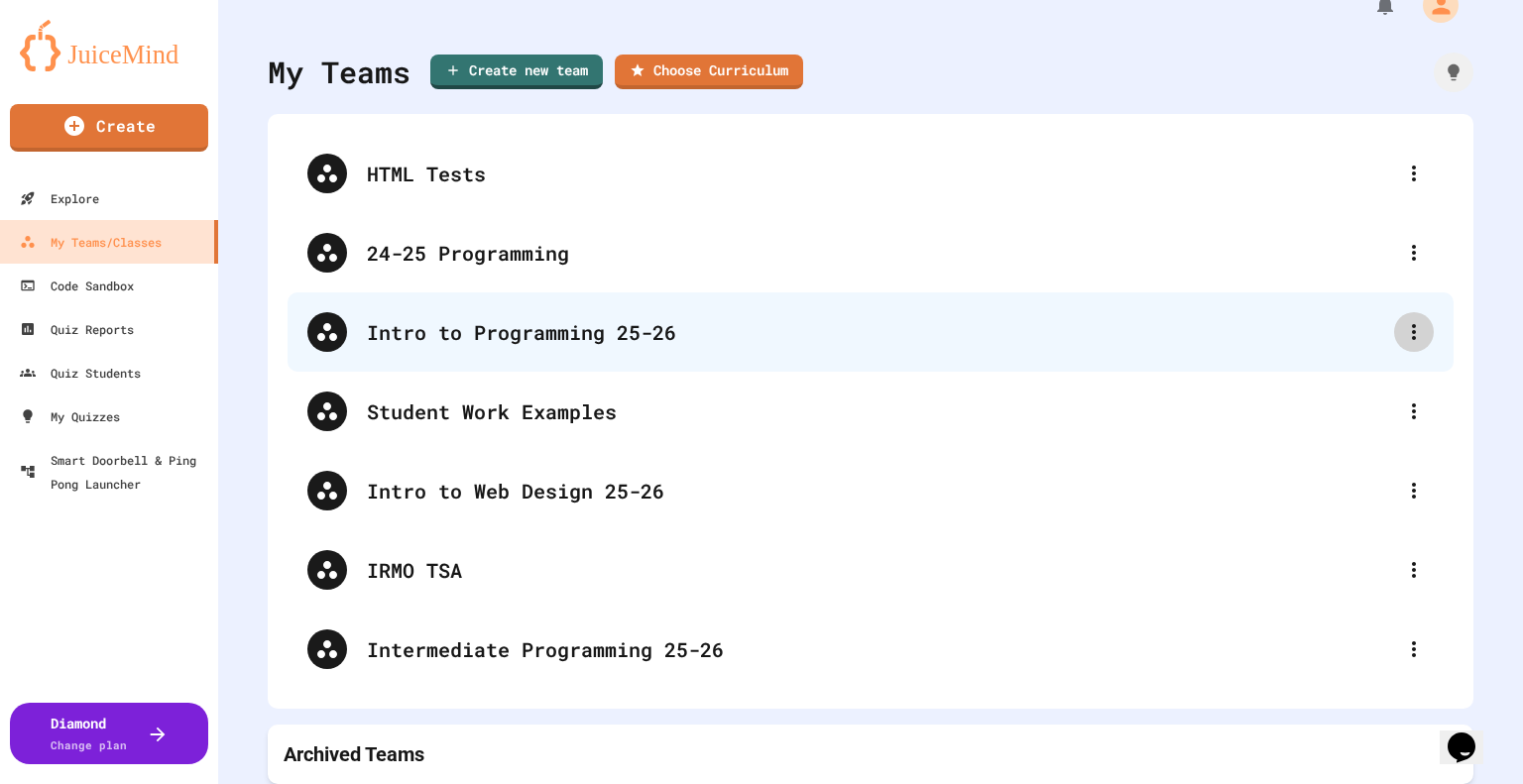 click 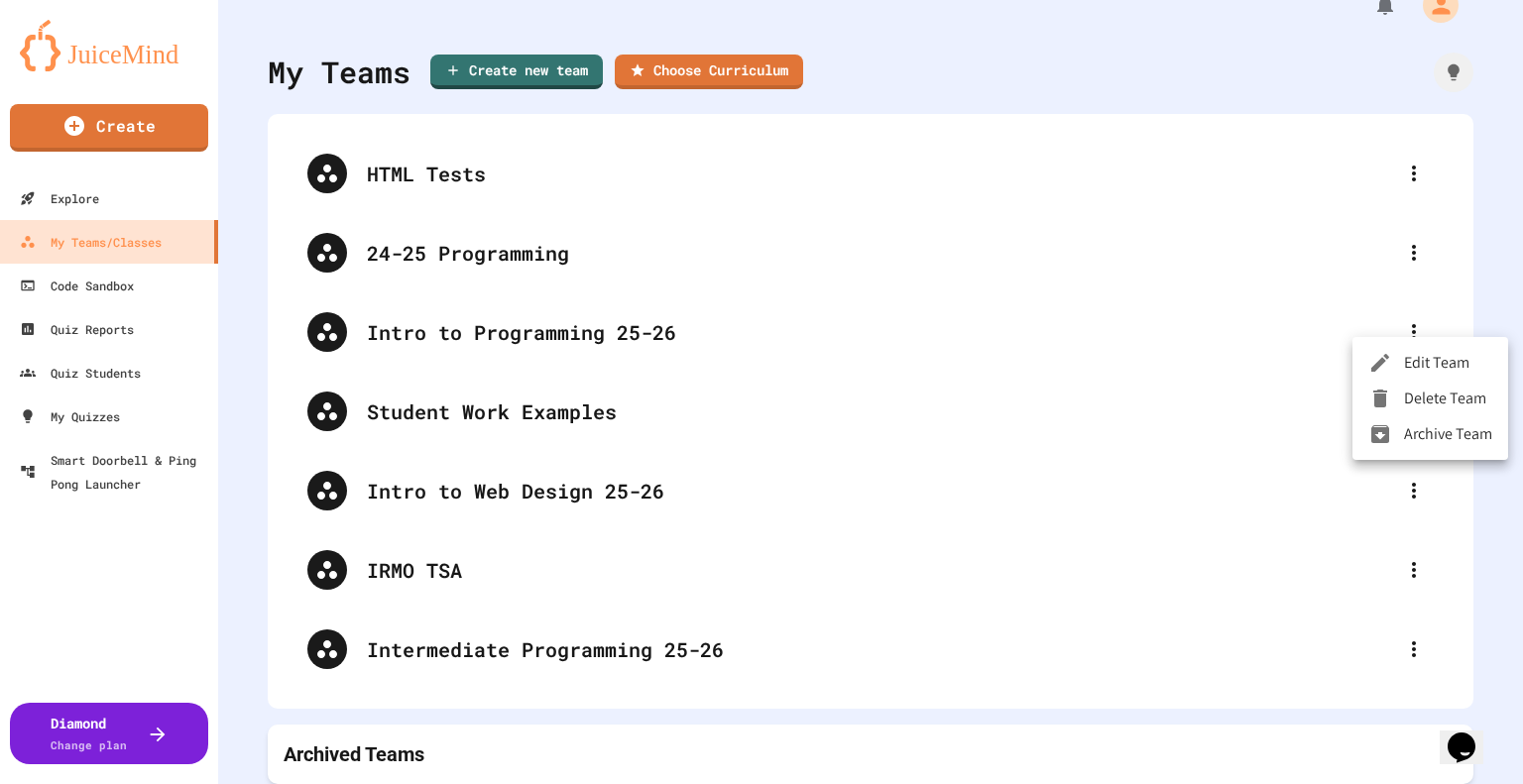 click at bounding box center (1386, 363) 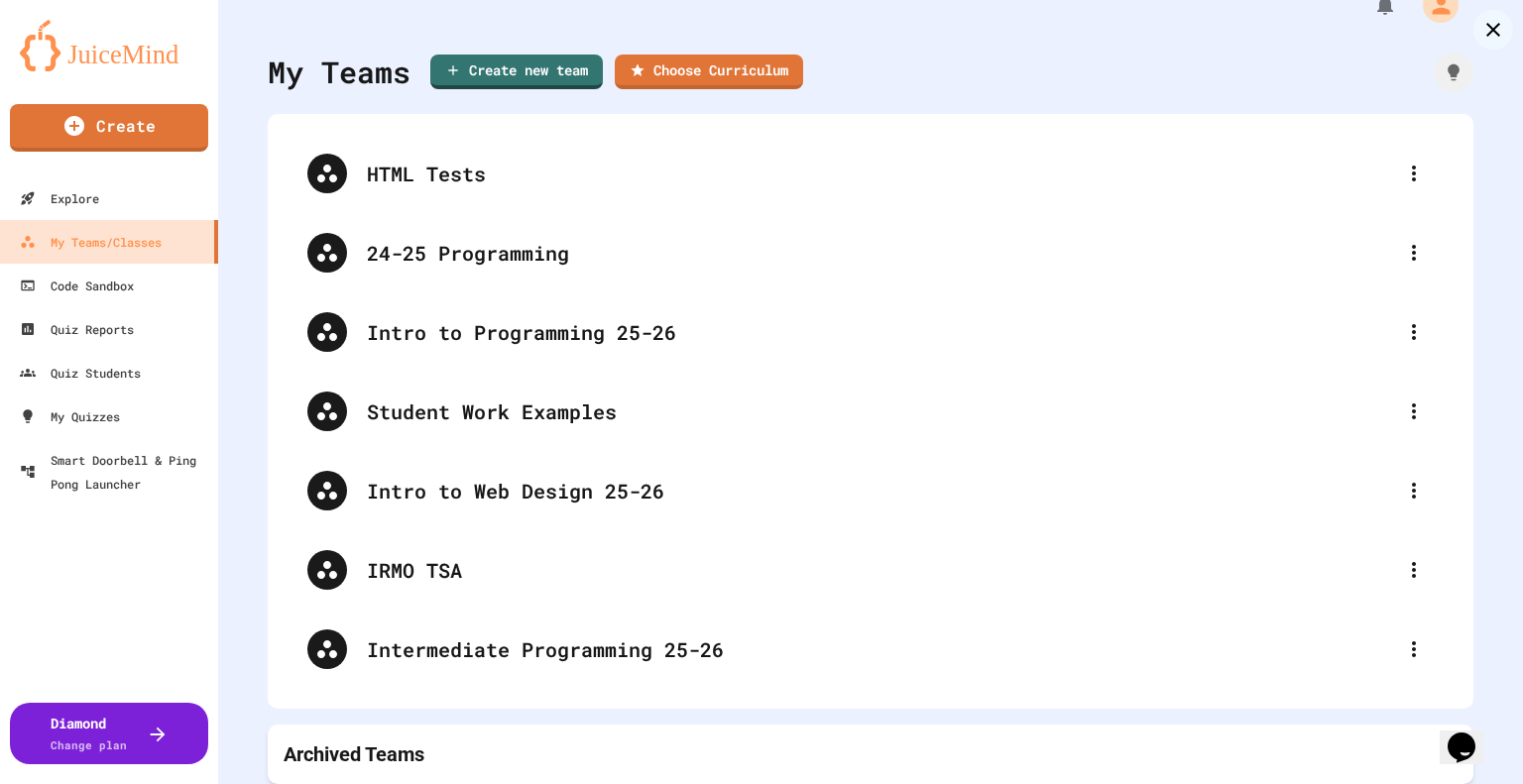 click on "**********" at bounding box center [762, 1092] 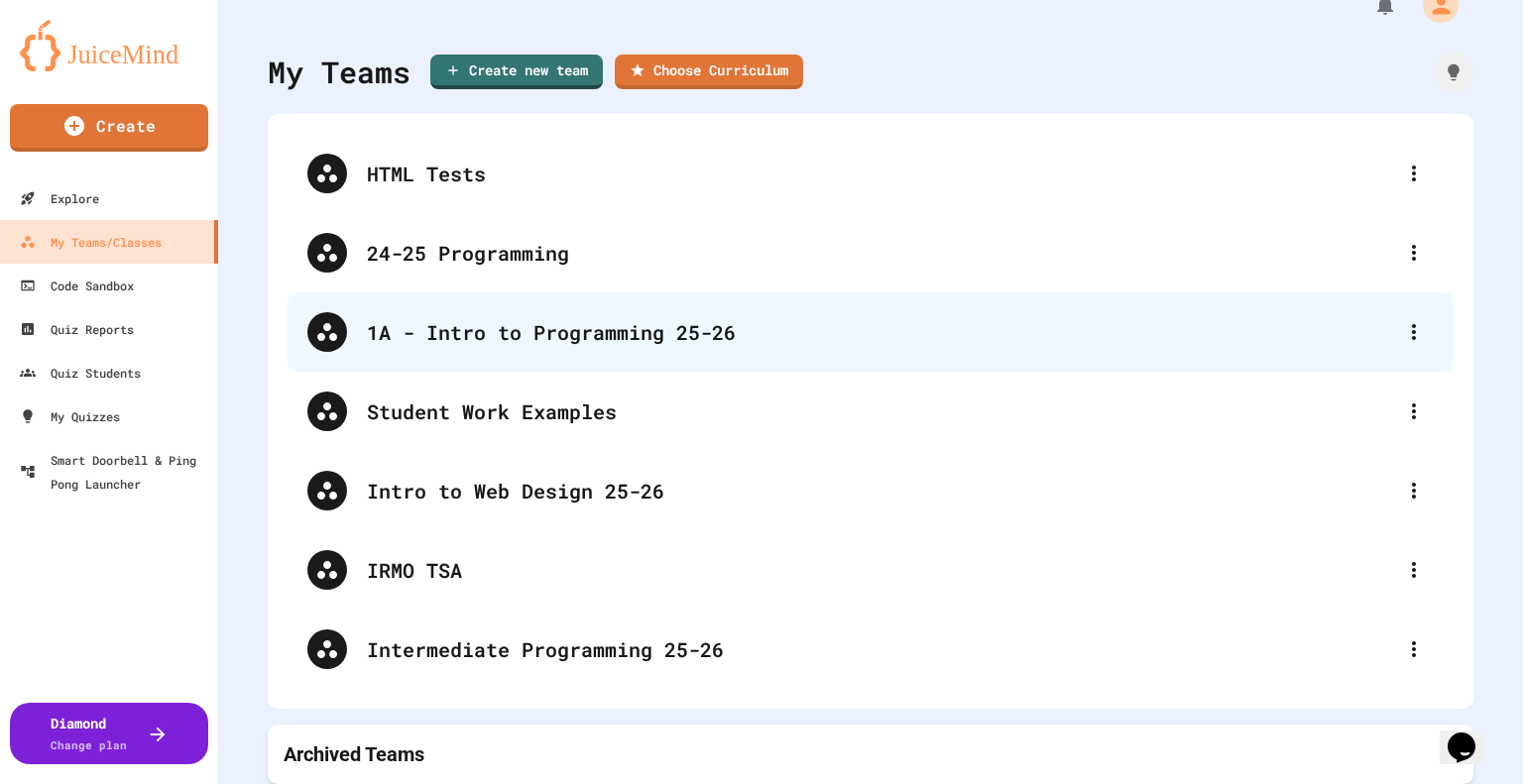 click on "1A - Intro to Programming 25-26" at bounding box center [871, 332] 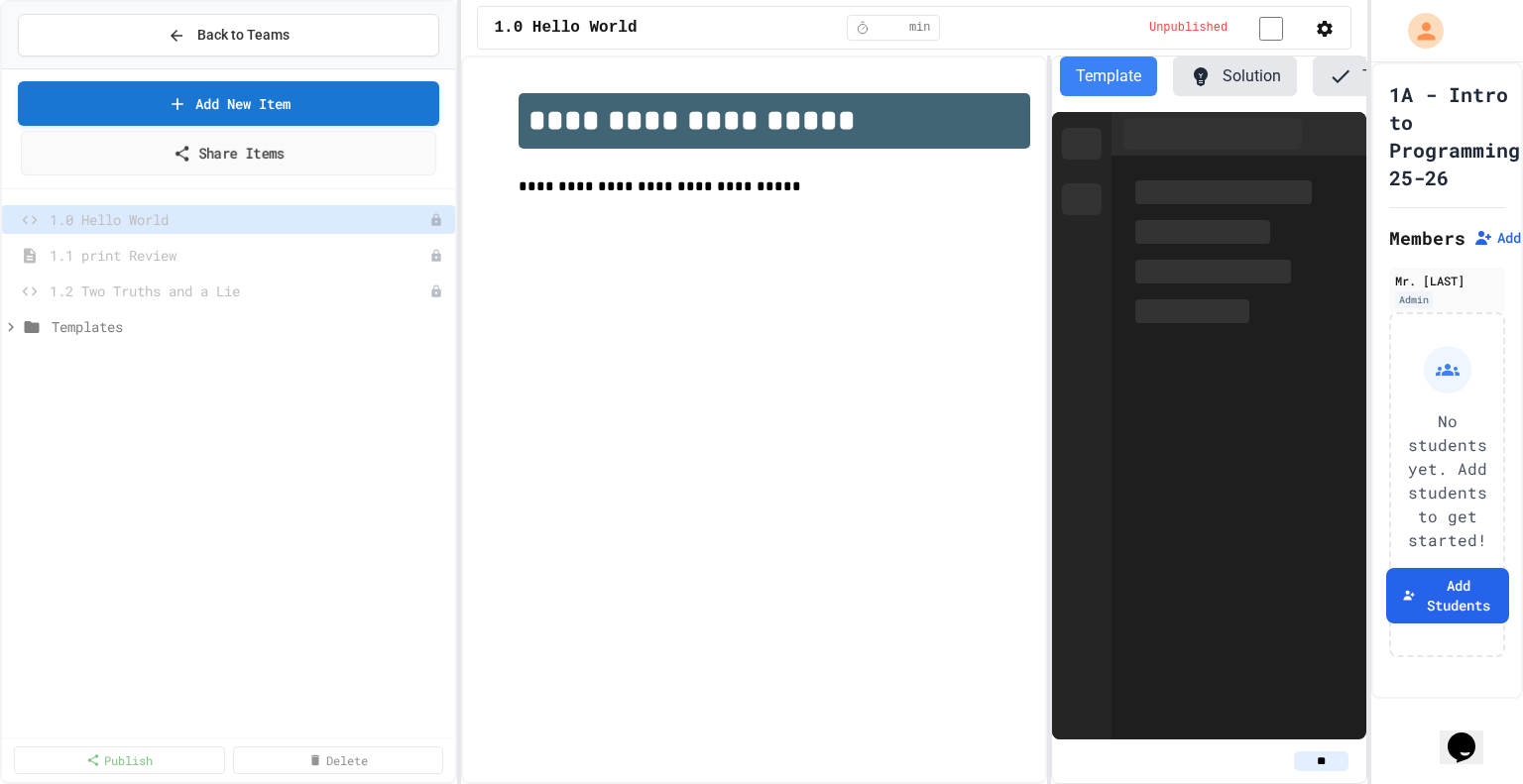 click on "Share Items" at bounding box center [229, 153] 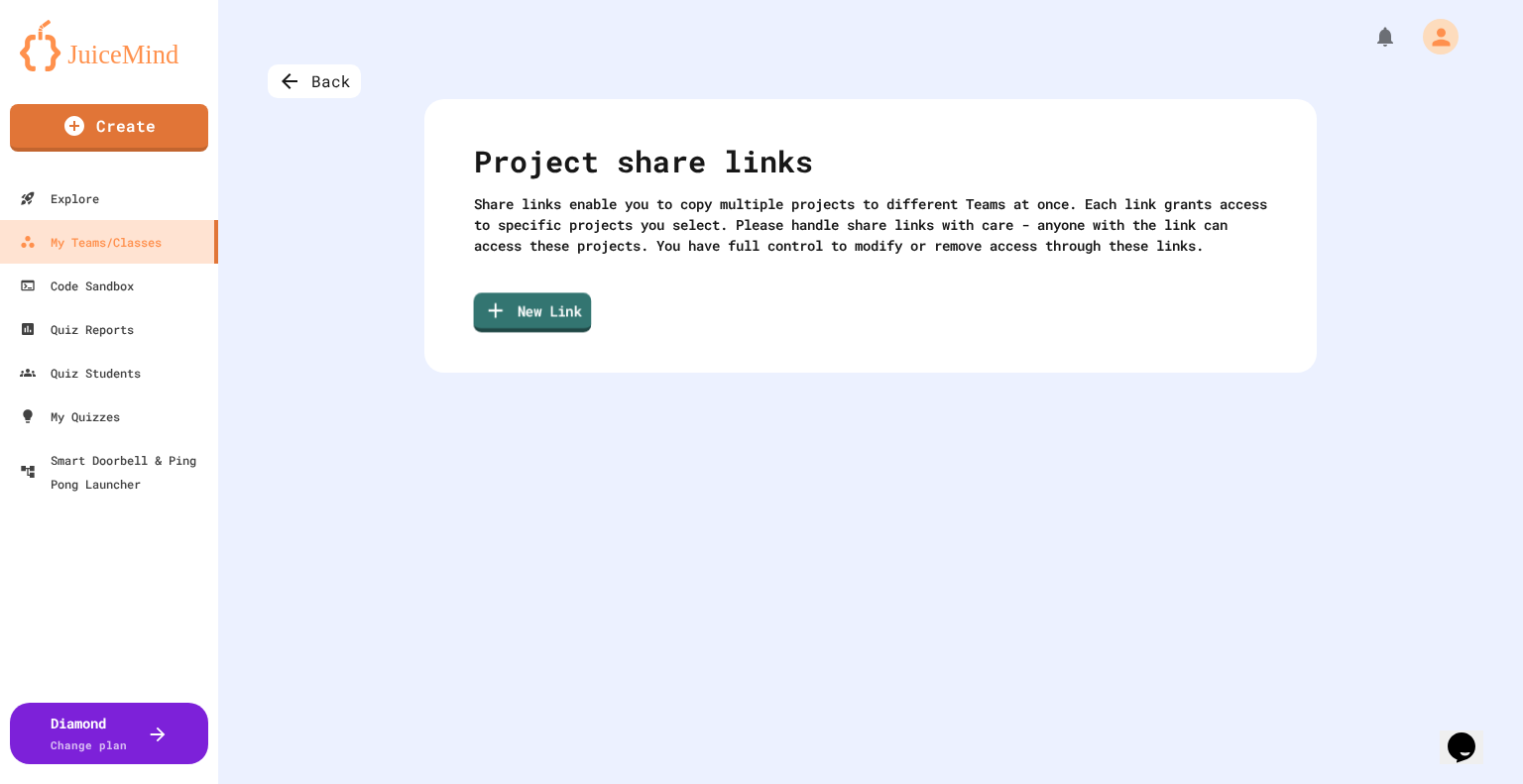 click on "New Link" at bounding box center (532, 312) 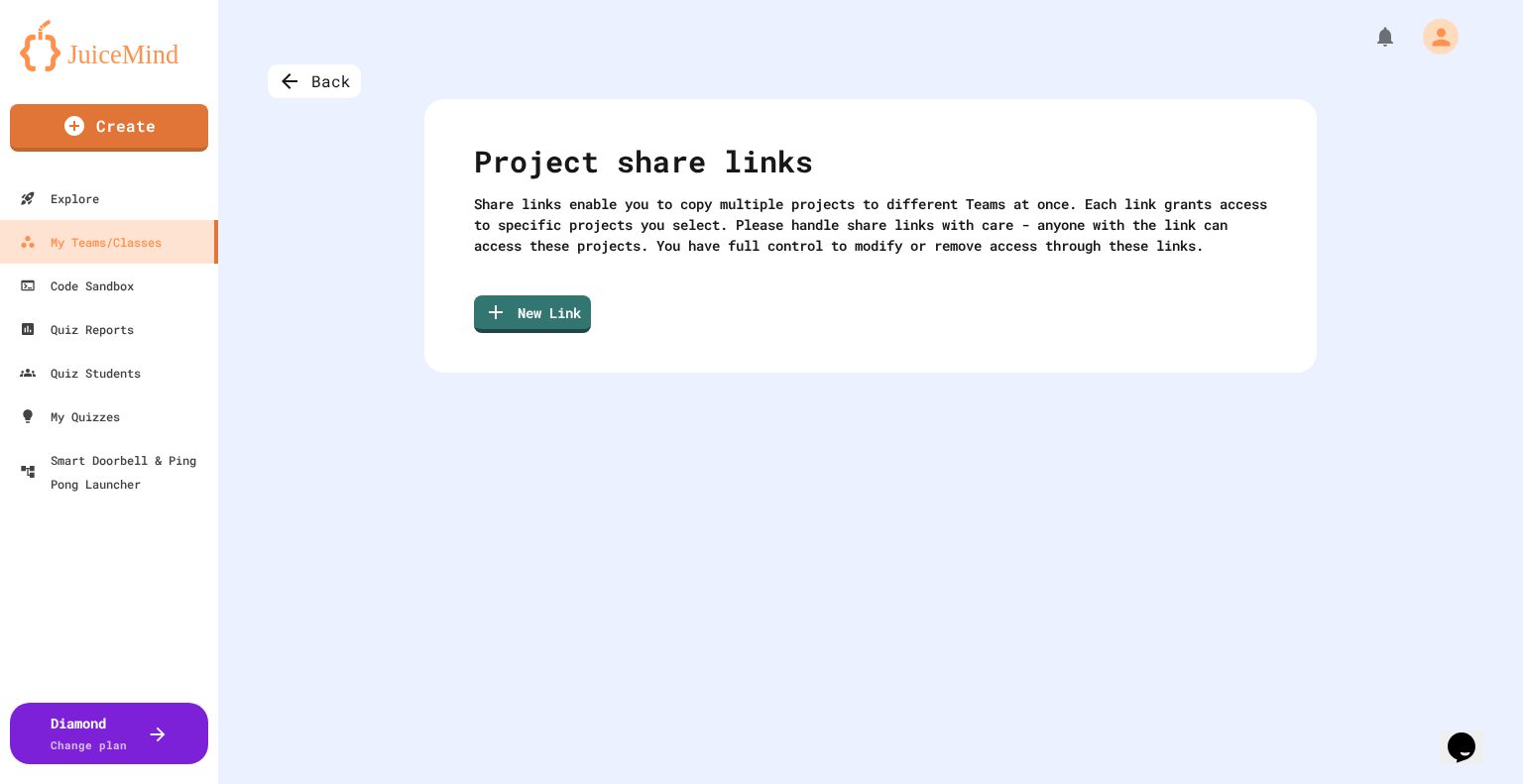 scroll, scrollTop: 0, scrollLeft: 0, axis: both 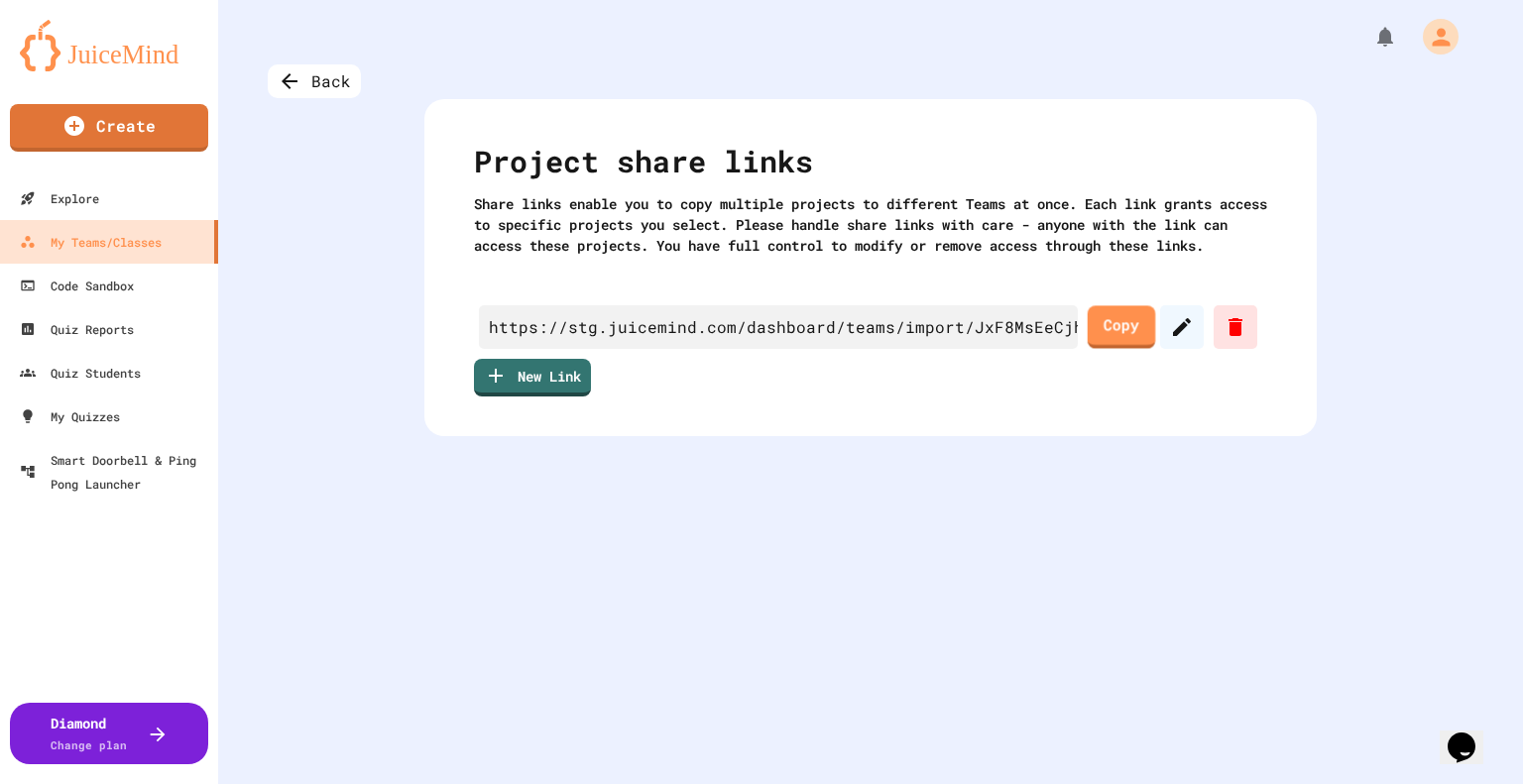 click on "Copy" at bounding box center (1121, 326) 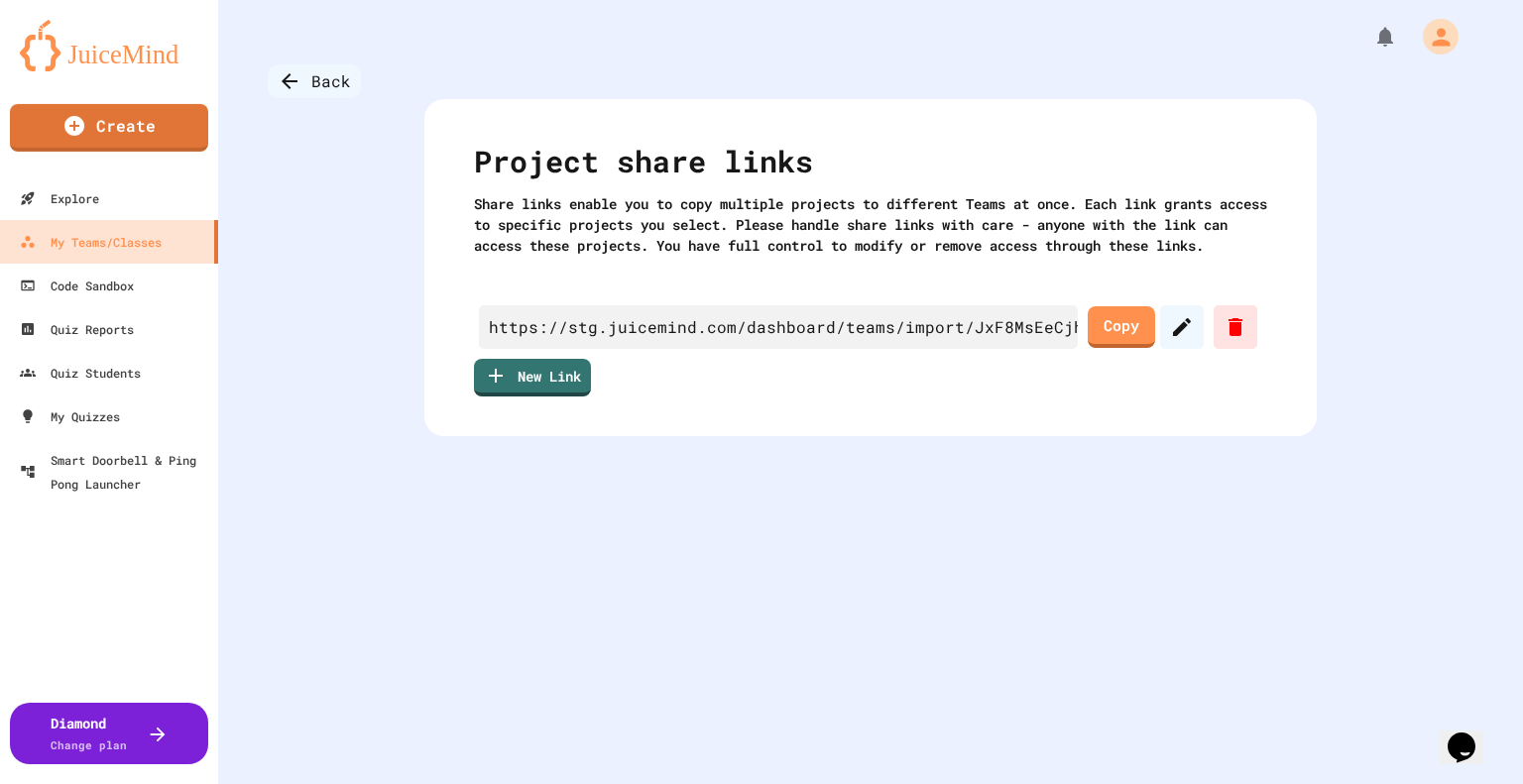 click 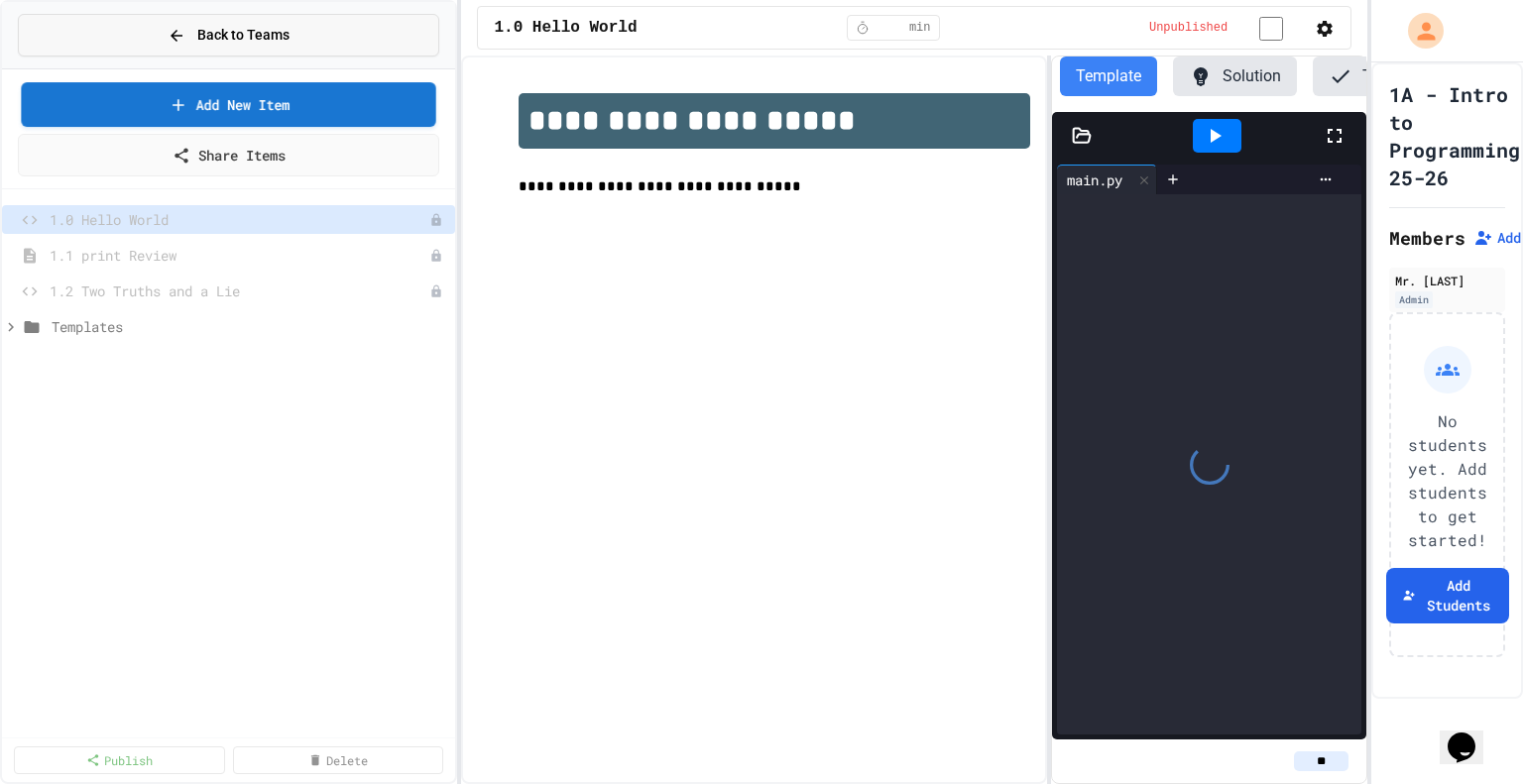 click on "Back to Teams" at bounding box center (228, 35) 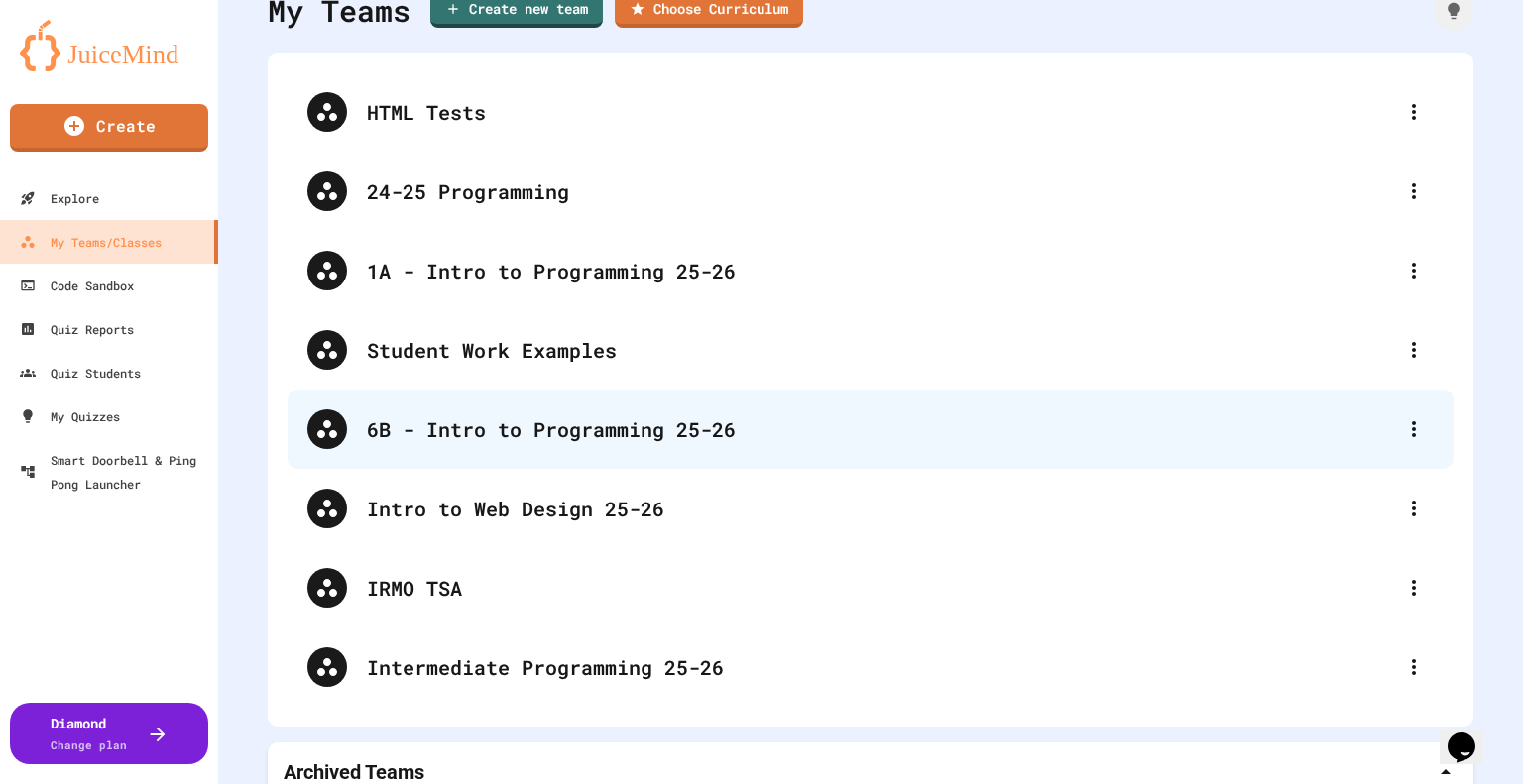 scroll, scrollTop: 91, scrollLeft: 0, axis: vertical 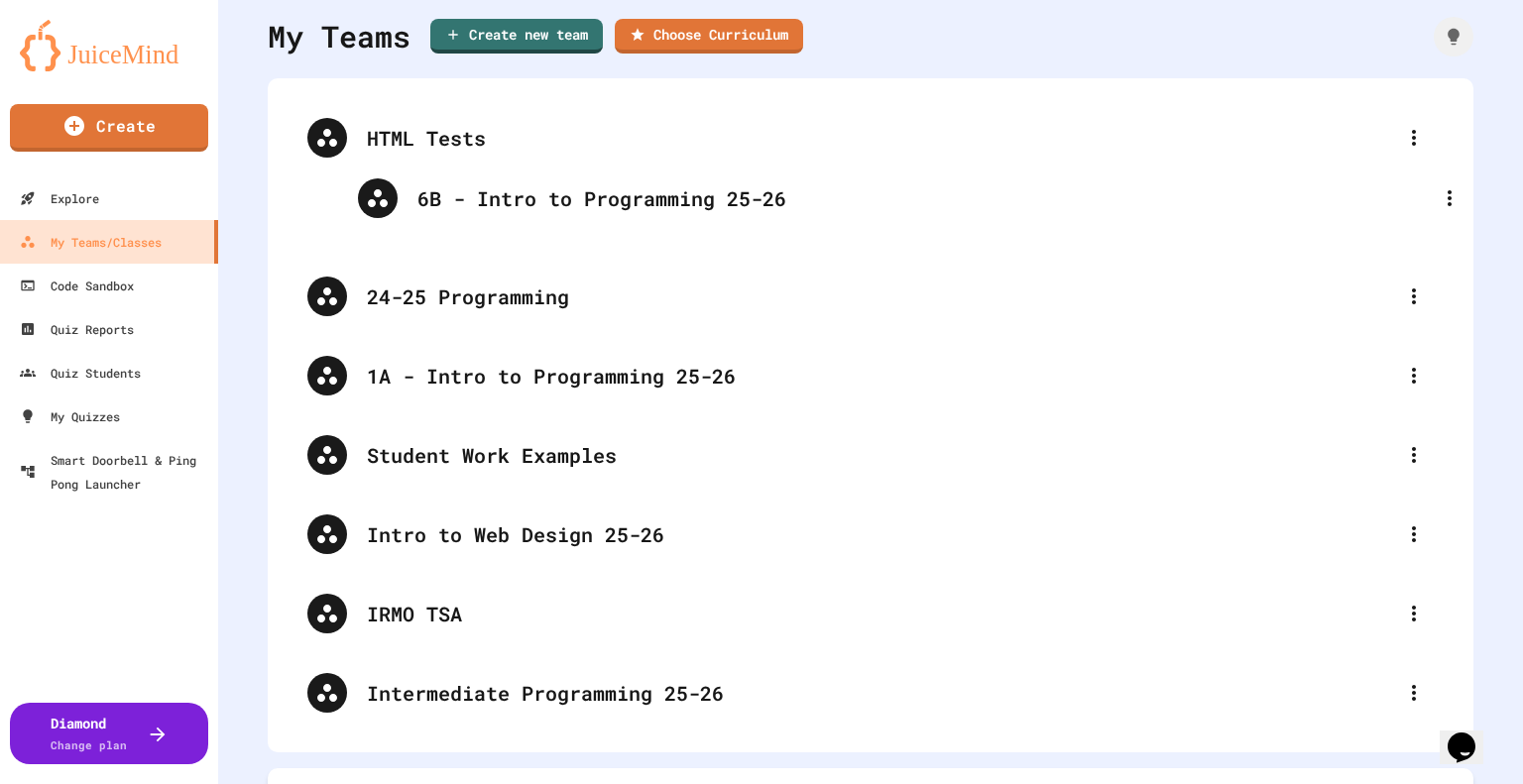 drag, startPoint x: 544, startPoint y: 436, endPoint x: 595, endPoint y: 200, distance: 241.44772 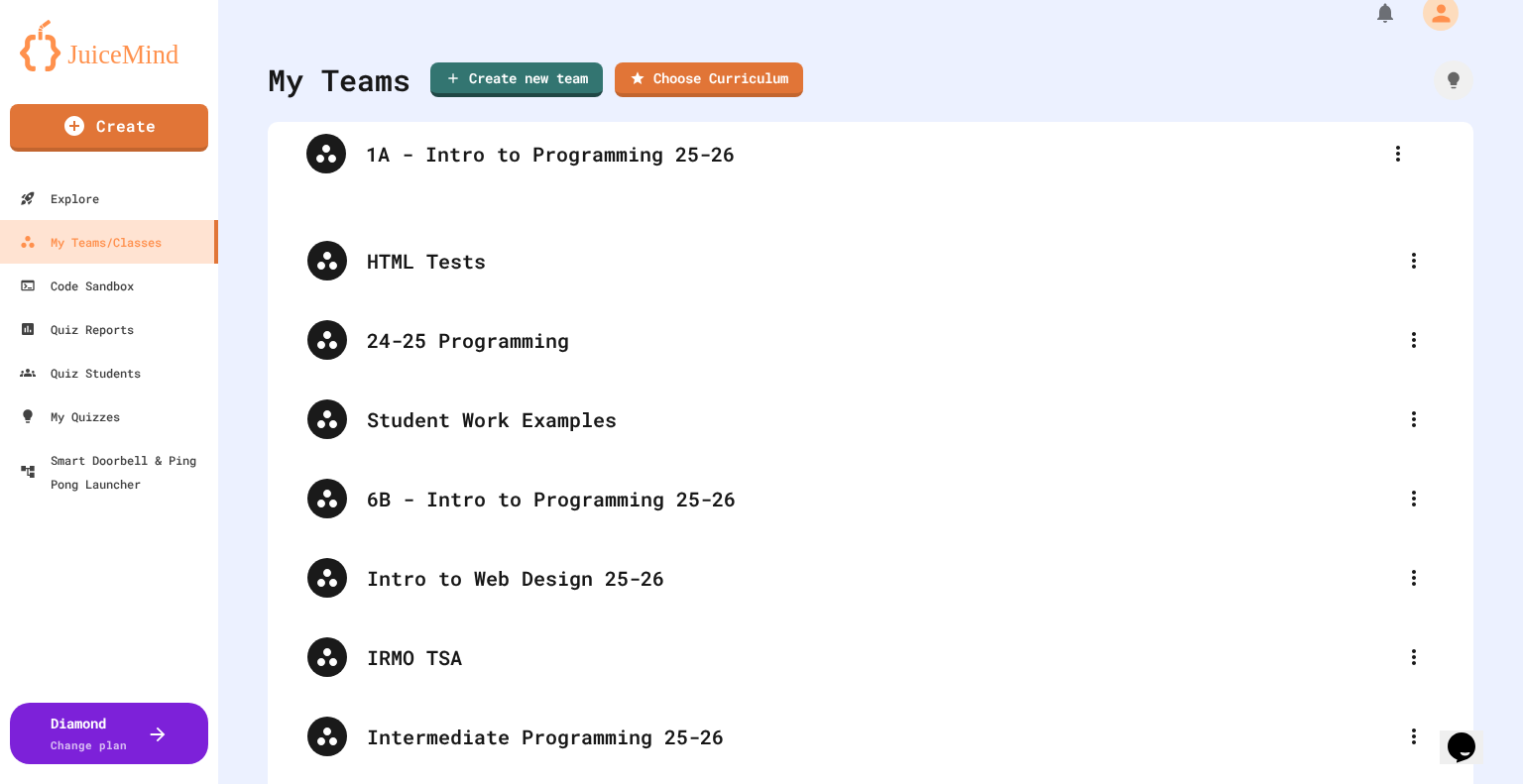 drag, startPoint x: 521, startPoint y: 304, endPoint x: 518, endPoint y: 149, distance: 155.02903 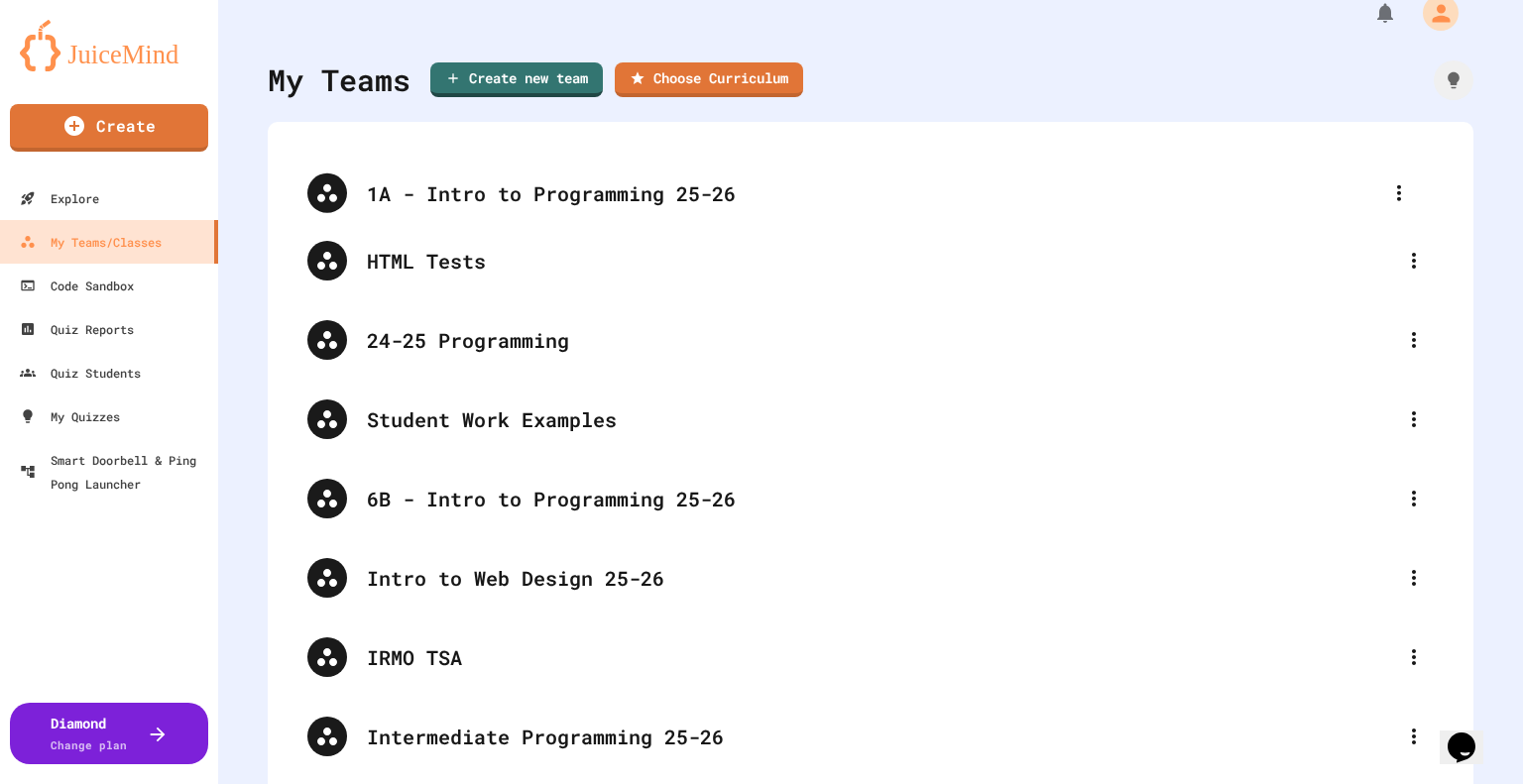 scroll, scrollTop: 12, scrollLeft: 0, axis: vertical 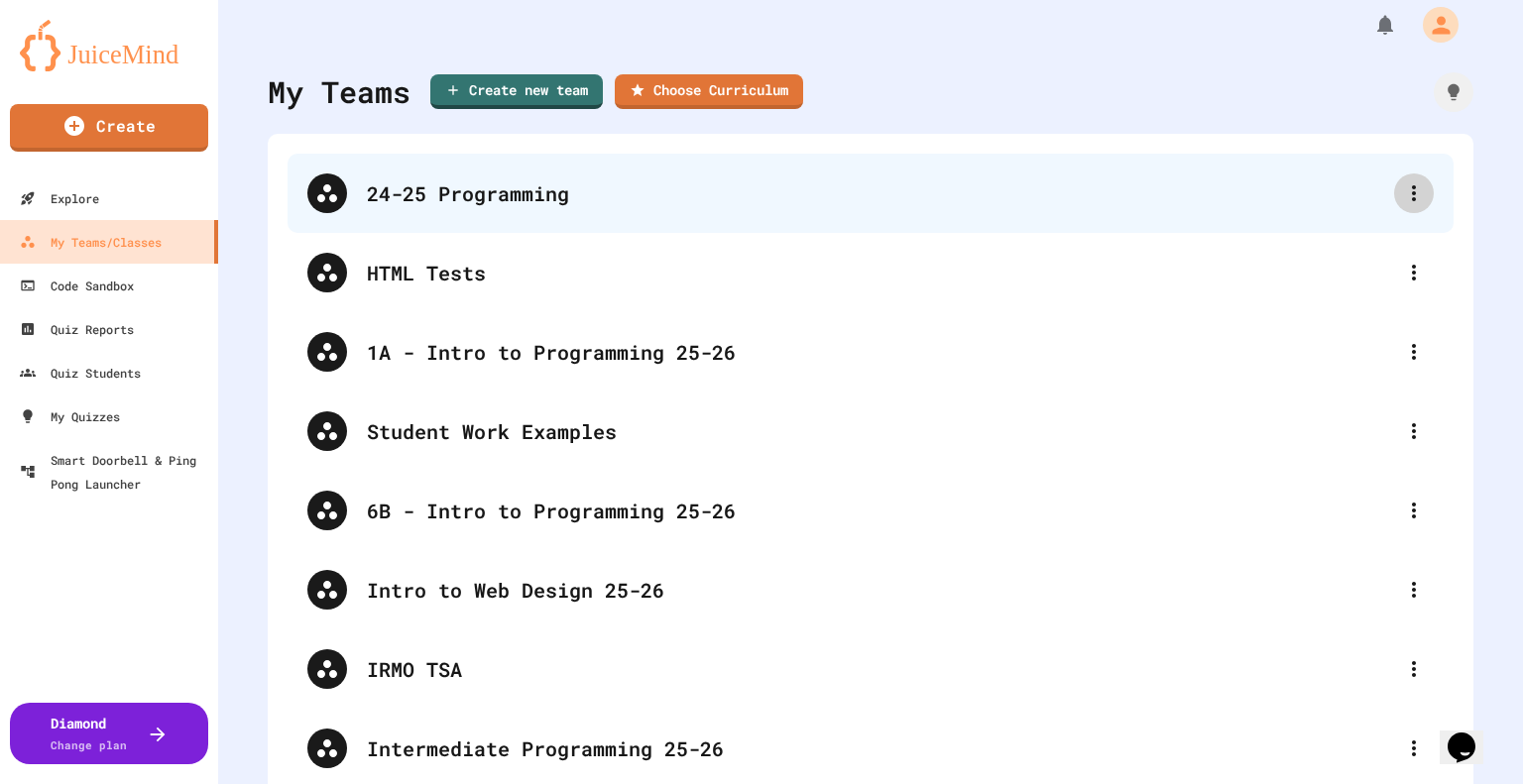 click 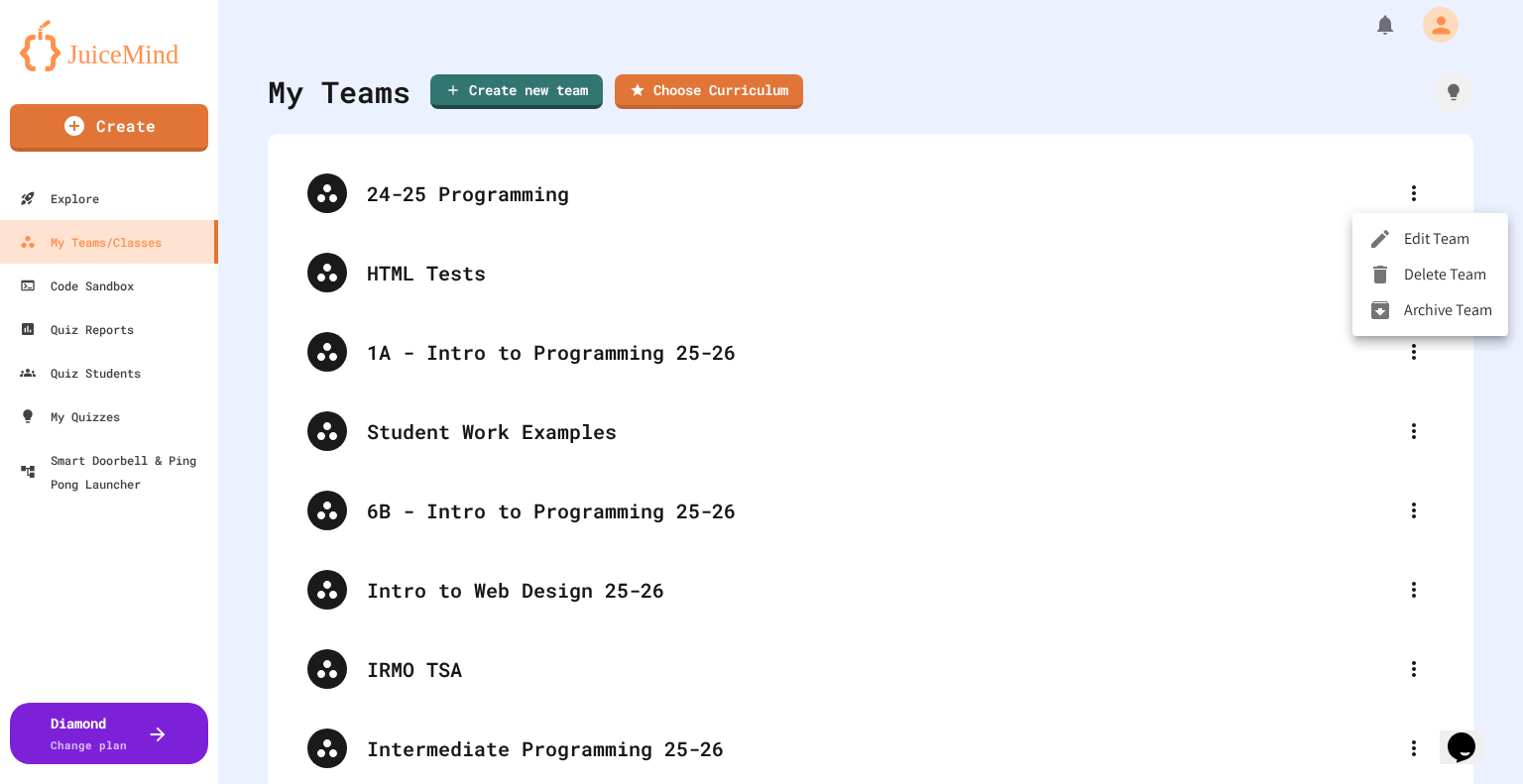click on "Archive Team" at bounding box center [1430, 310] 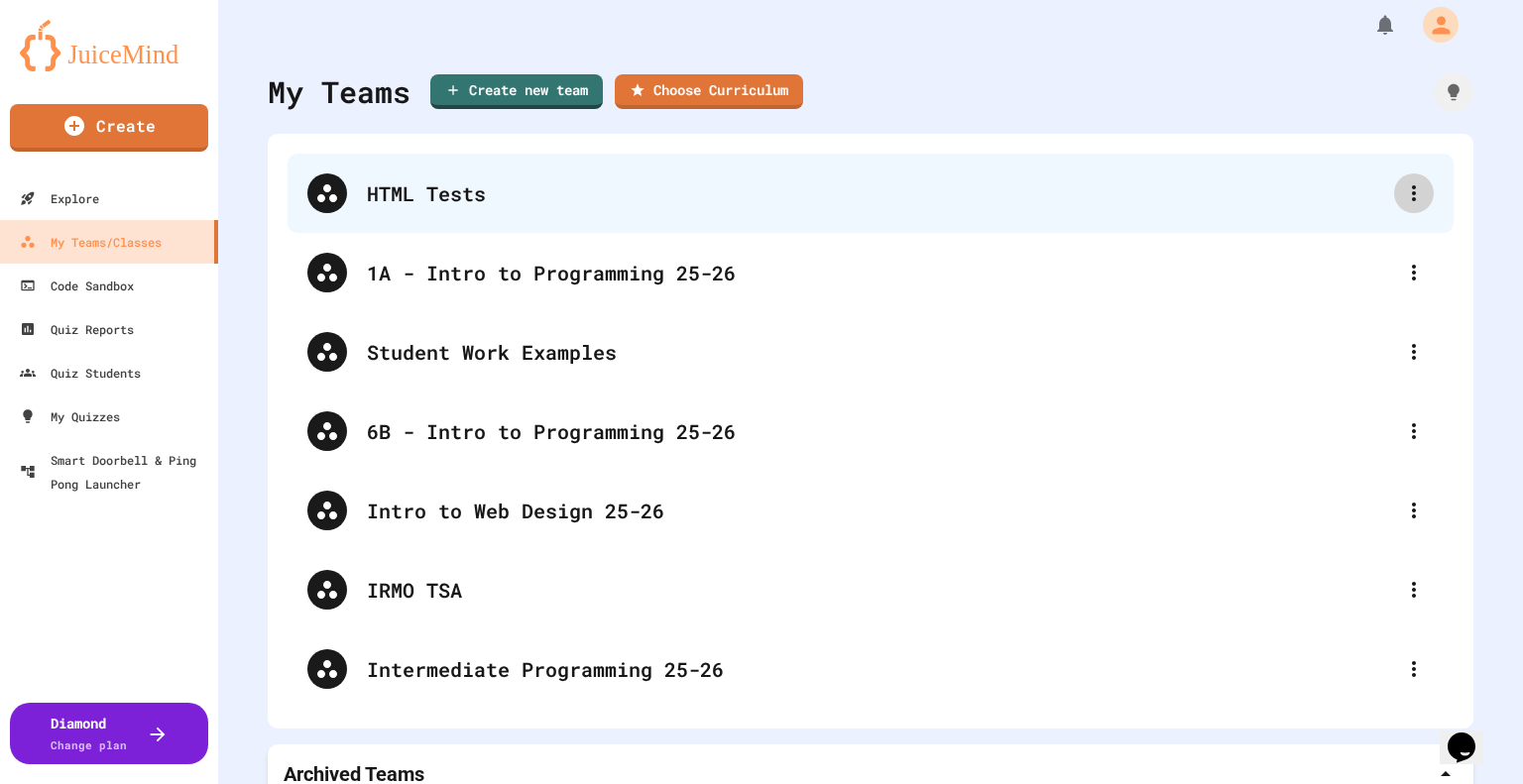 click at bounding box center (1414, 193) 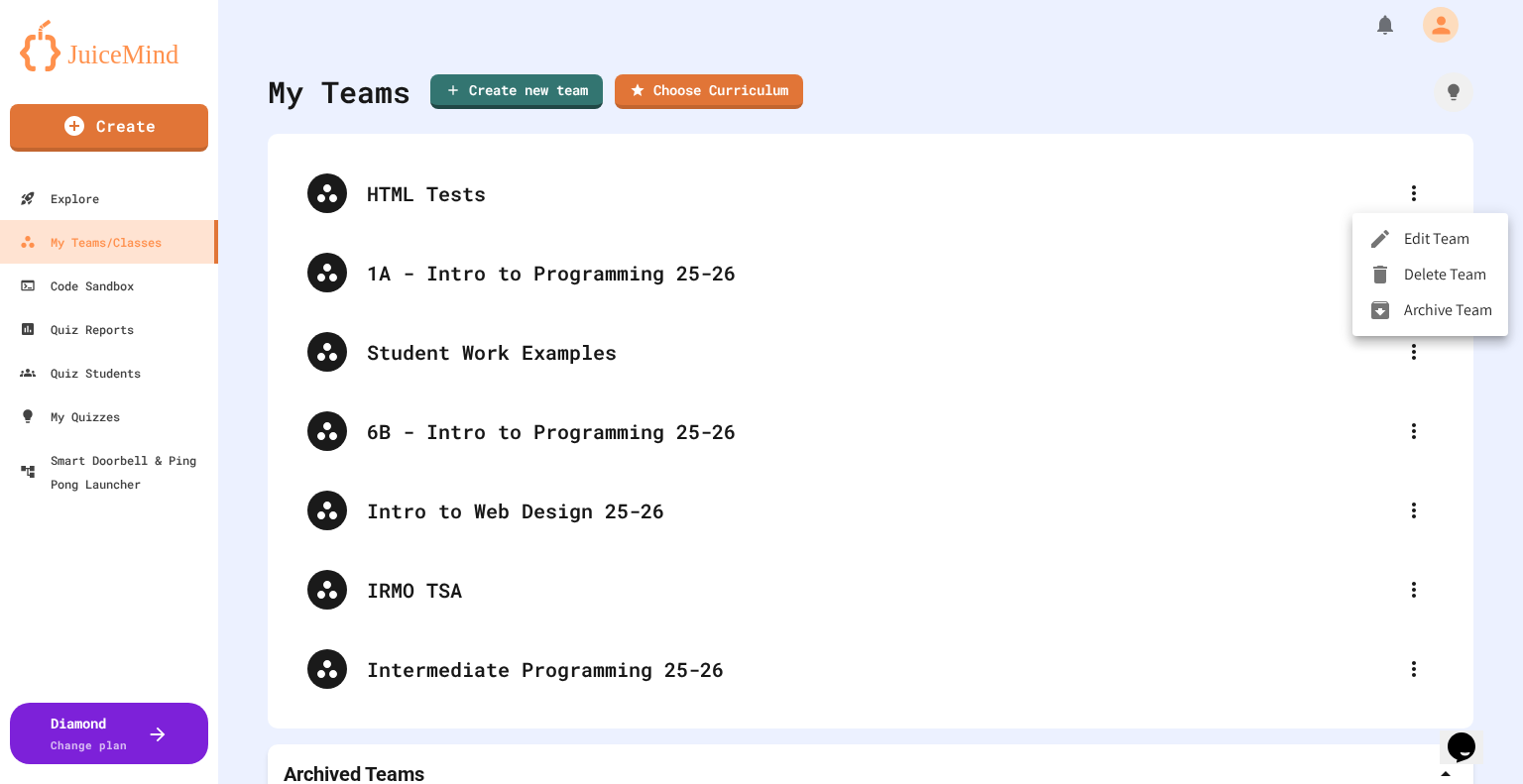 click at bounding box center [1386, 310] 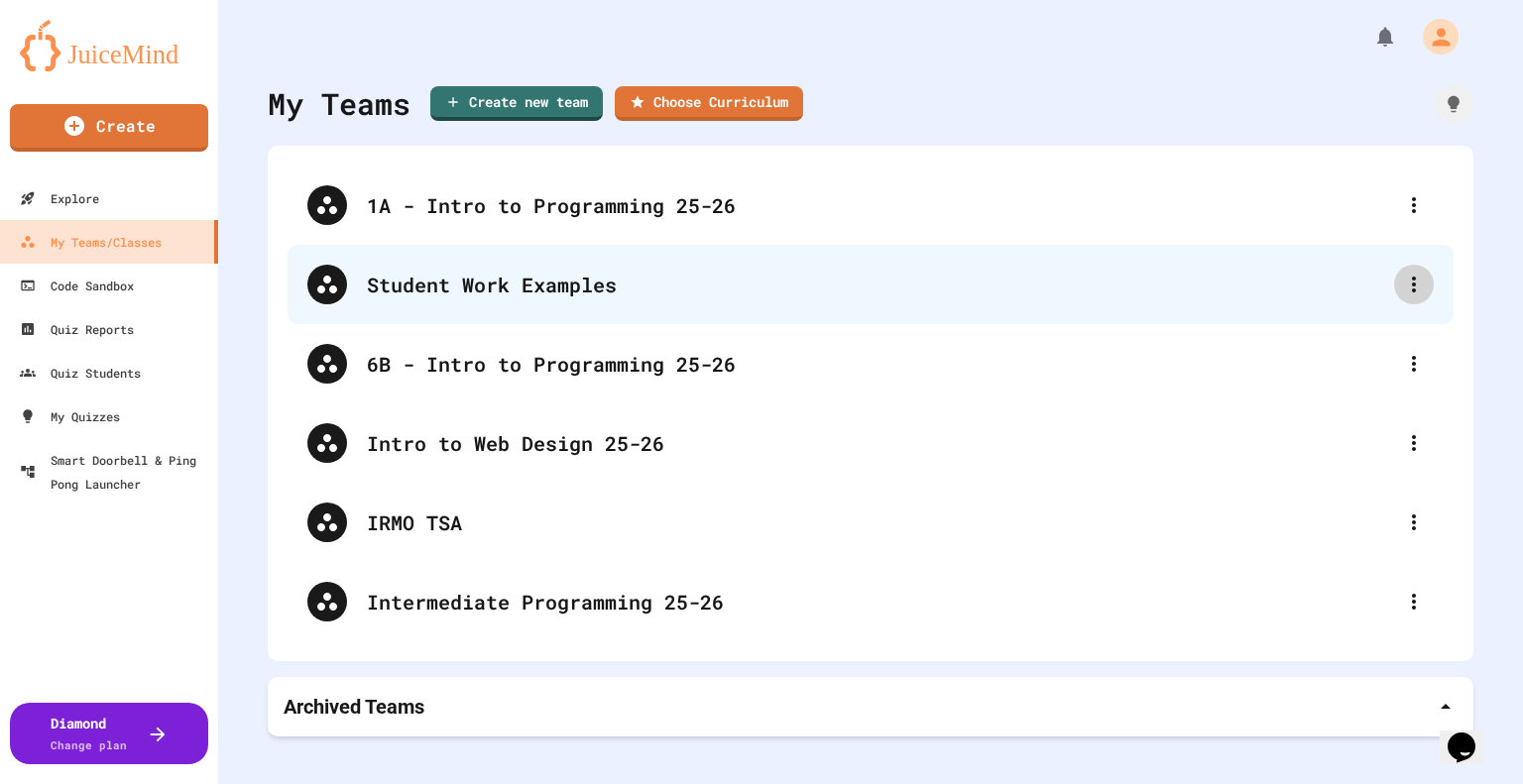 click 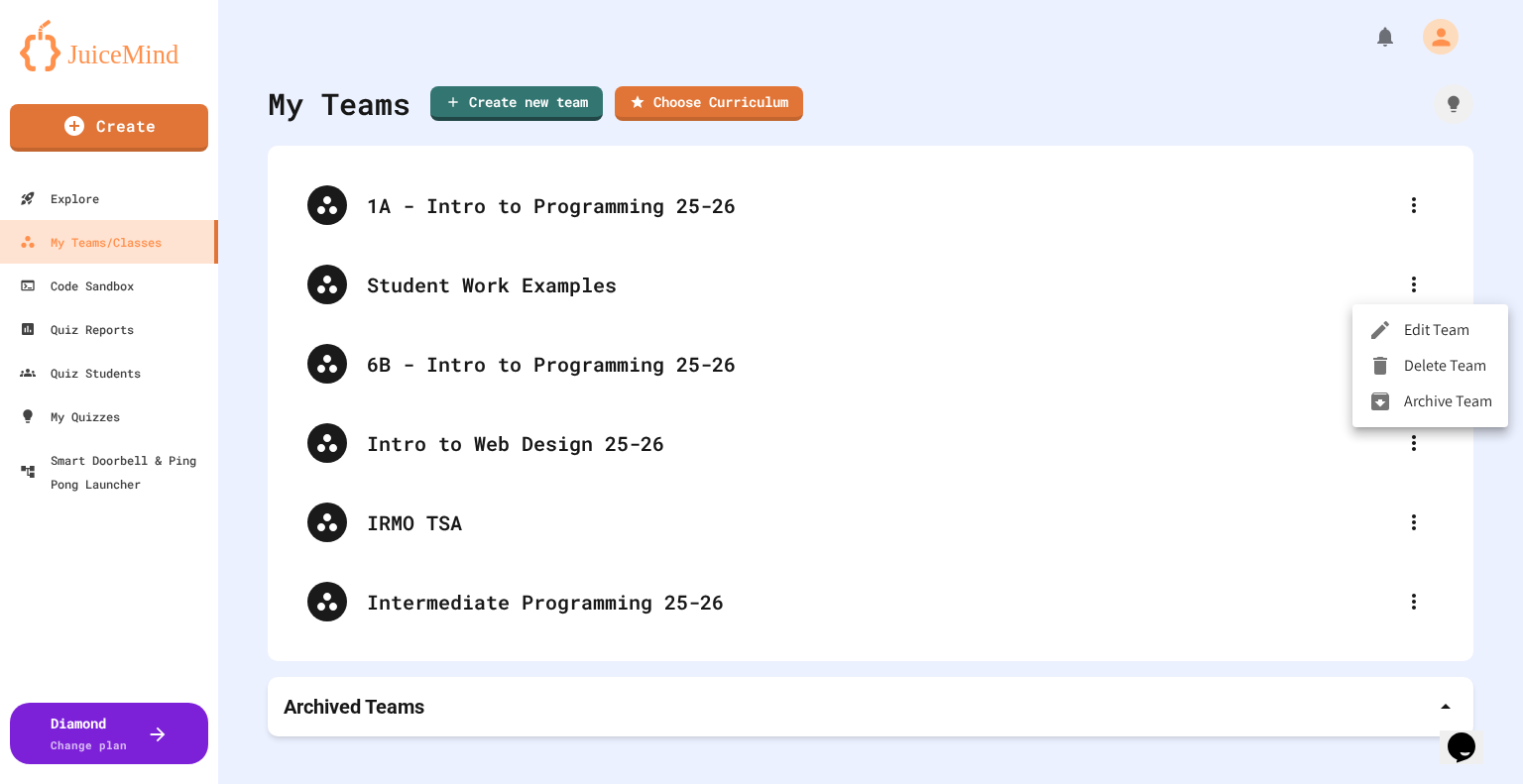 click 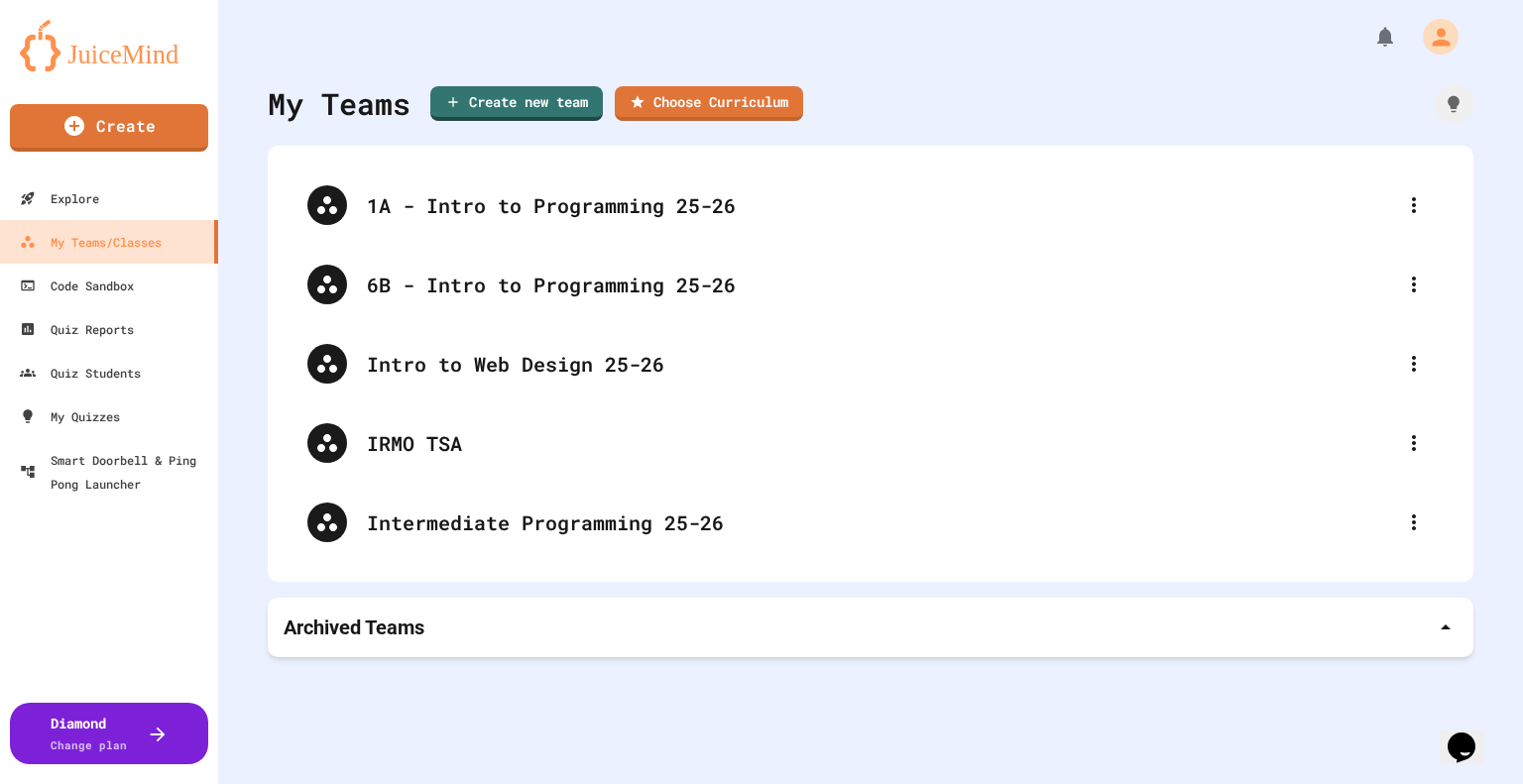 click 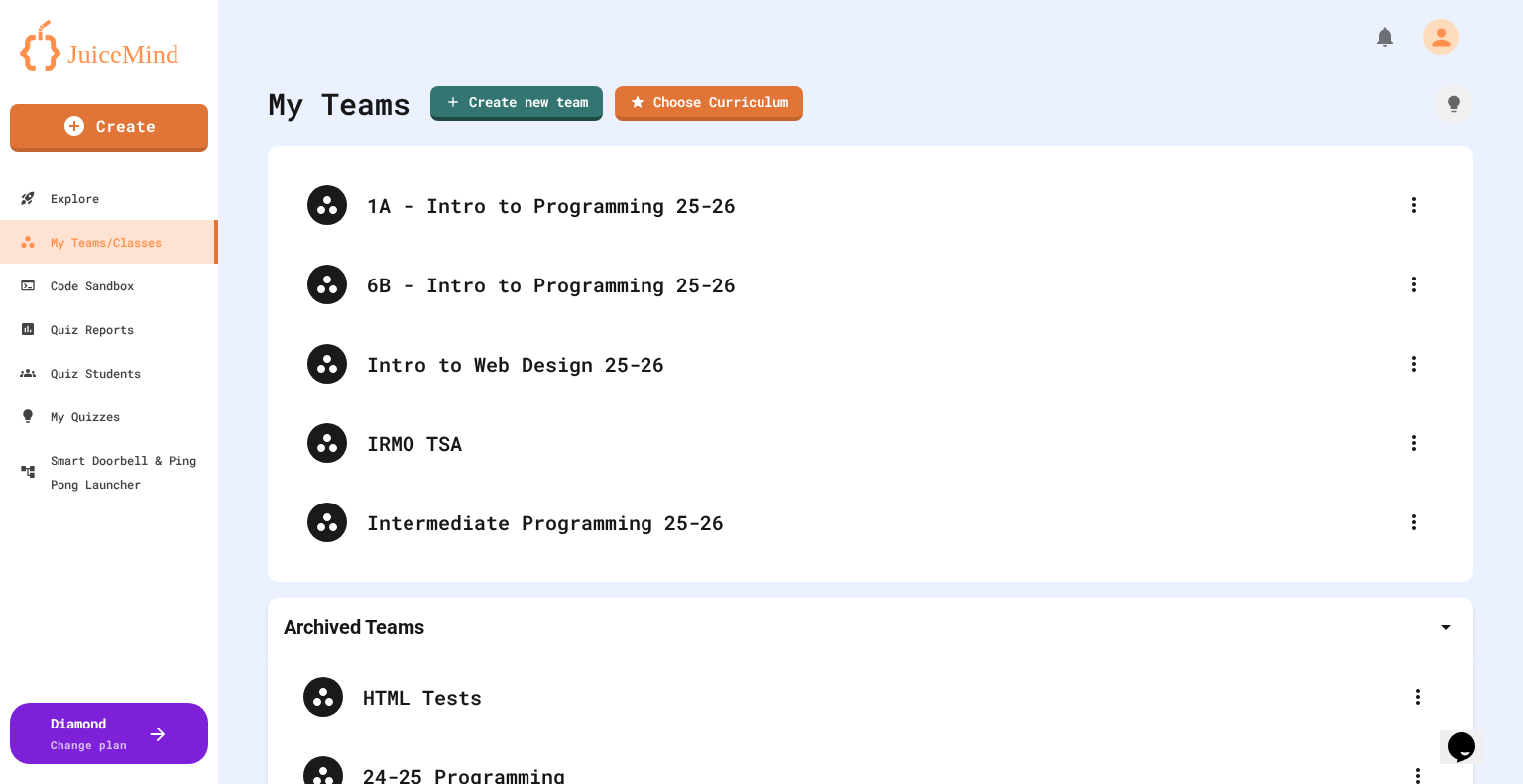 drag, startPoint x: 1427, startPoint y: 625, endPoint x: 978, endPoint y: 649, distance: 449.641 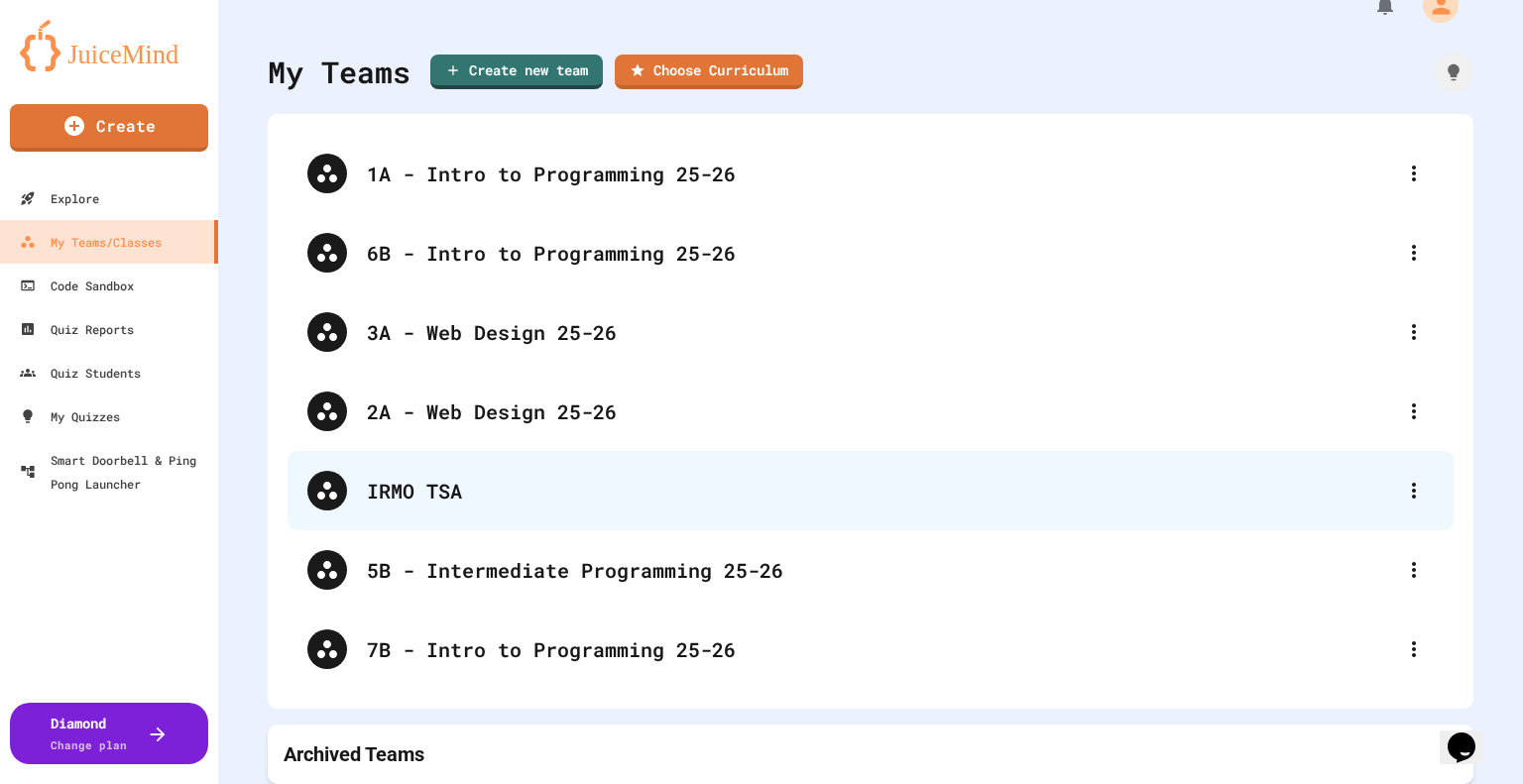 scroll, scrollTop: 0, scrollLeft: 0, axis: both 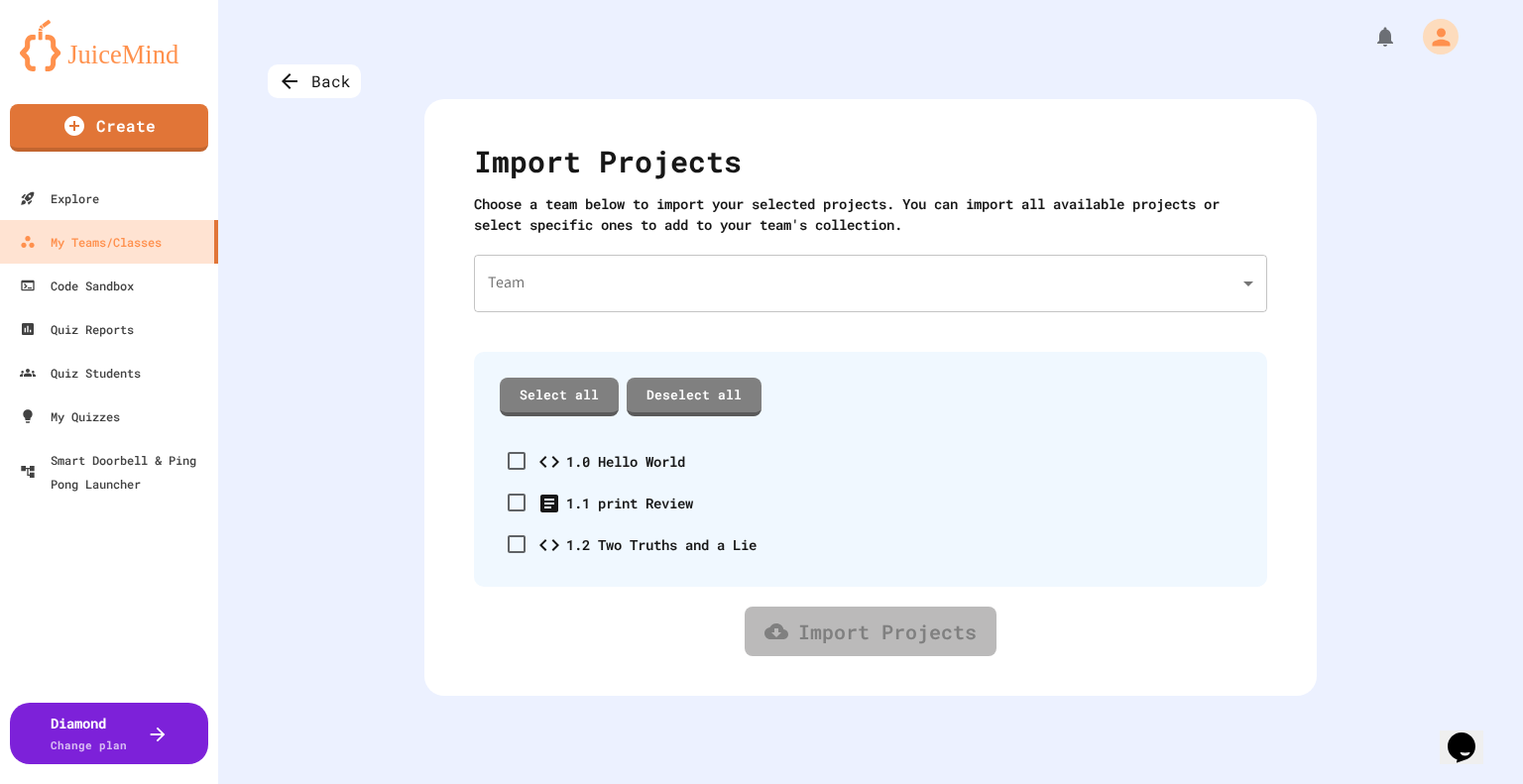 click on "We are updating our servers at 7PM EST on 3/11/2025. JuiceMind should continue to work as expected, but if you experience any issues, please chat with us.  Create Explore My Teams/Classes Code Sandbox Quiz Reports Quiz Students My Quizzes Smart Doorbell & Ping Pong Launcher Diamond Change plan Back Import Projects Choose a team below to import your selected projects. You can import all available projects or select specific ones to add to your team's collection. Team ​ Team Select all Deselect all 1.0 Hello World 1.1 print Review 1.2 Two Truths and a Lie  Import Projects" at bounding box center [762, 392] 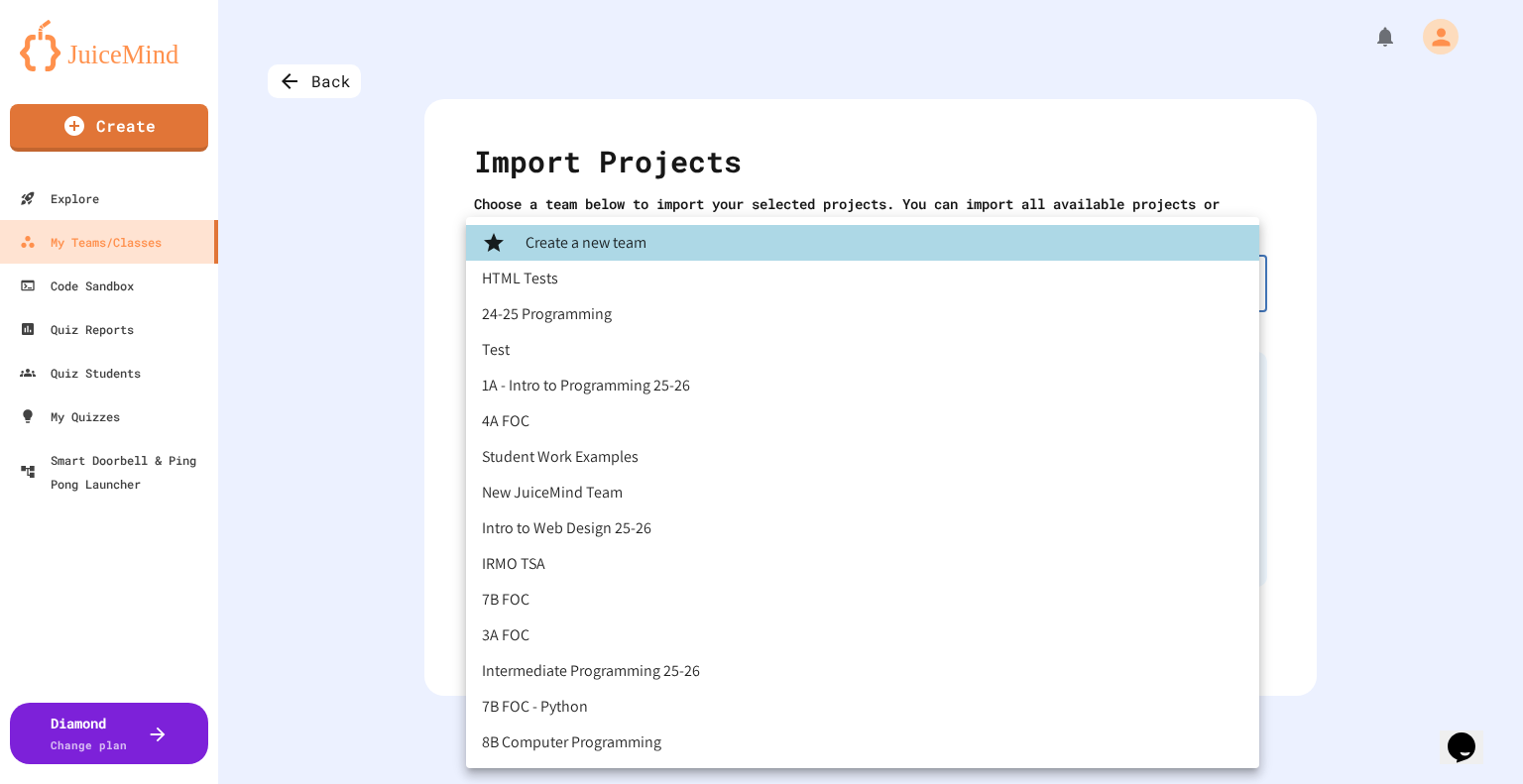 click on "Create a new team" at bounding box center (863, 243) 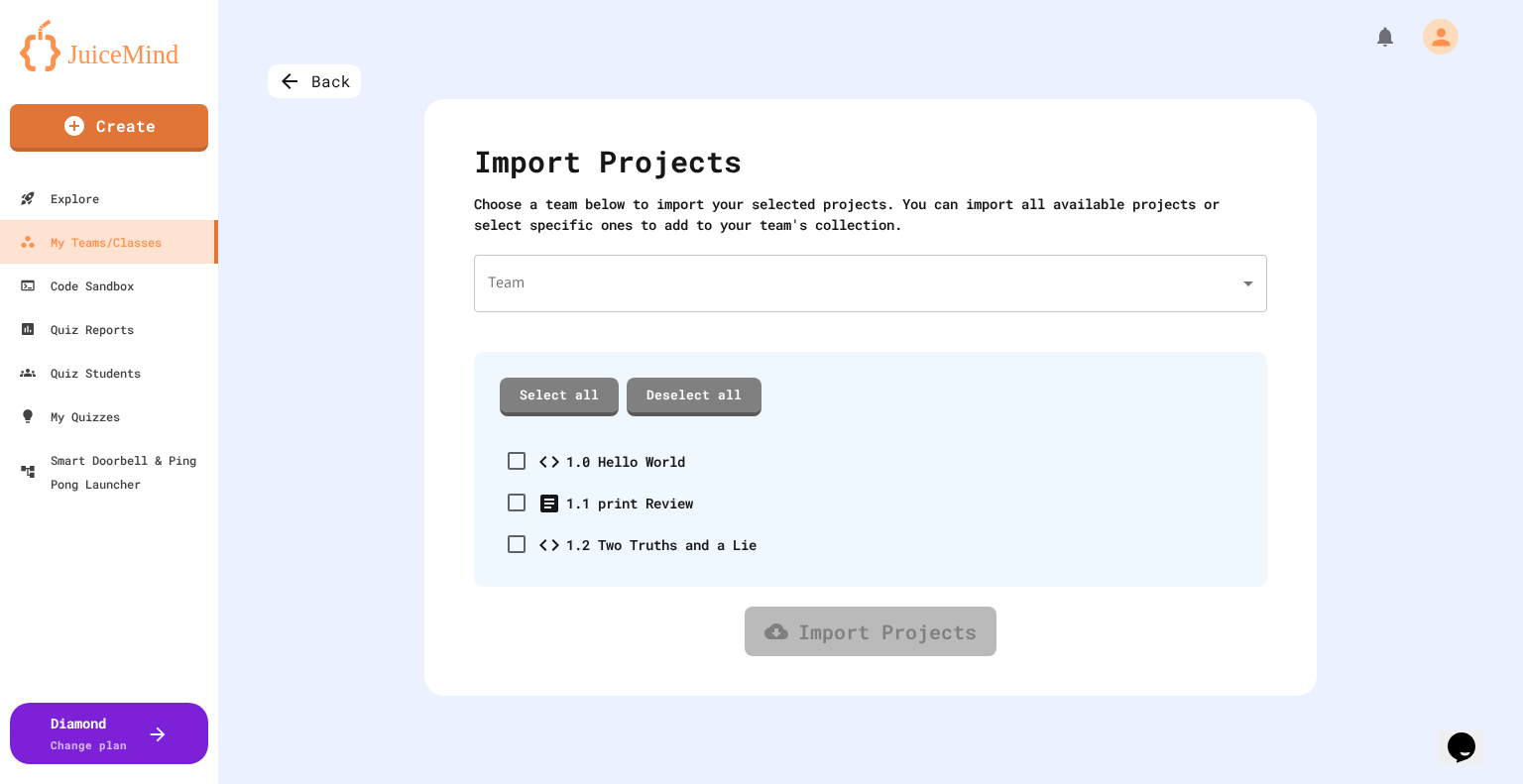 click at bounding box center (762, 861) 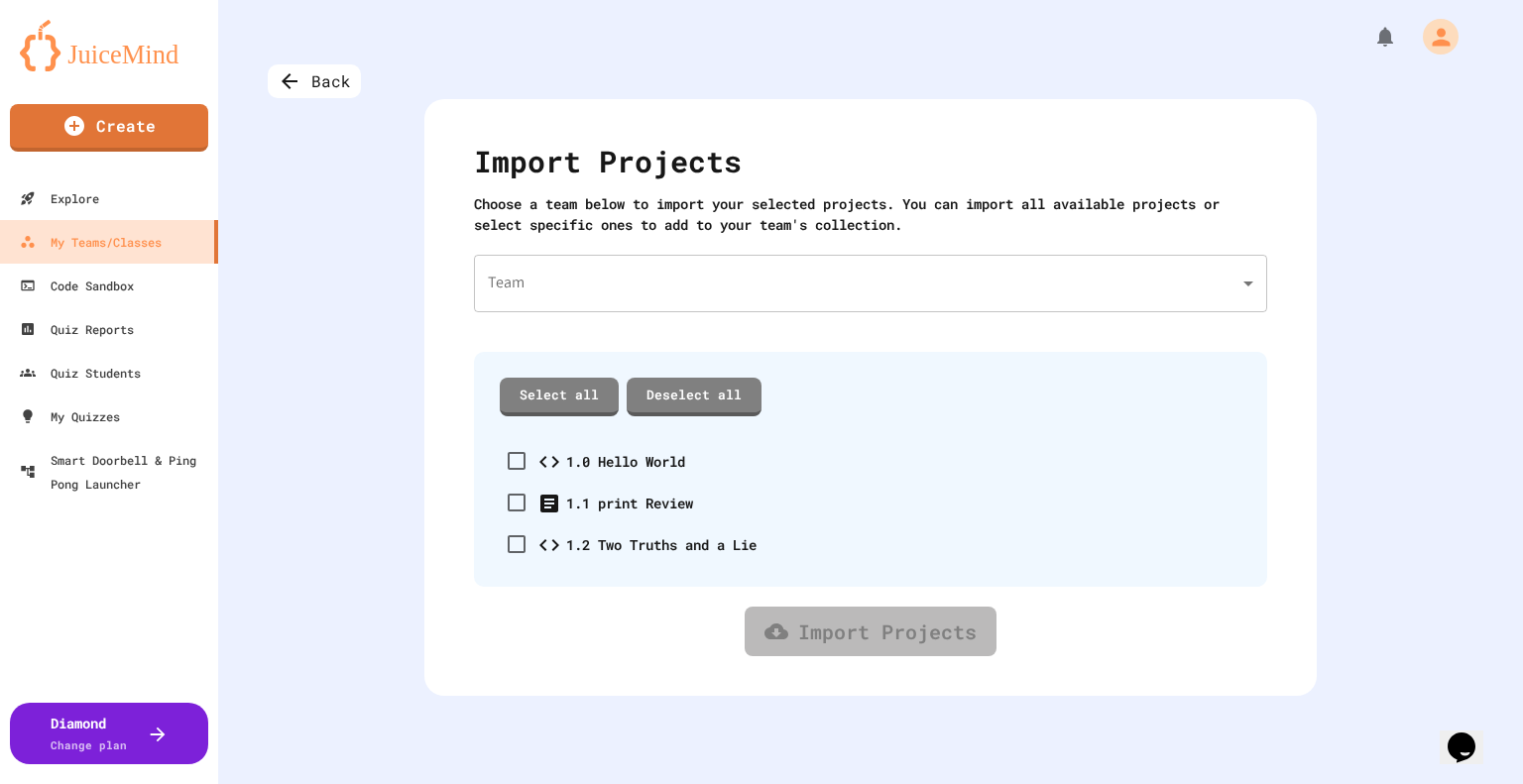 type on "**********" 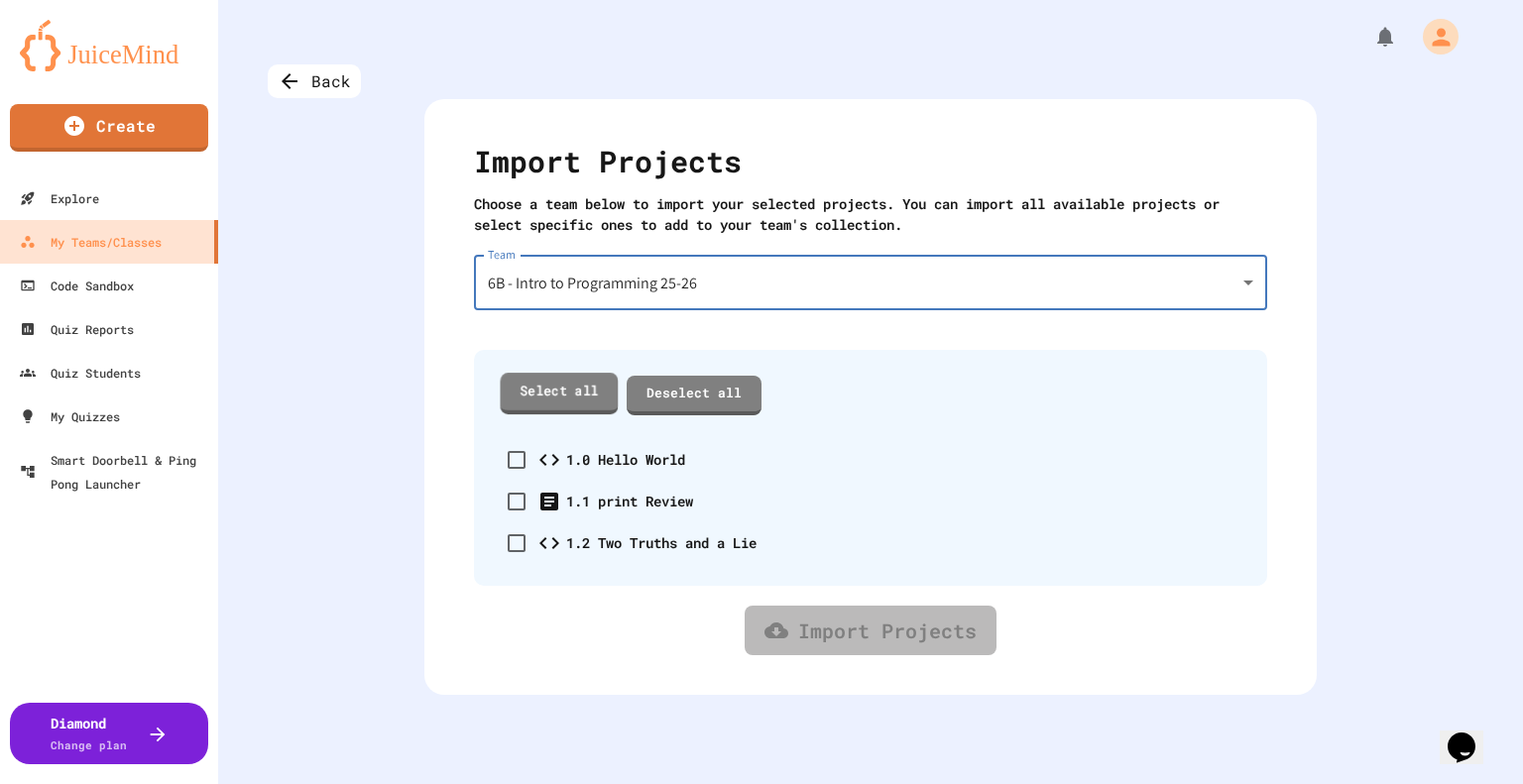 click on "Select all" at bounding box center (558, 392) 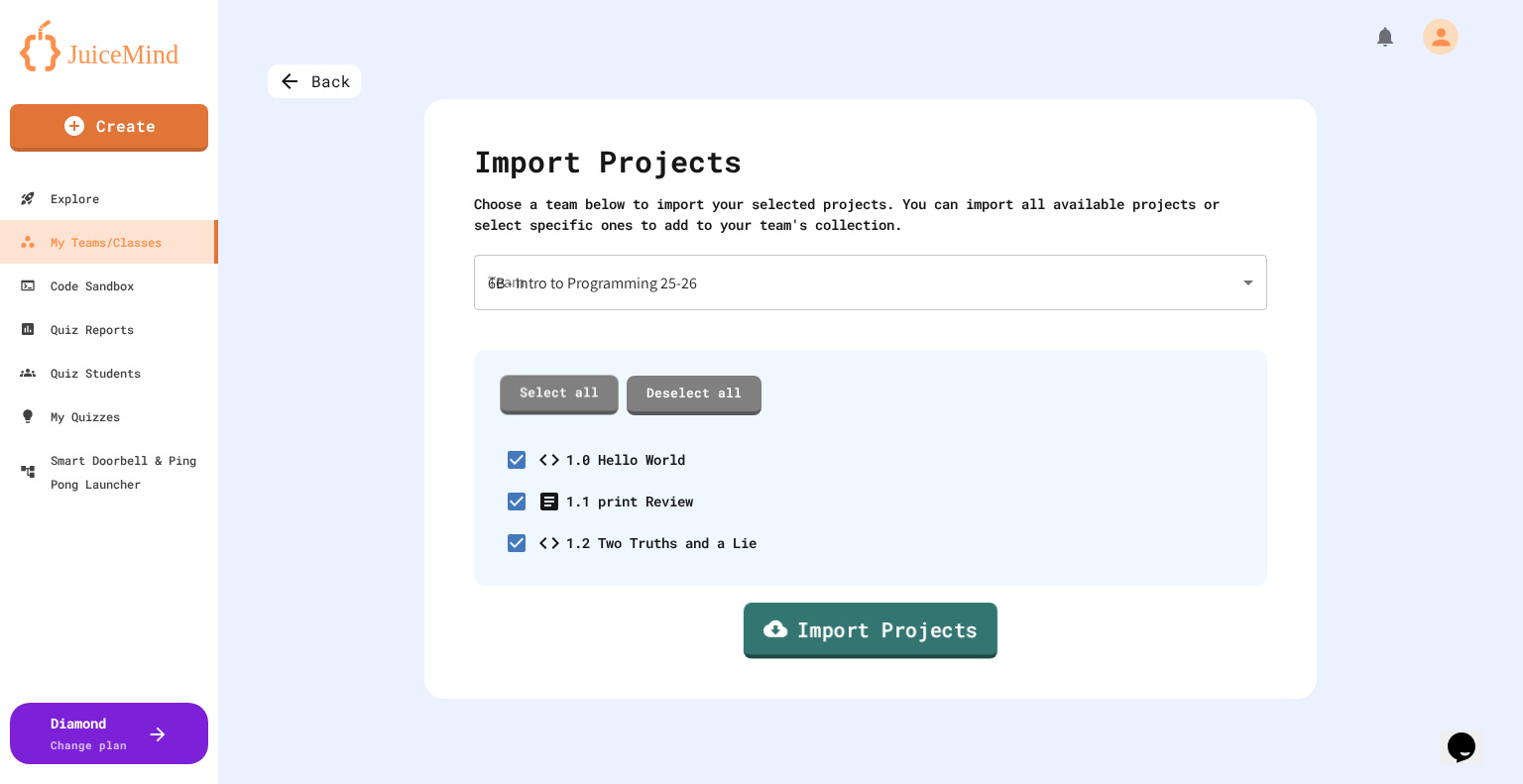 click on "Import Projects" at bounding box center [871, 630] 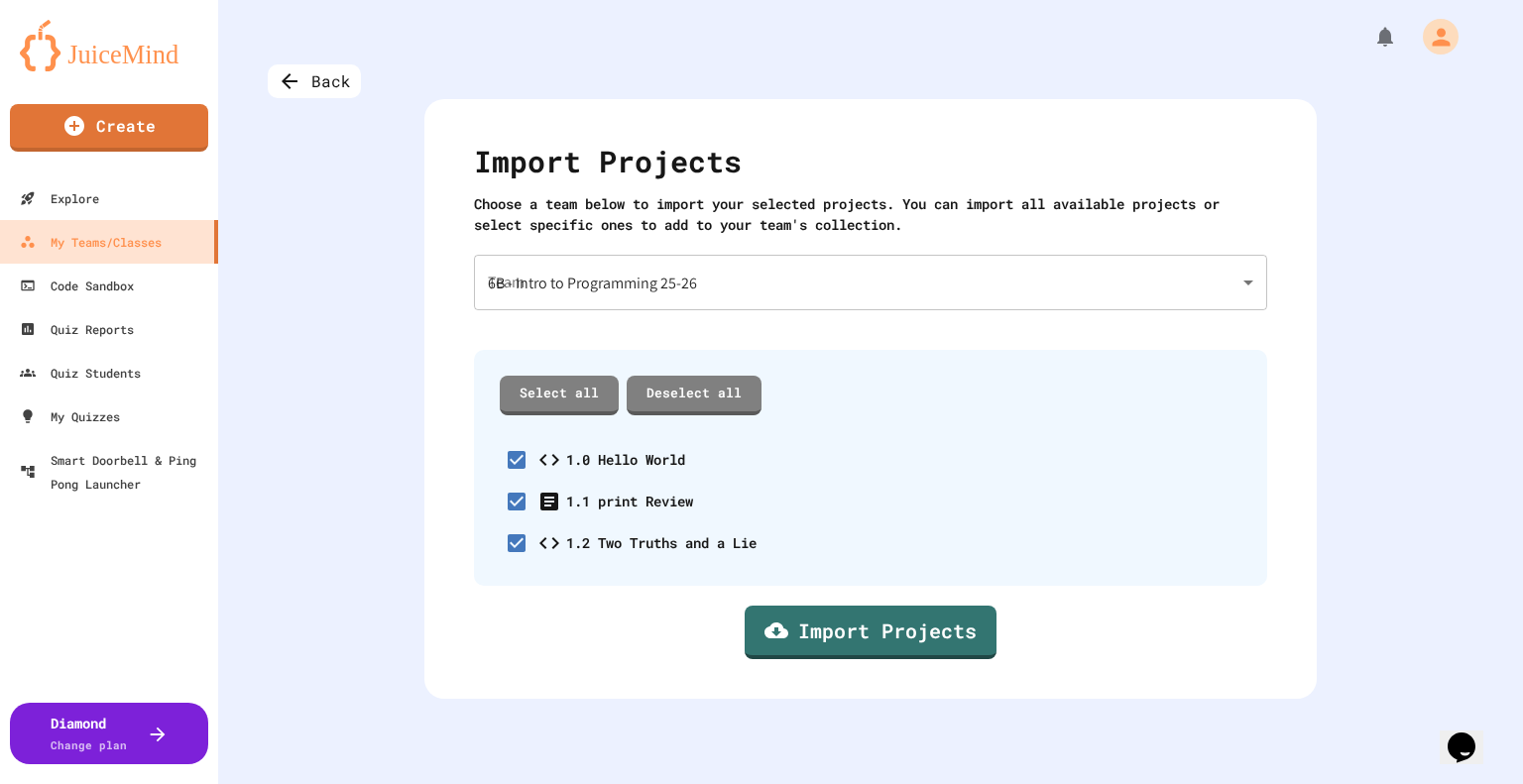 click on "Confirm" at bounding box center [822, 1062] 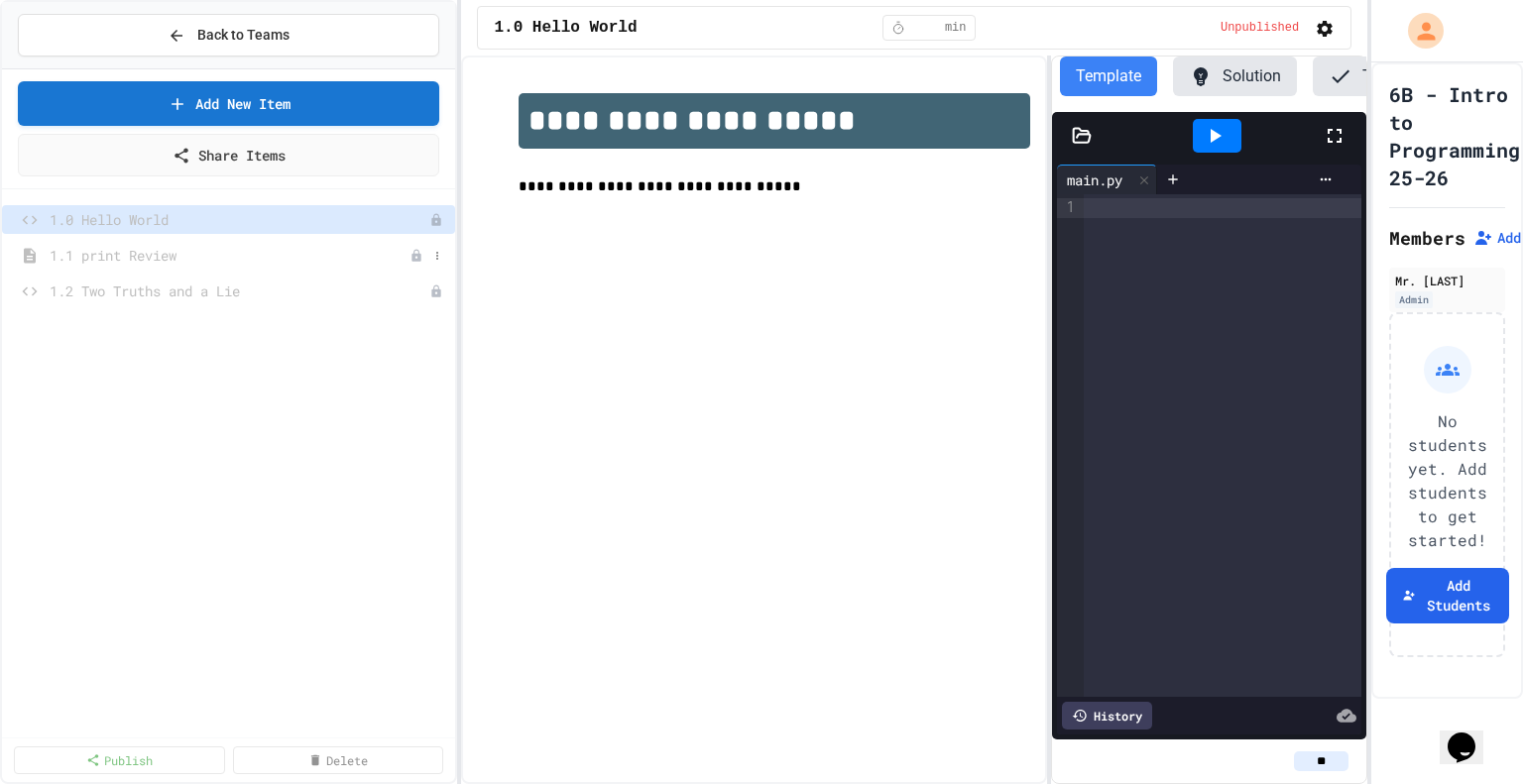 click on "1.1 print Review" at bounding box center [229, 255] 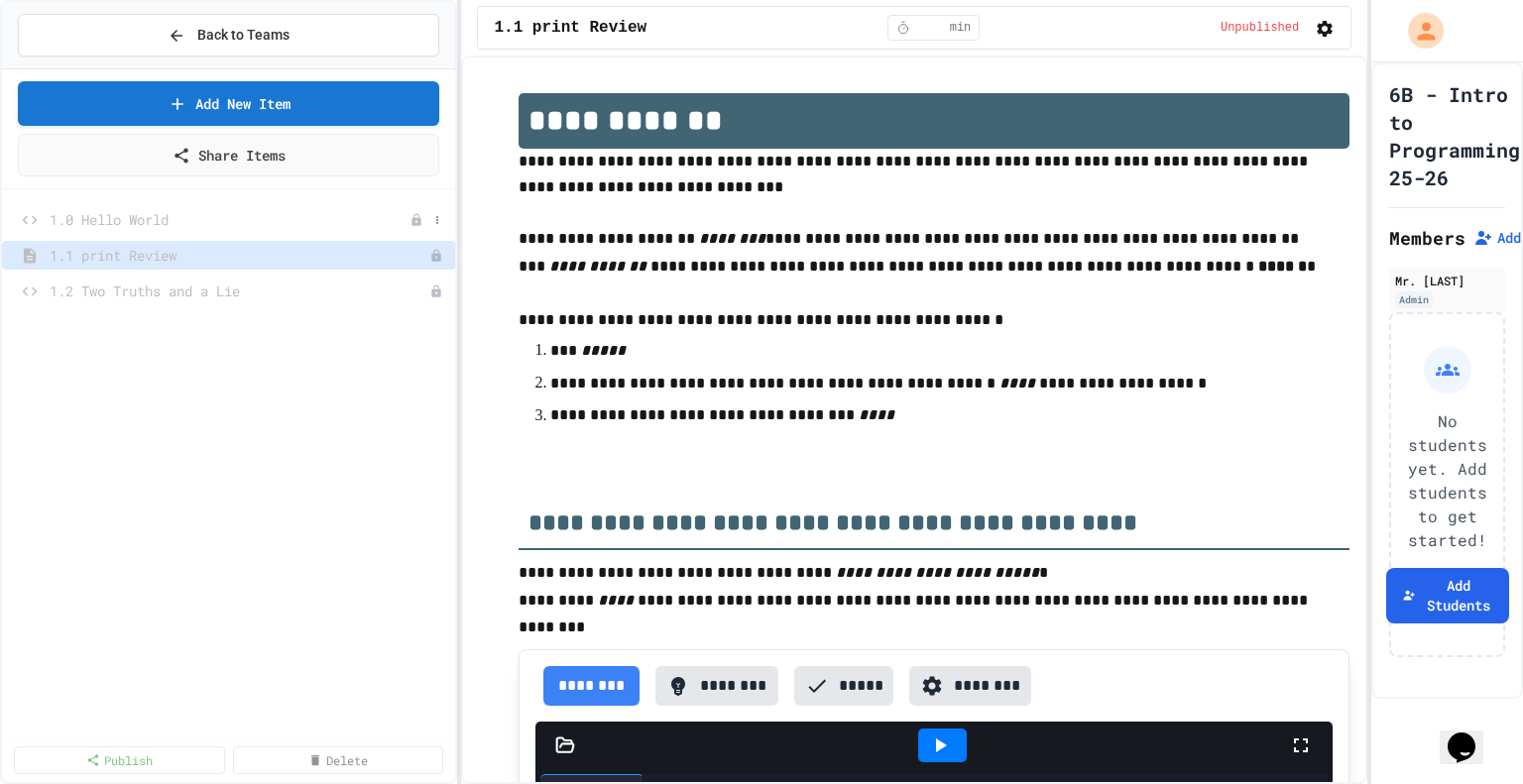click on "1.0 Hello World" at bounding box center (229, 219) 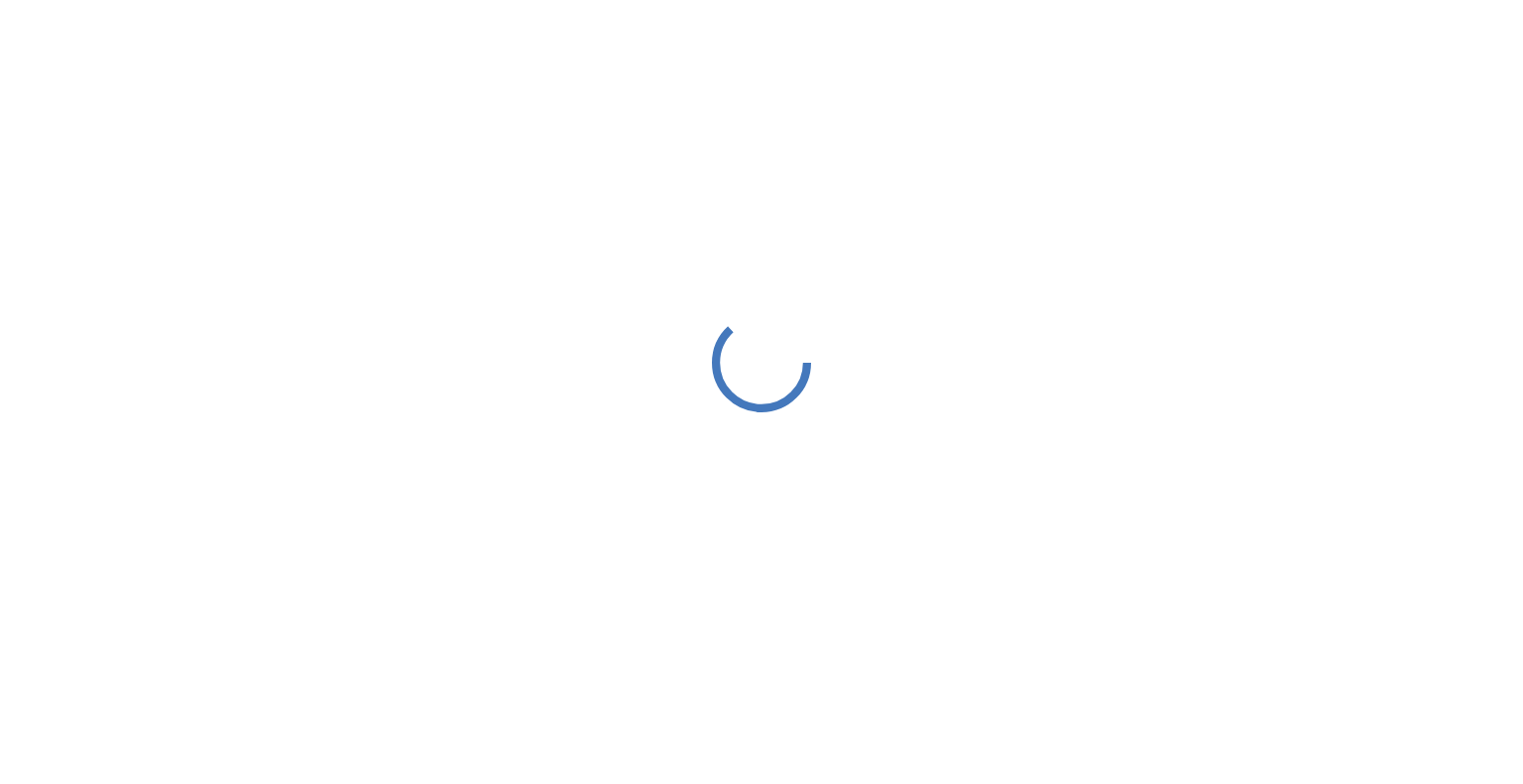 scroll, scrollTop: 0, scrollLeft: 0, axis: both 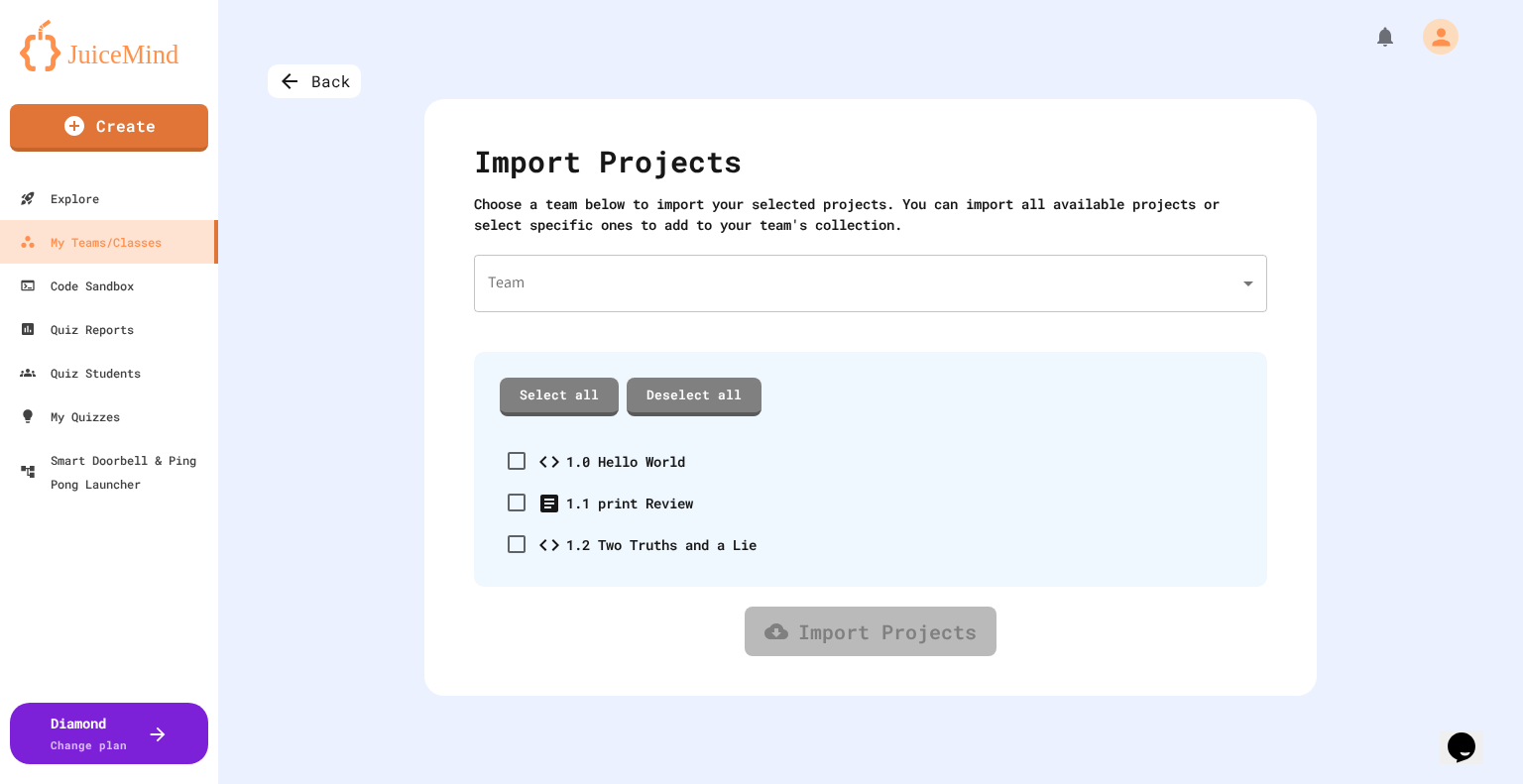 click on "We are updating our servers at 7PM [TIMEZONE] on [DATE]. JuiceMind should continue to work as expected, but if you experience any issues, please chat with us.  Create Explore My Teams/Classes Code Sandbox Quiz Reports Quiz Students My Quizzes Smart Doorbell & Ping Pong Launcher Diamond Change plan Back Import Projects Choose a team below to import your selected projects. You can import all available projects or select specific ones to add to your team's collection. Team  Team Select all Deselect all 1.0 Hello World 1.1 print Review 1.2 Two Truths and a Lie  Import Projects" at bounding box center (762, 392) 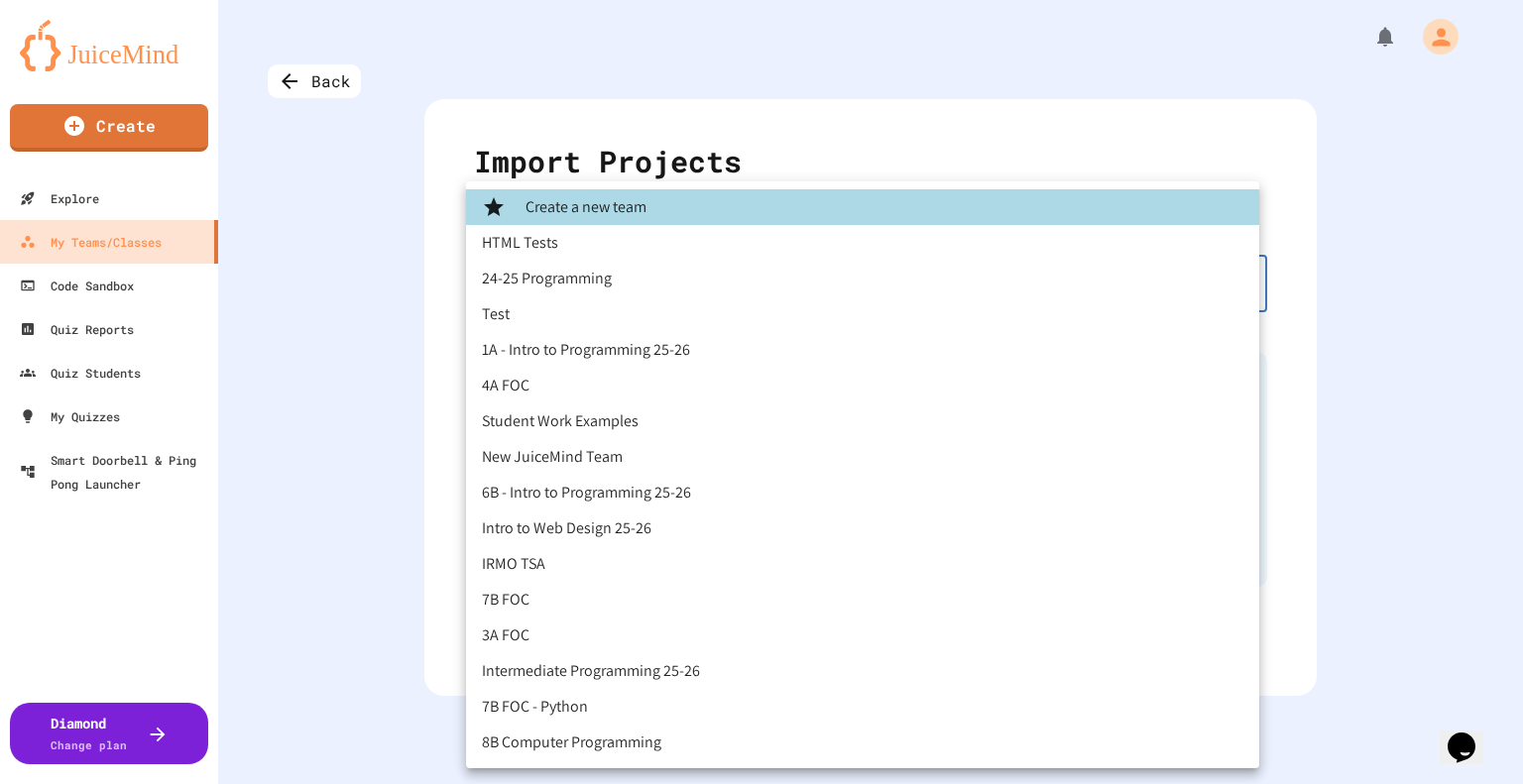 click on "Create a new team" at bounding box center (863, 207) 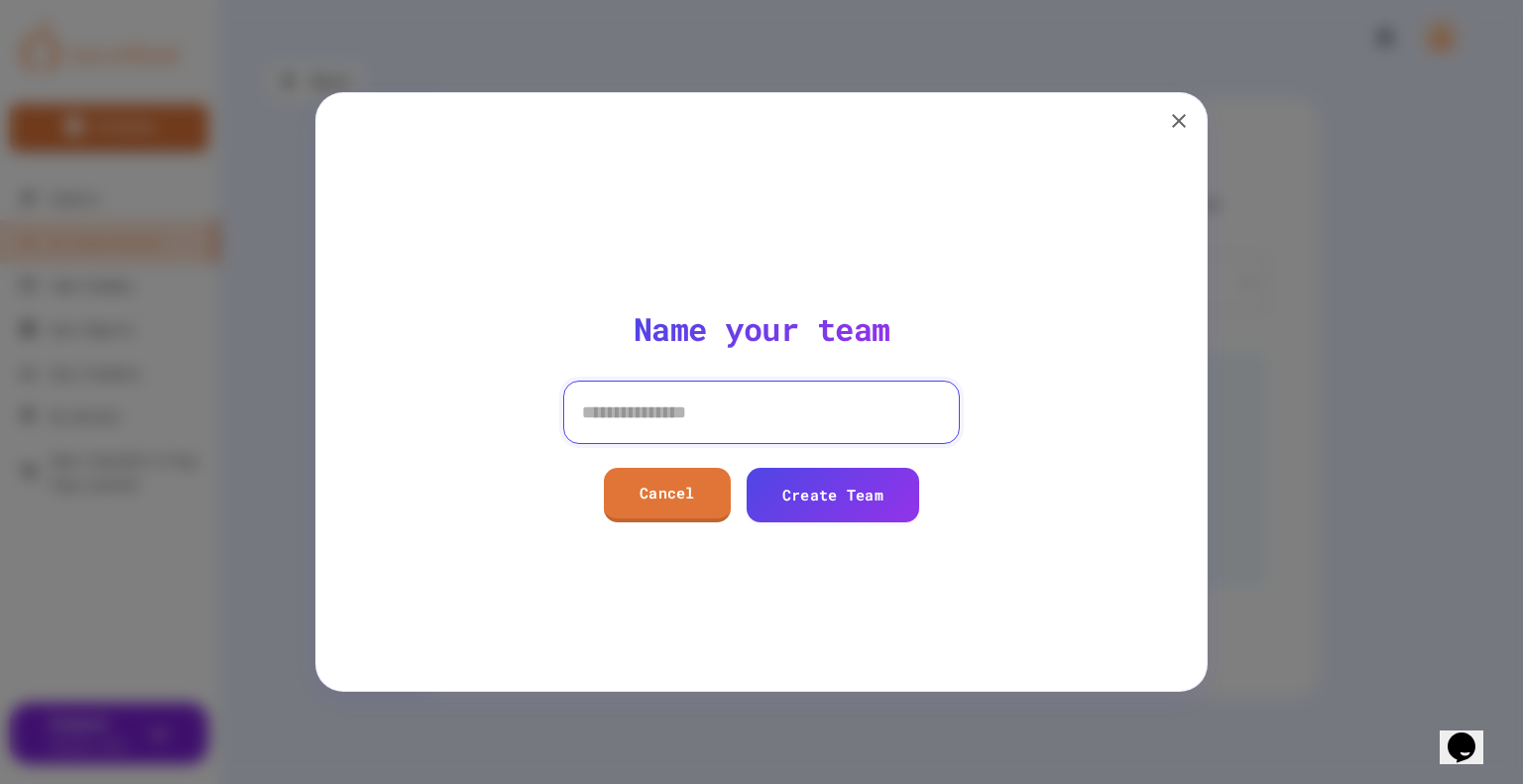 click at bounding box center (762, 412) 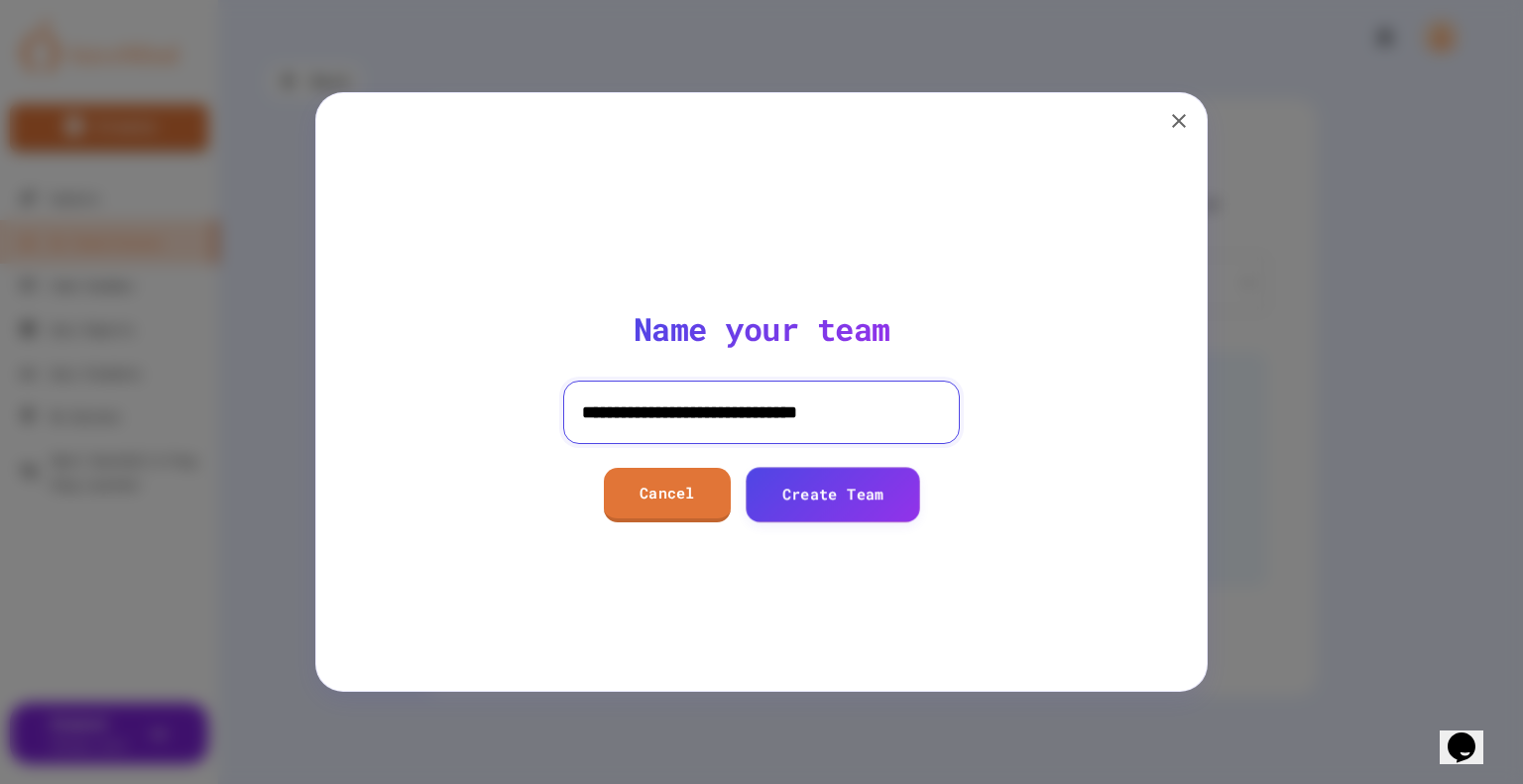 type on "**********" 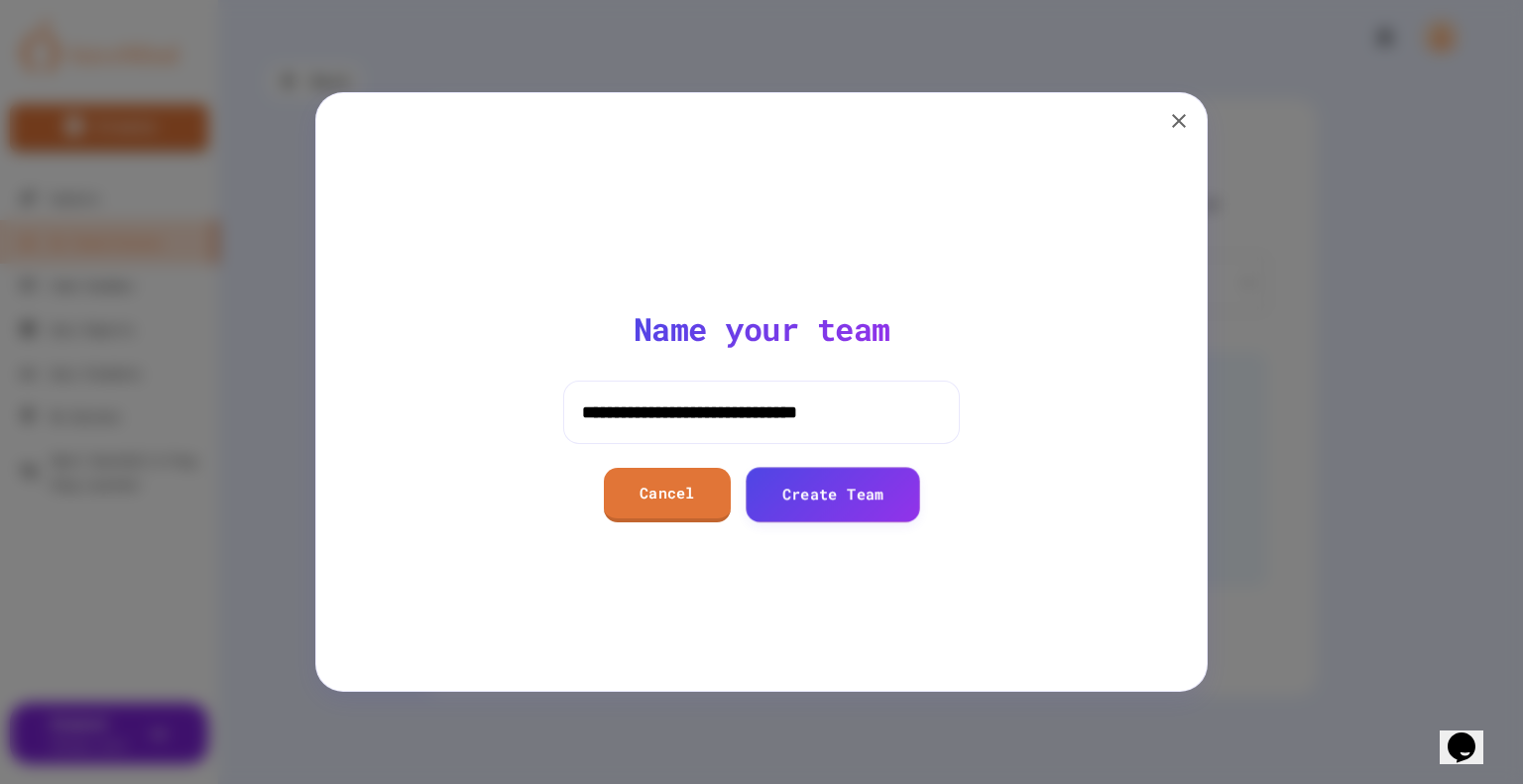 click on "Create Team" at bounding box center (833, 495) 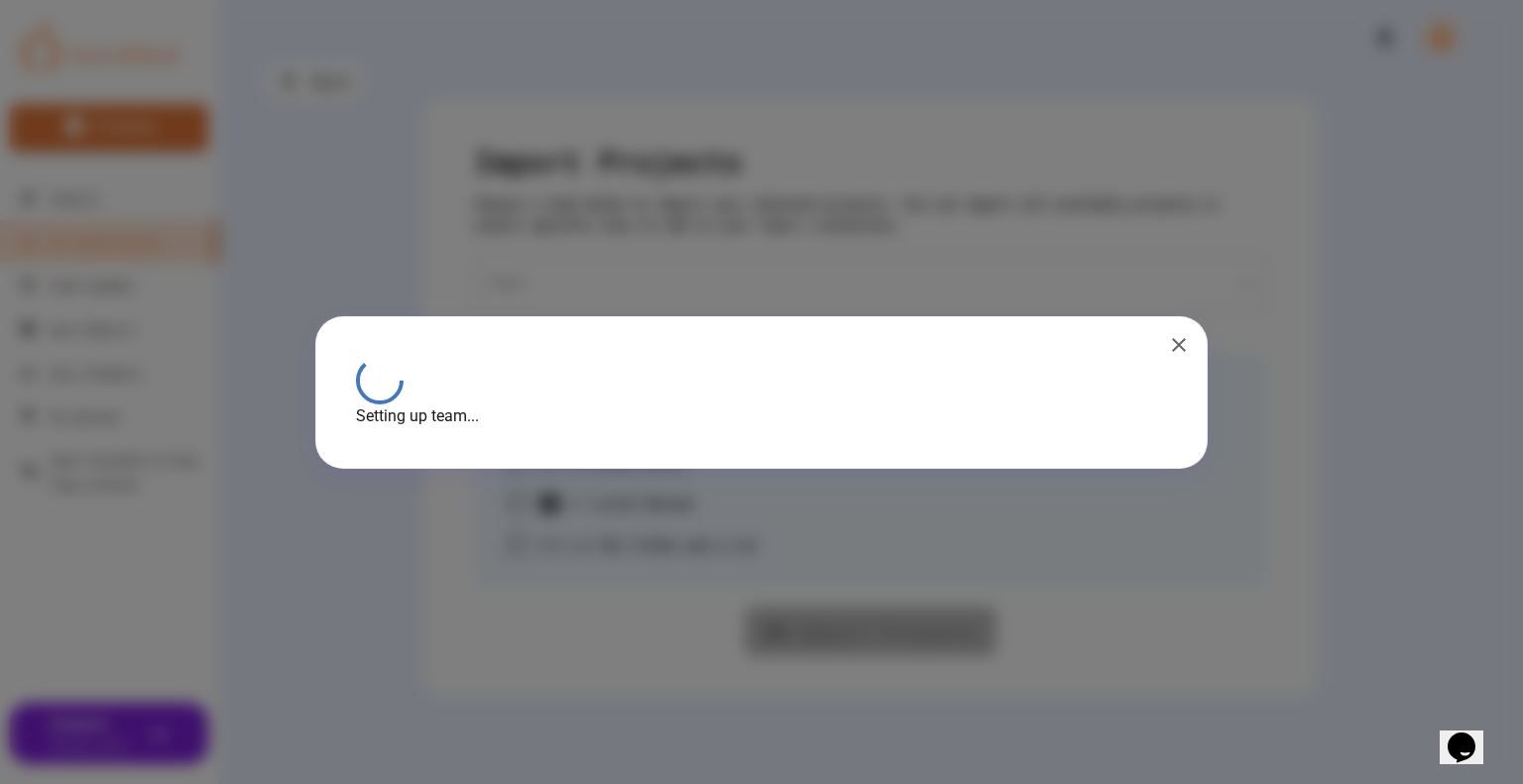 type on "**********" 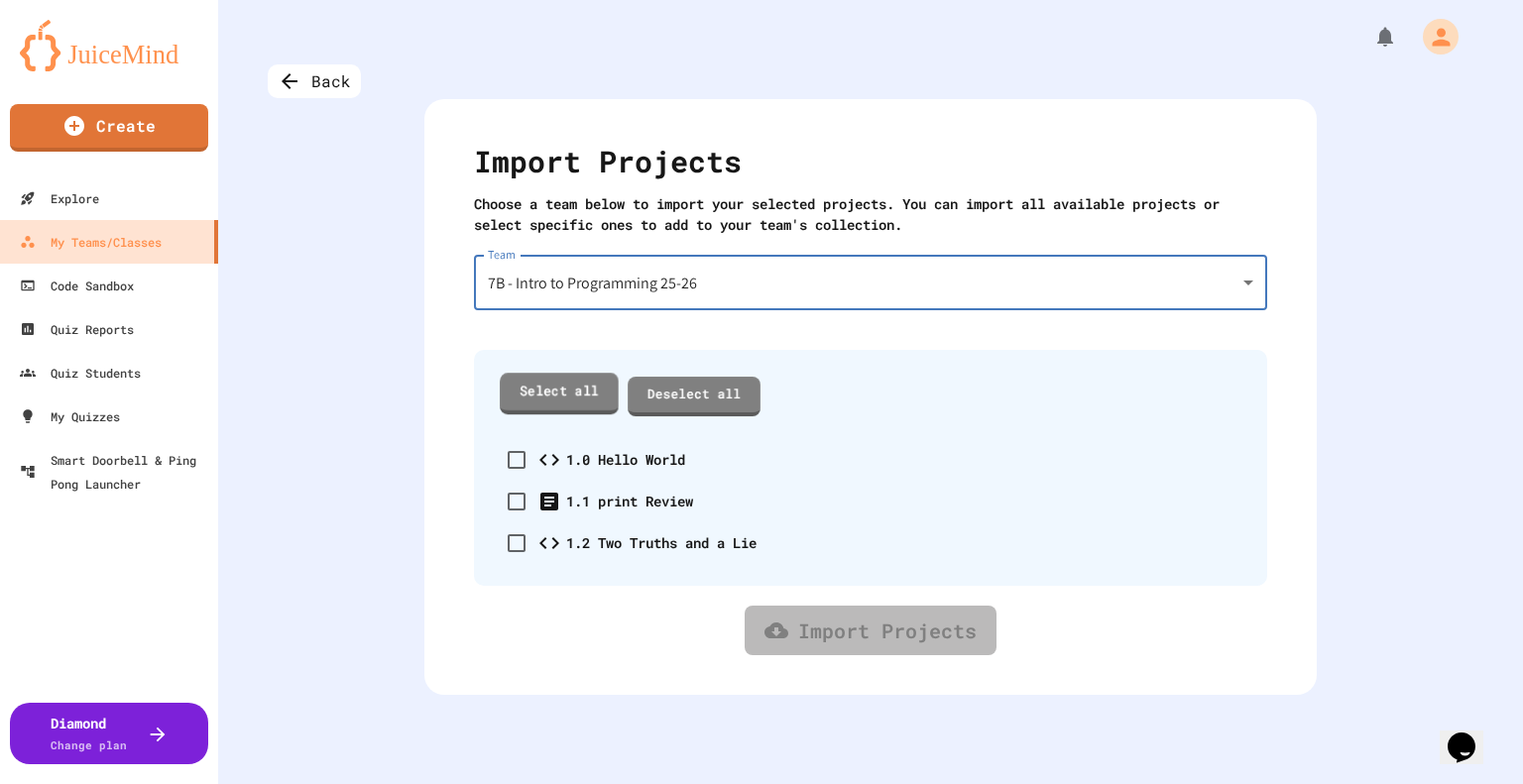 click on "Select all" at bounding box center [559, 392] 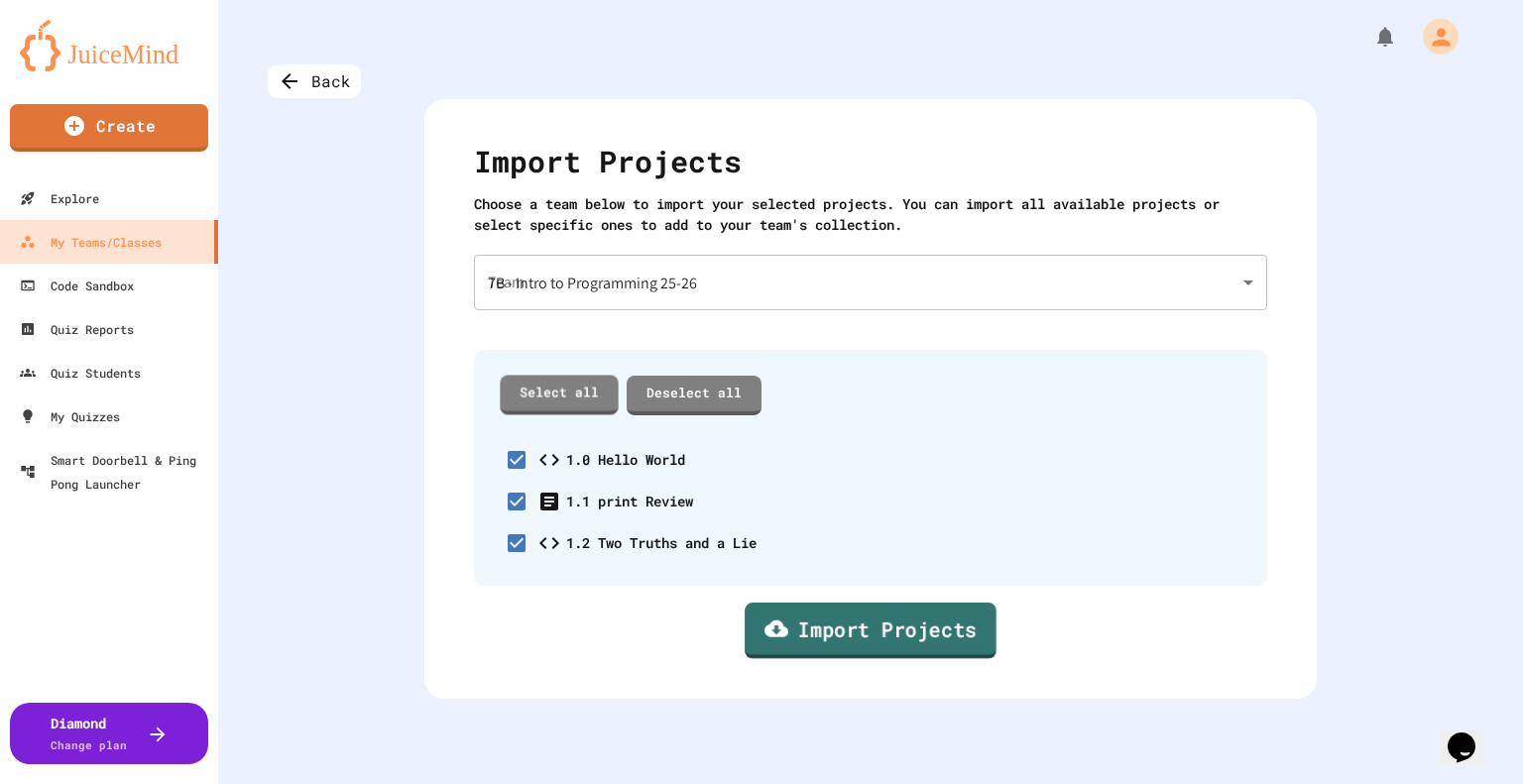 click 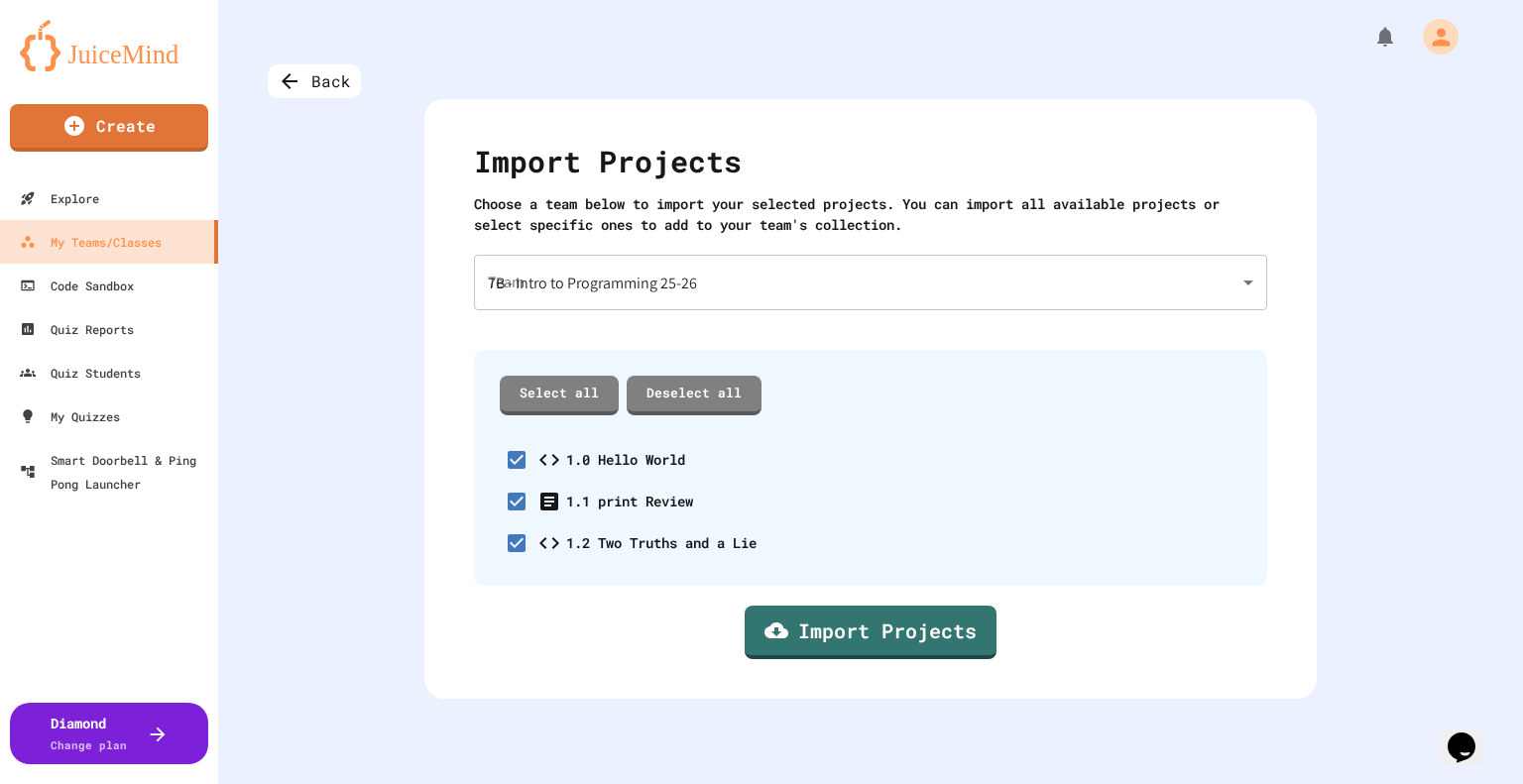 click on "Confirm" at bounding box center (821, 1061) 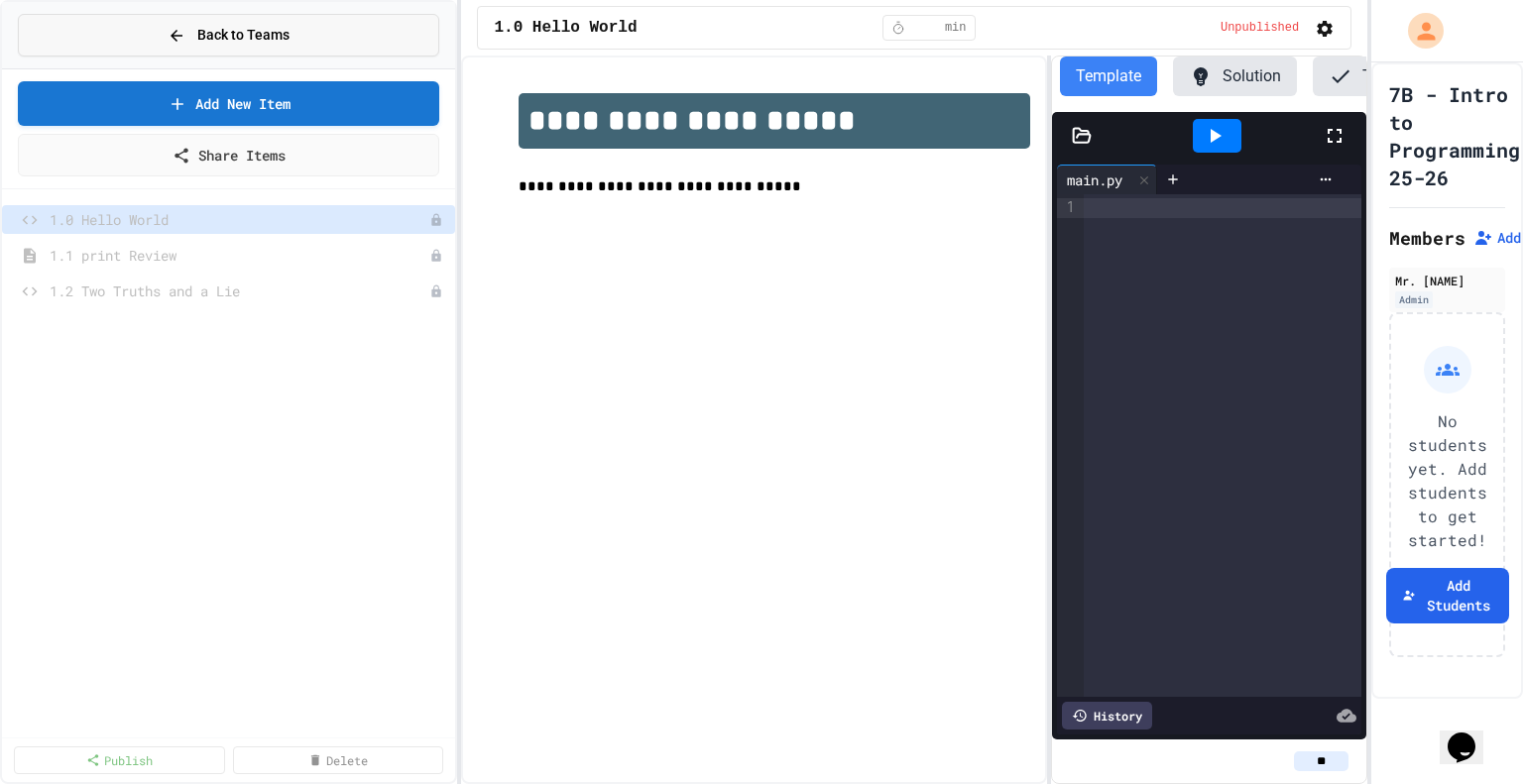 click on "Back to Teams" at bounding box center (243, 35) 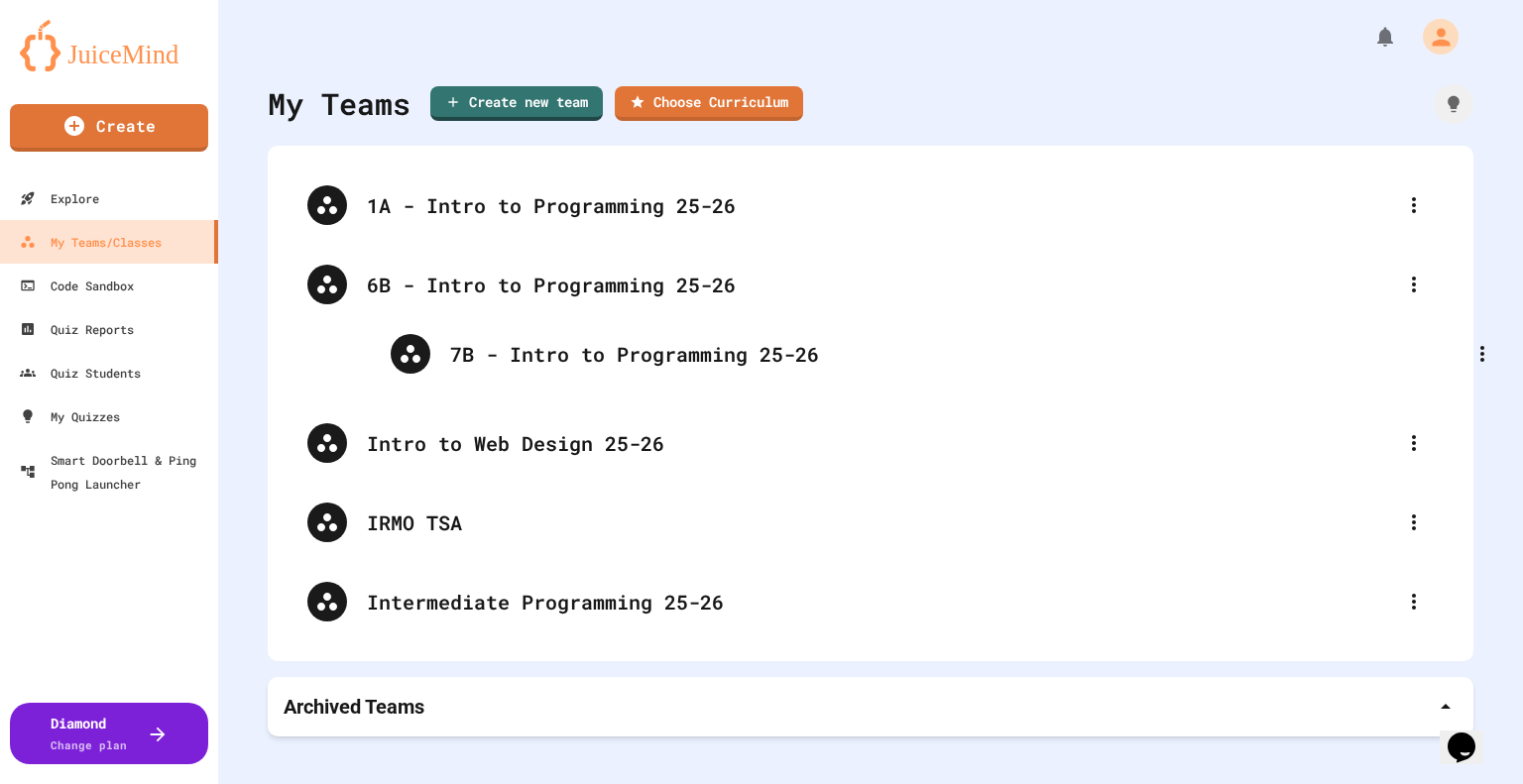 drag, startPoint x: 488, startPoint y: 595, endPoint x: 571, endPoint y: 340, distance: 268.16786 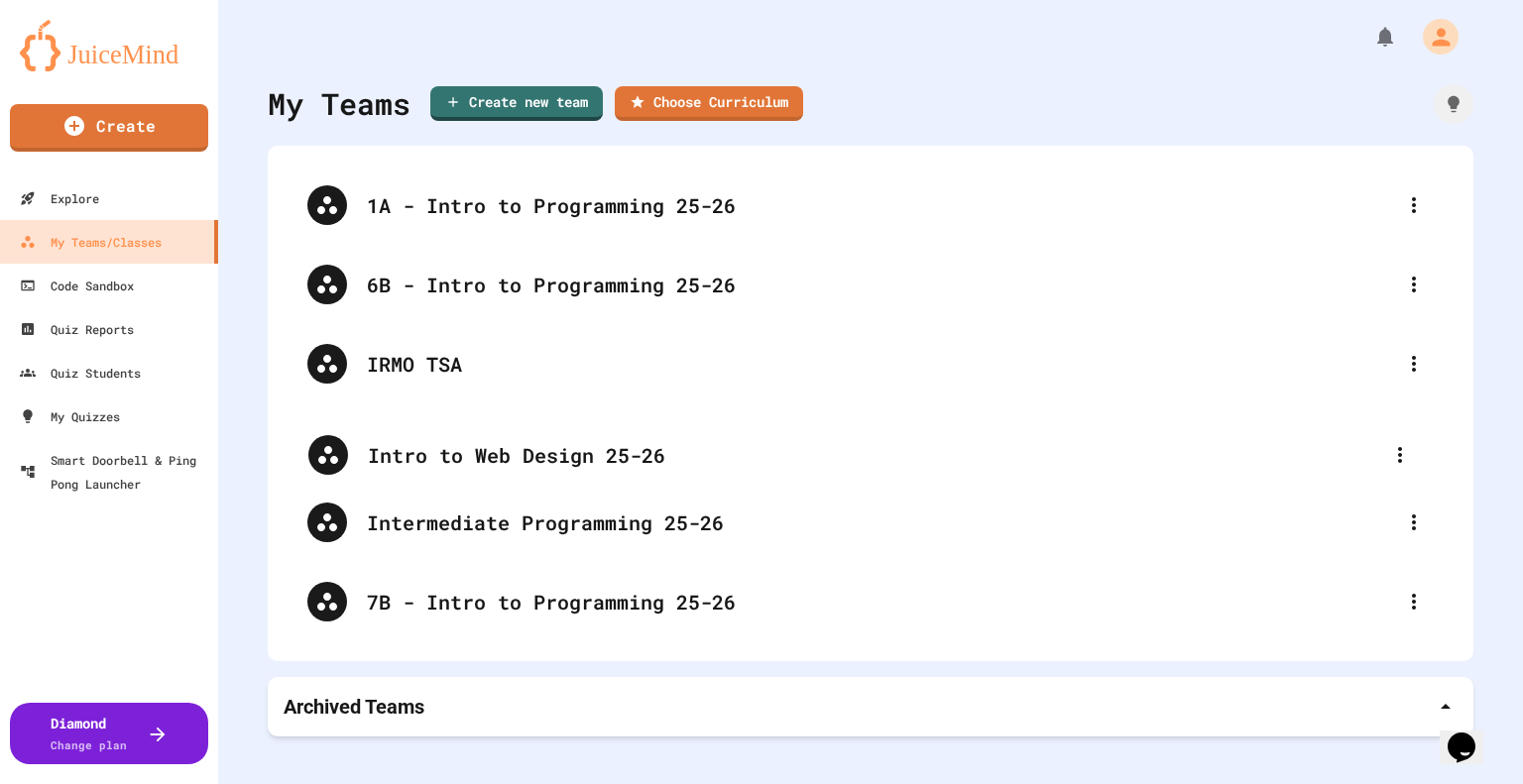 drag, startPoint x: 567, startPoint y: 348, endPoint x: 570, endPoint y: 448, distance: 100.04499 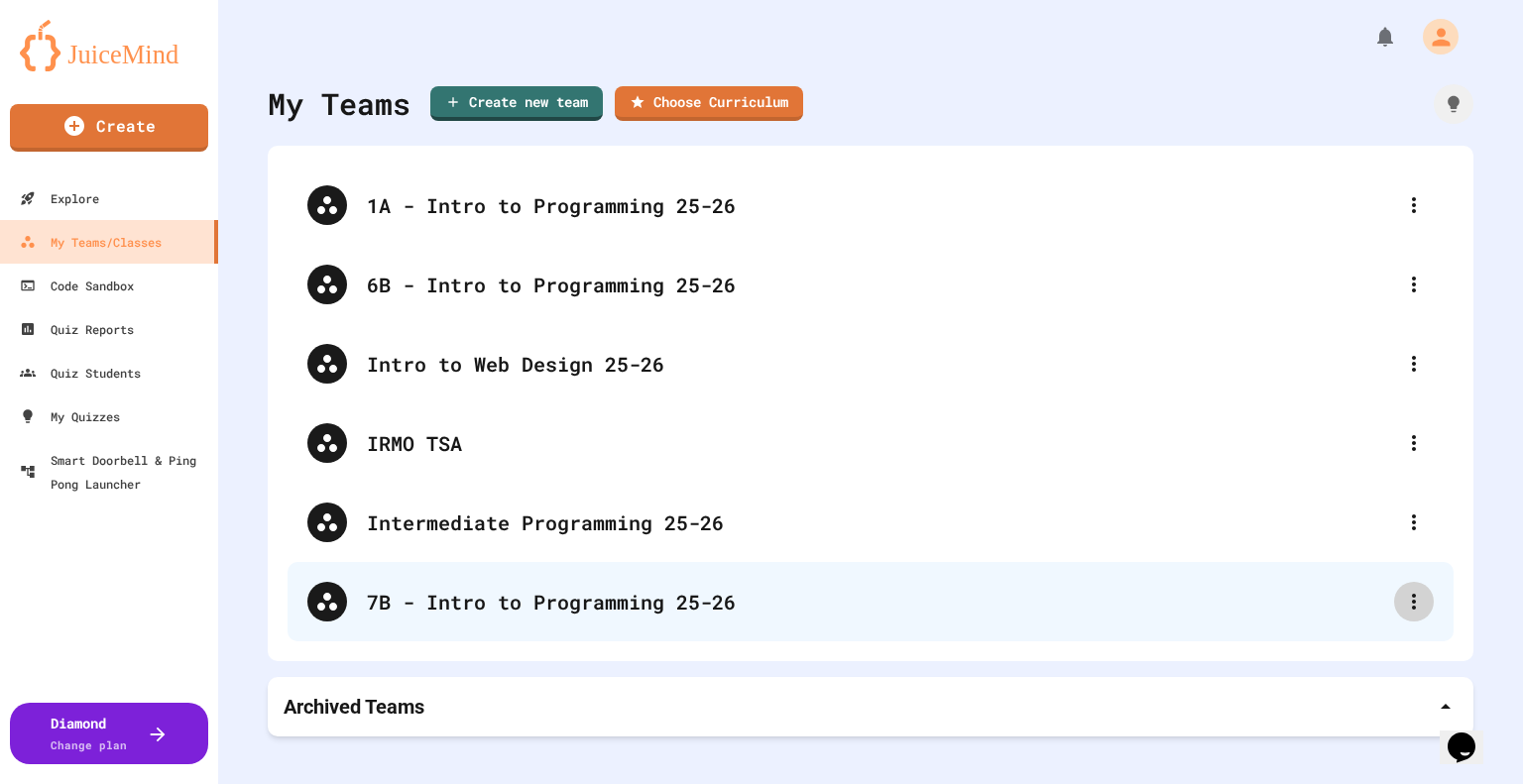 click at bounding box center [1414, 602] 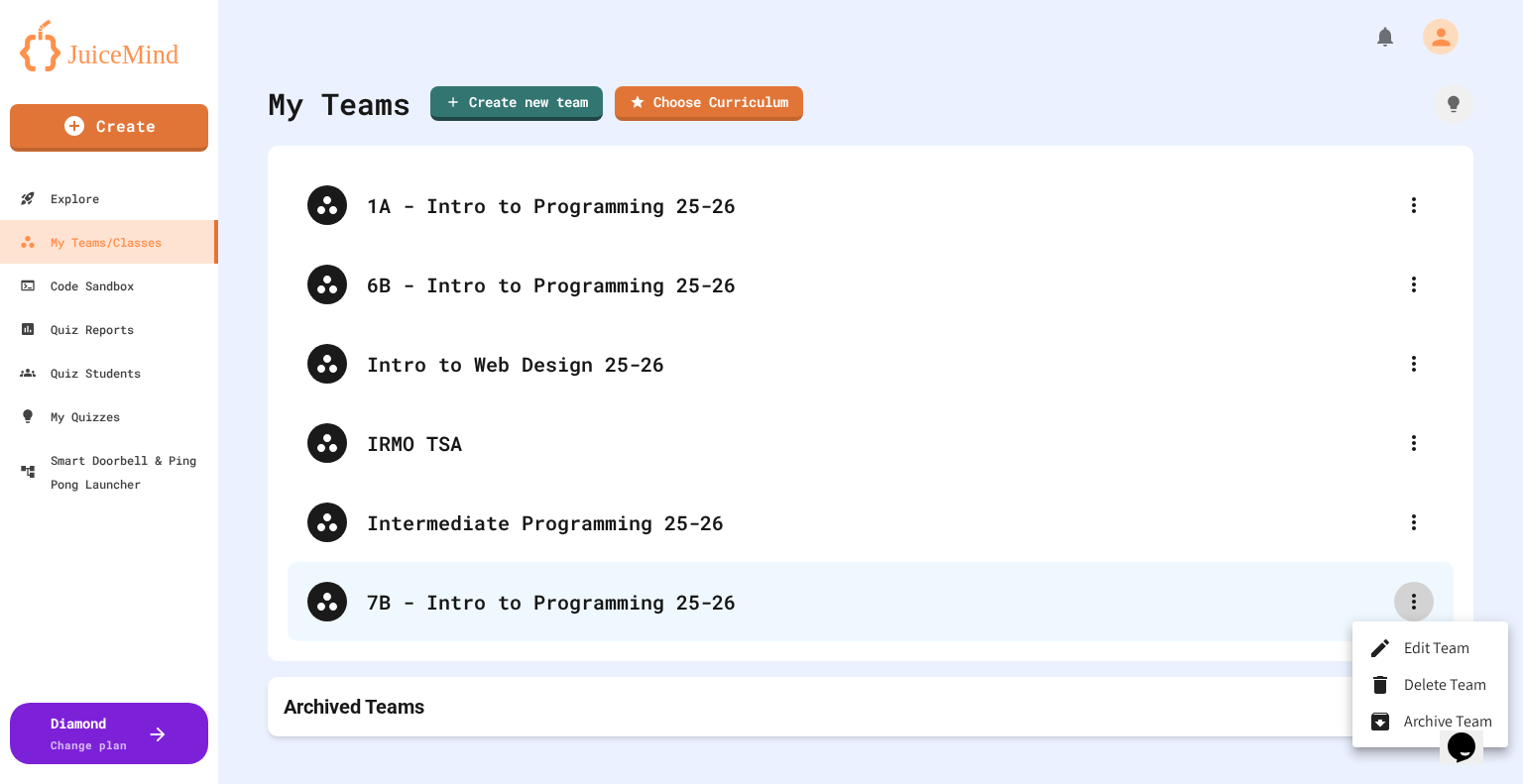click at bounding box center (762, 392) 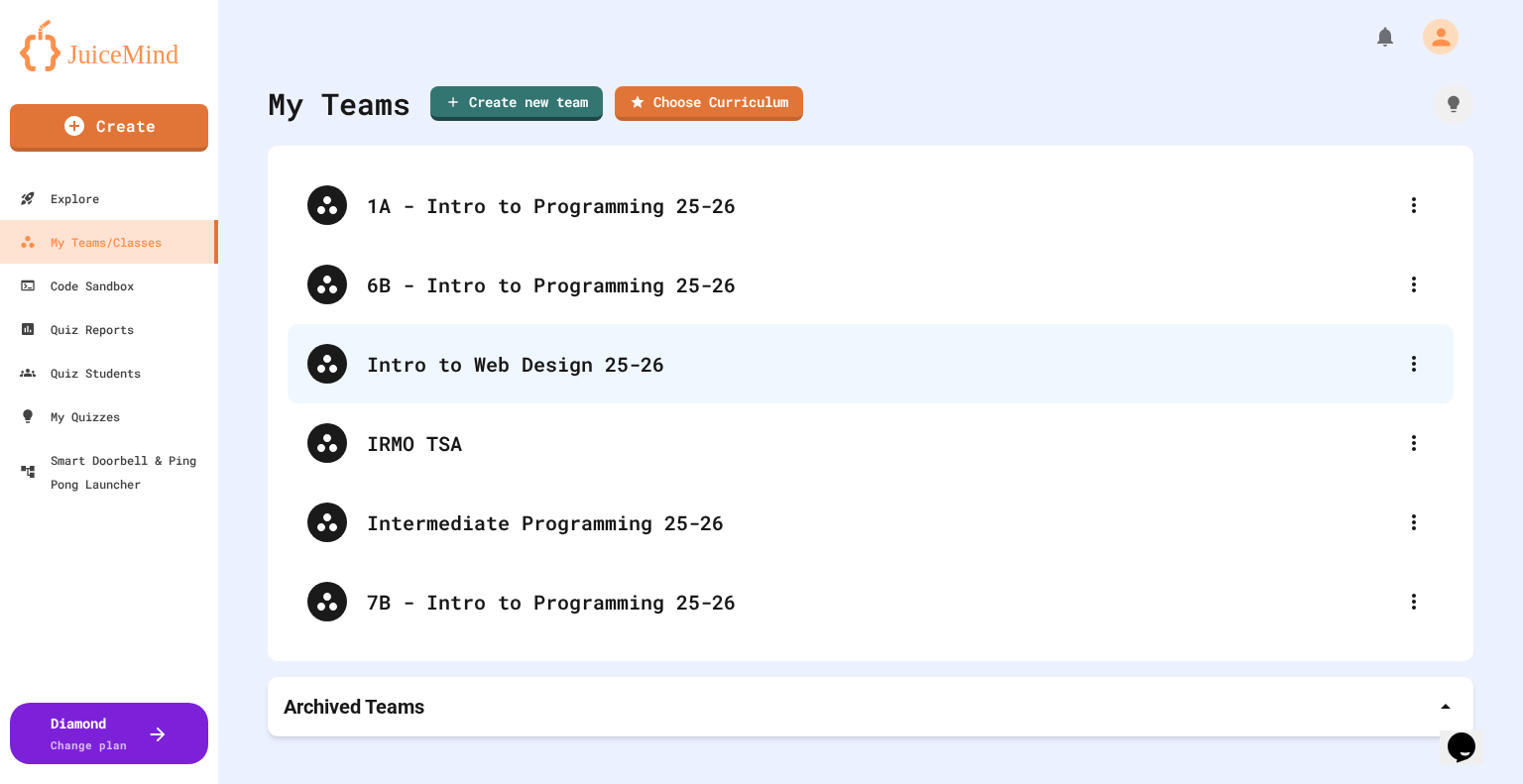click on "Intro to Web Design 25-26" at bounding box center (880, 364) 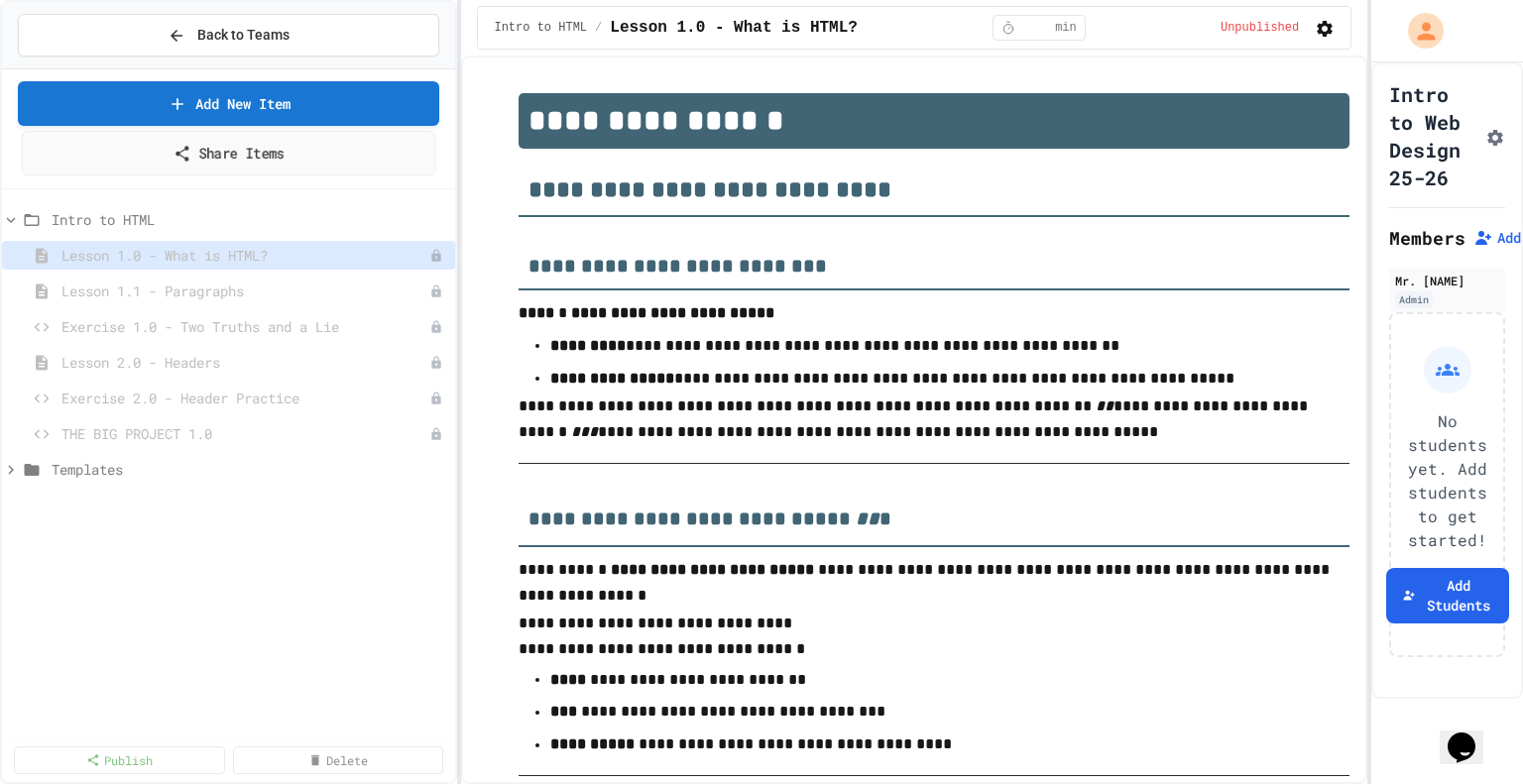 click on "Share Items" at bounding box center [229, 153] 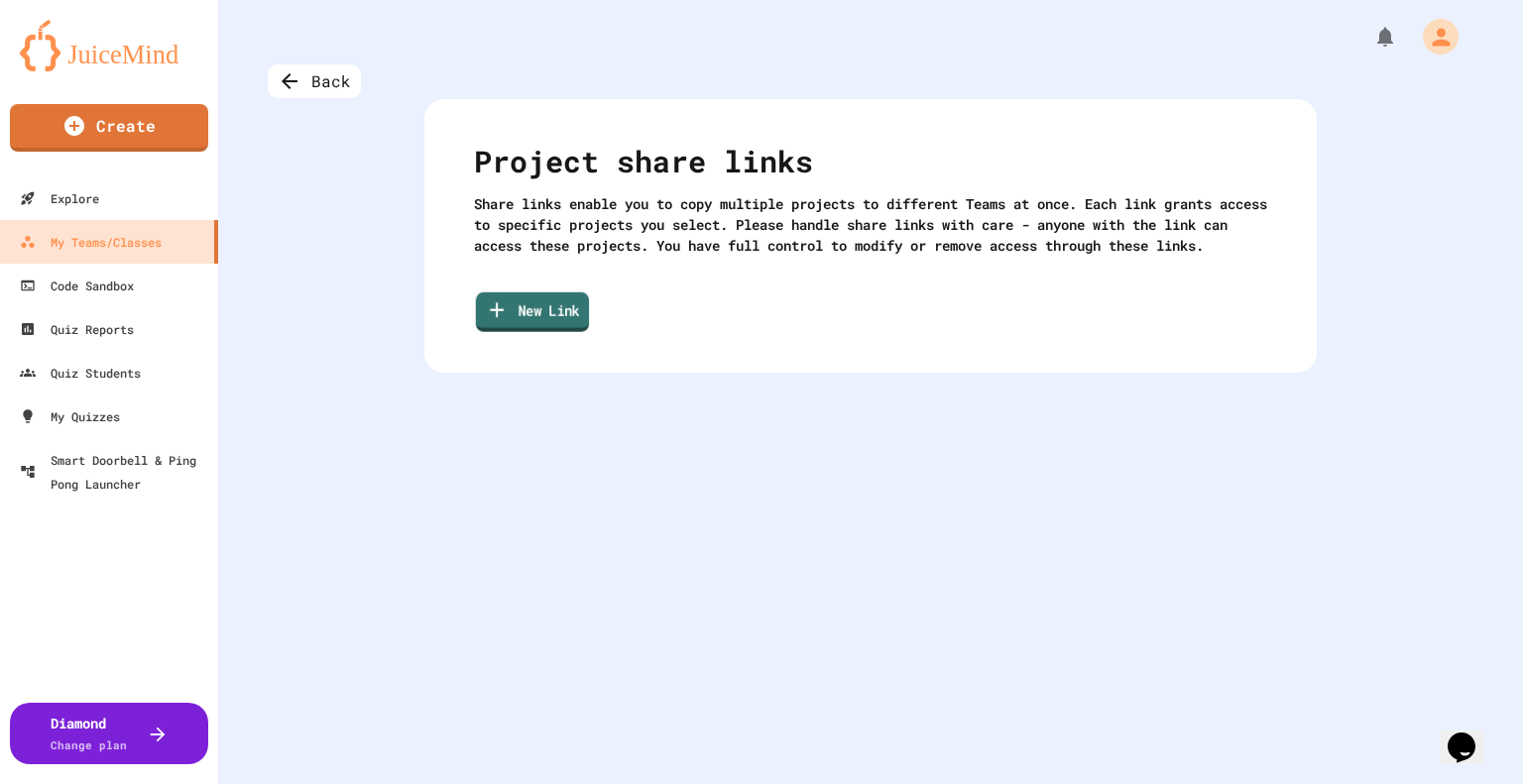 click on "New Link" at bounding box center [532, 312] 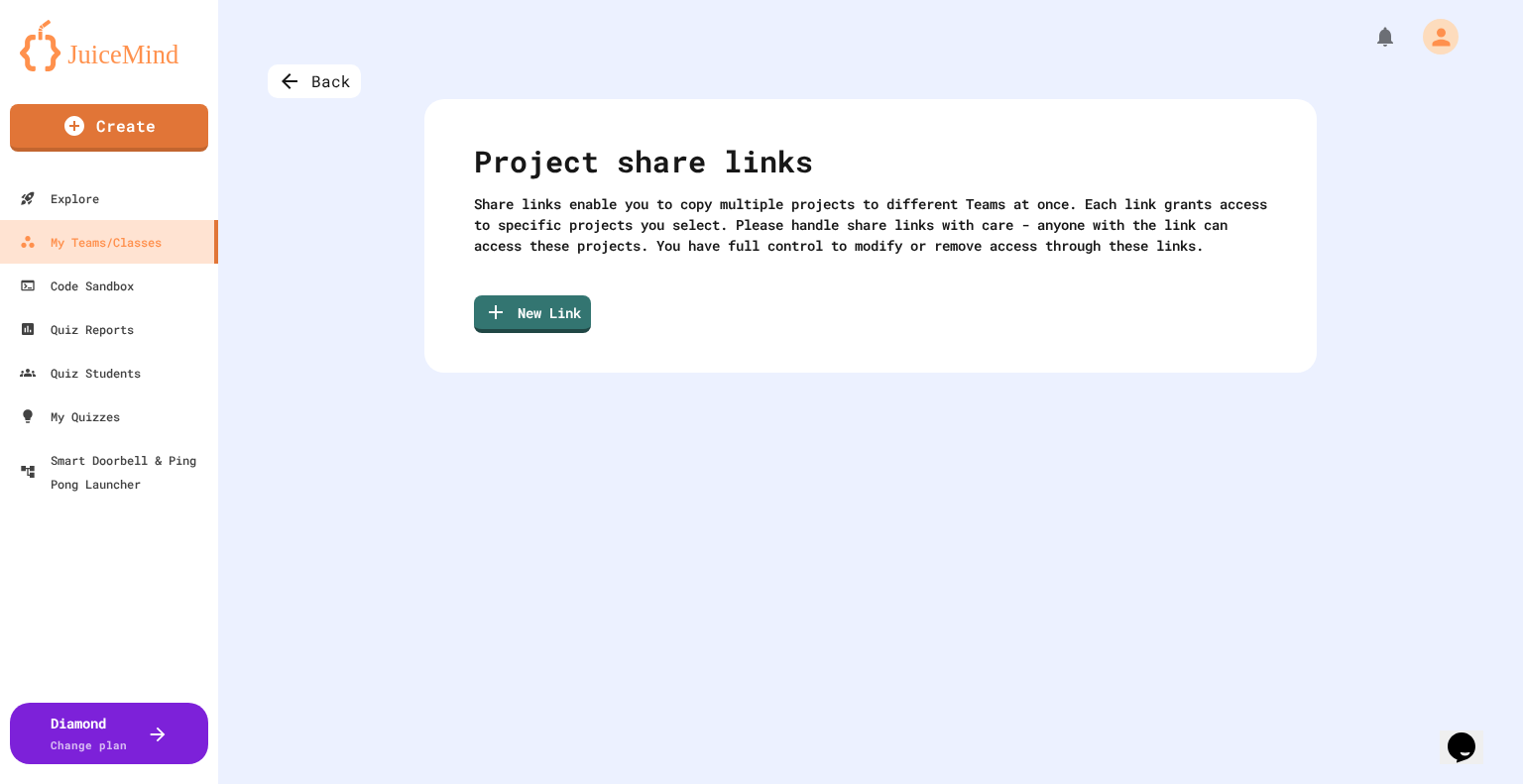 scroll, scrollTop: 0, scrollLeft: 0, axis: both 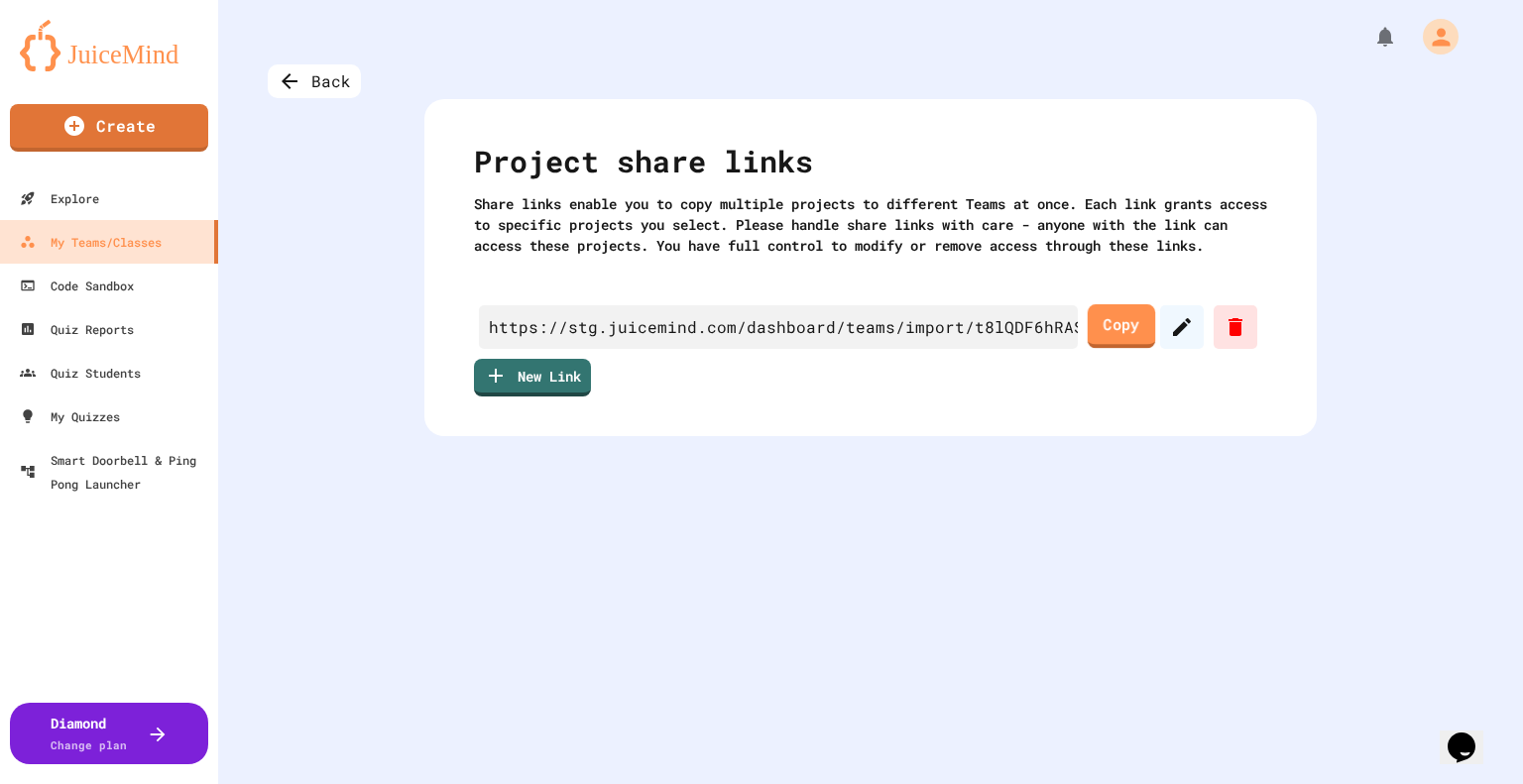 click on "Copy" at bounding box center (1121, 326) 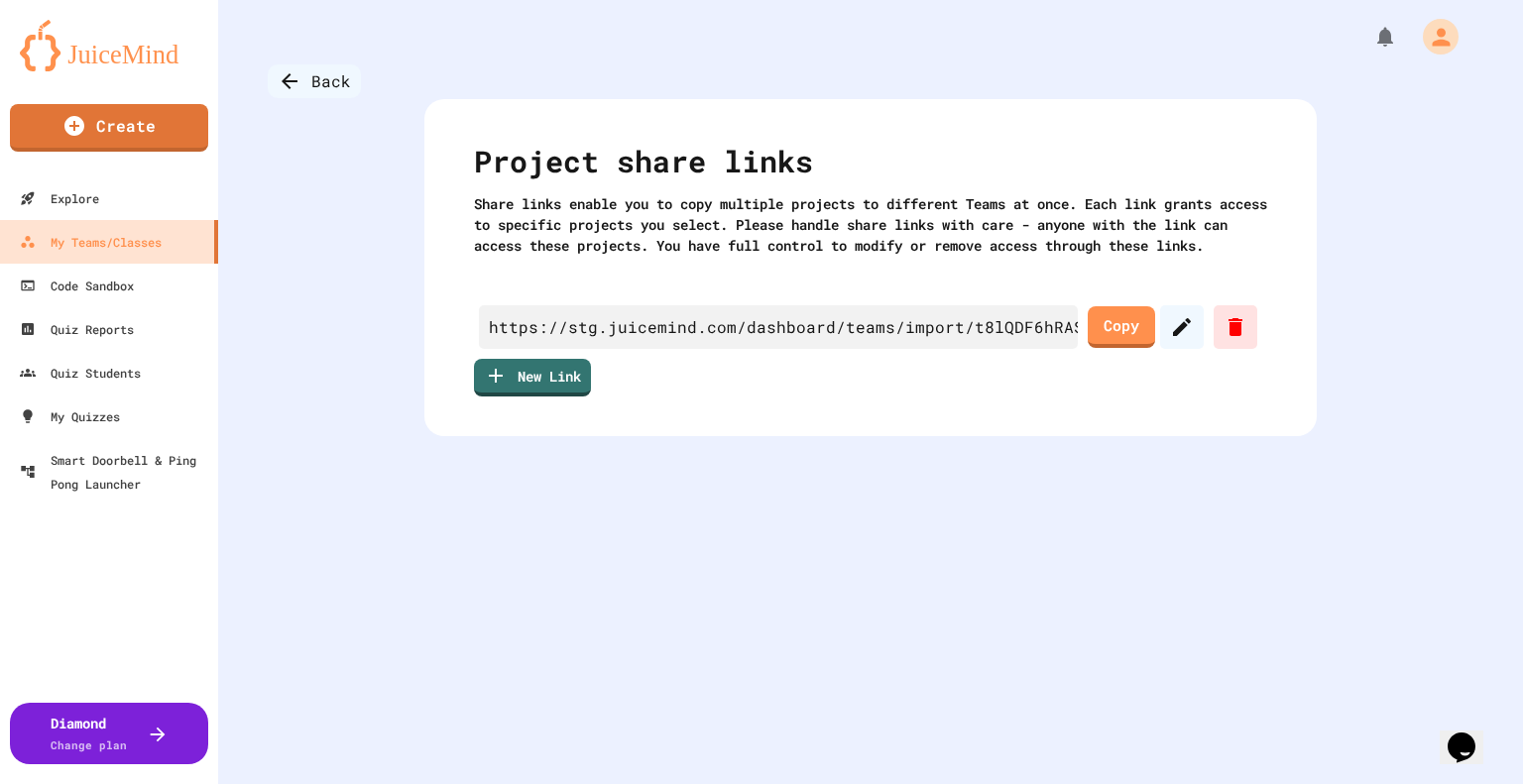 click on "Back" at bounding box center (314, 81) 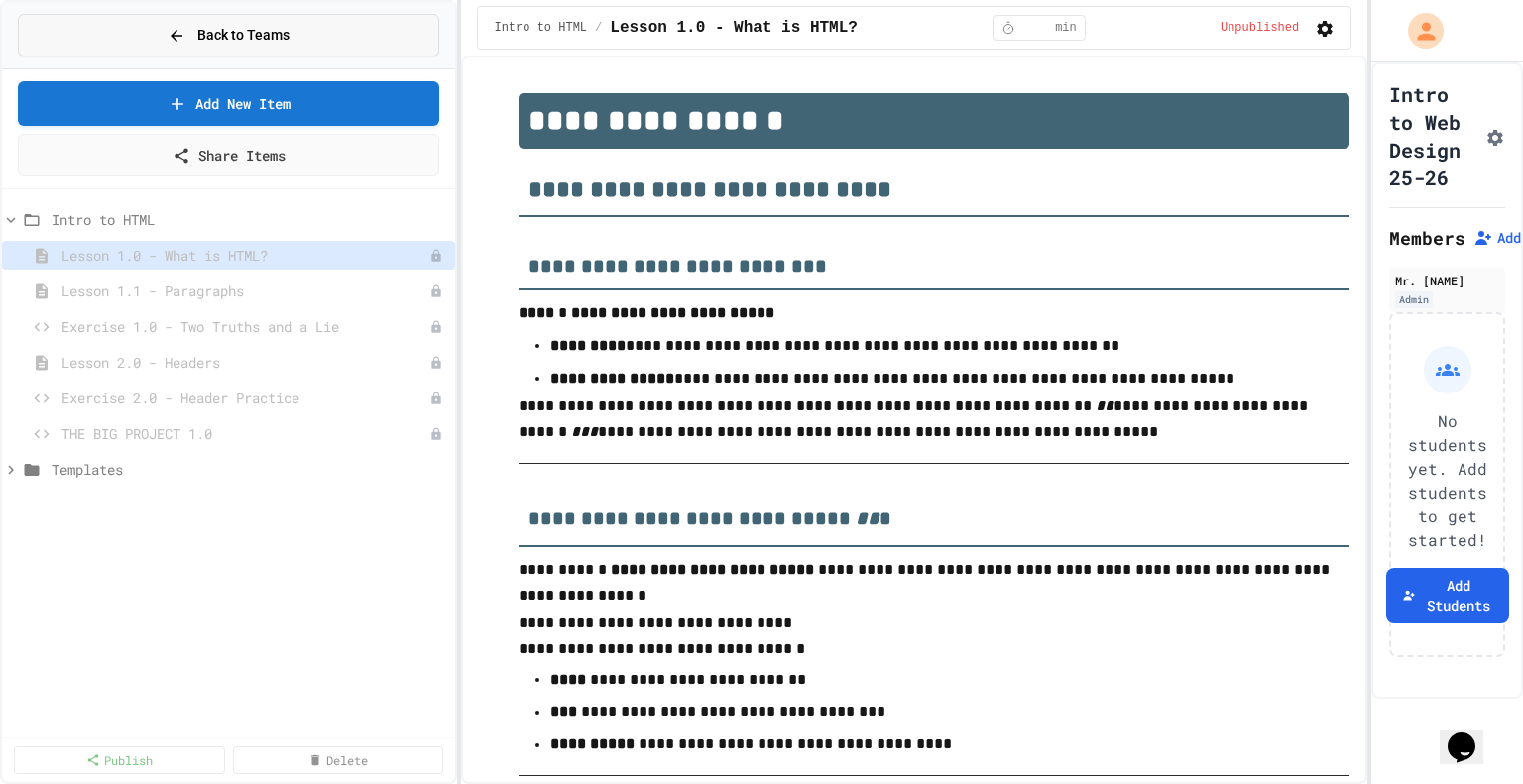 click on "Back to Teams" at bounding box center [243, 35] 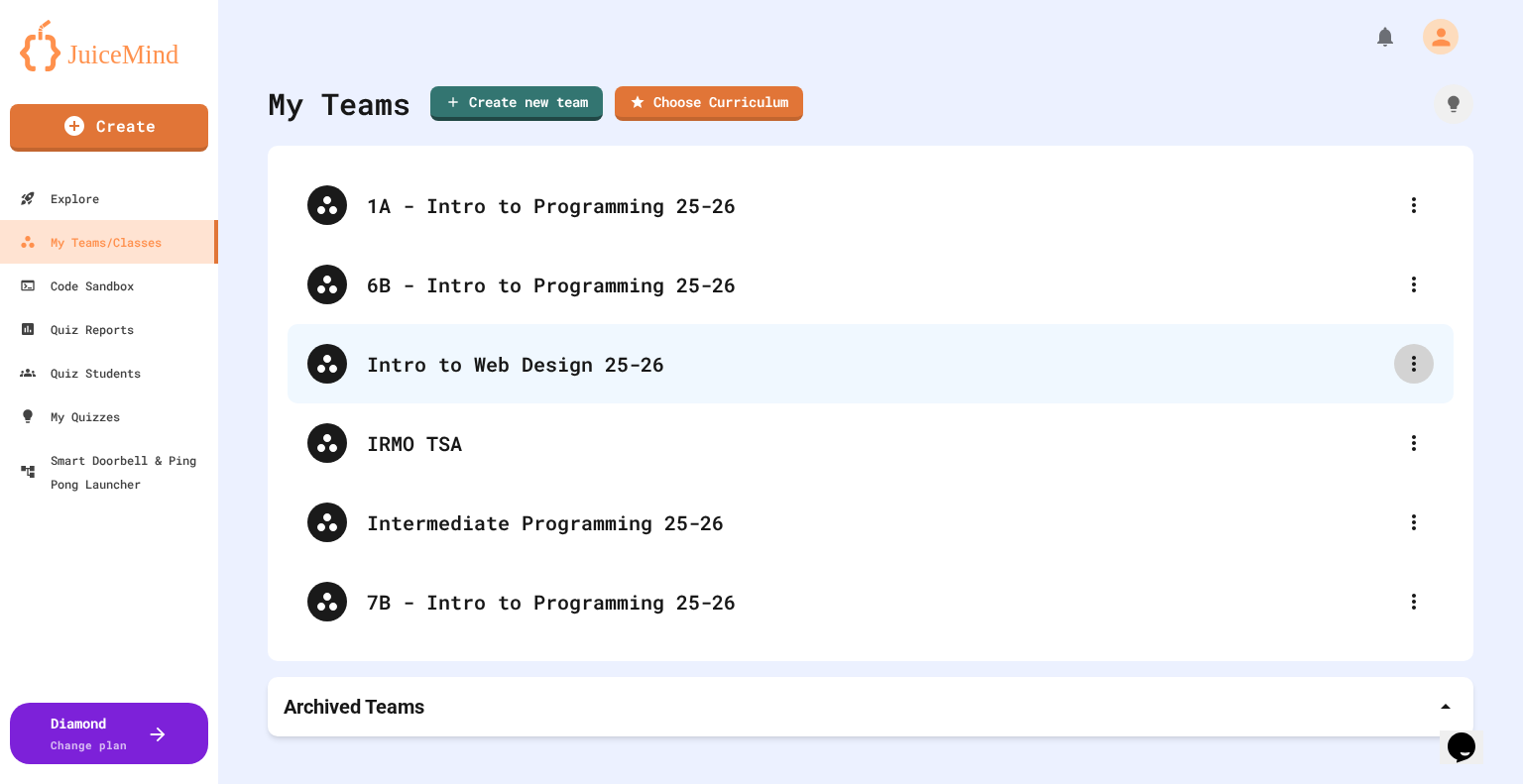 click 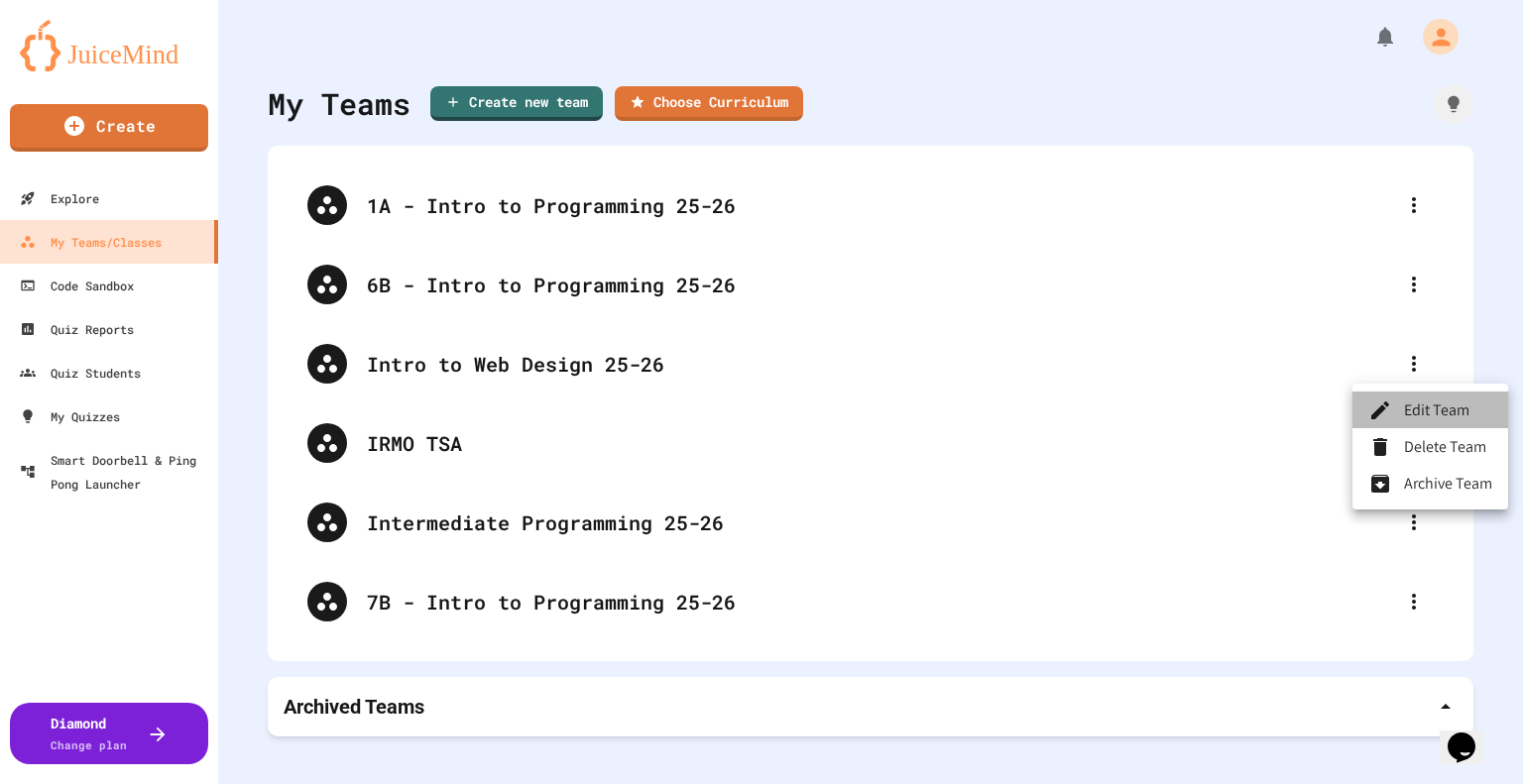 click 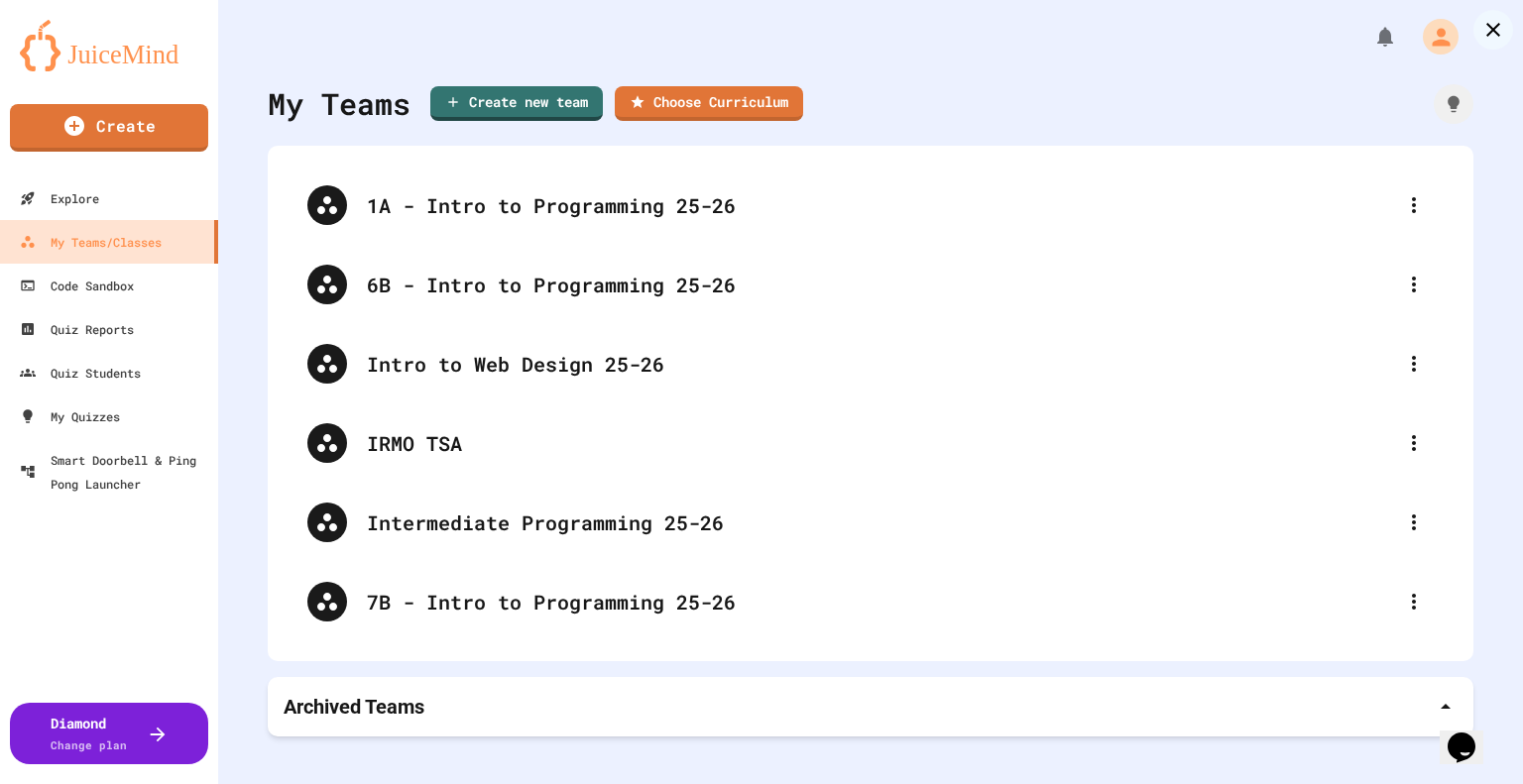 click on "**********" at bounding box center (762, 1092) 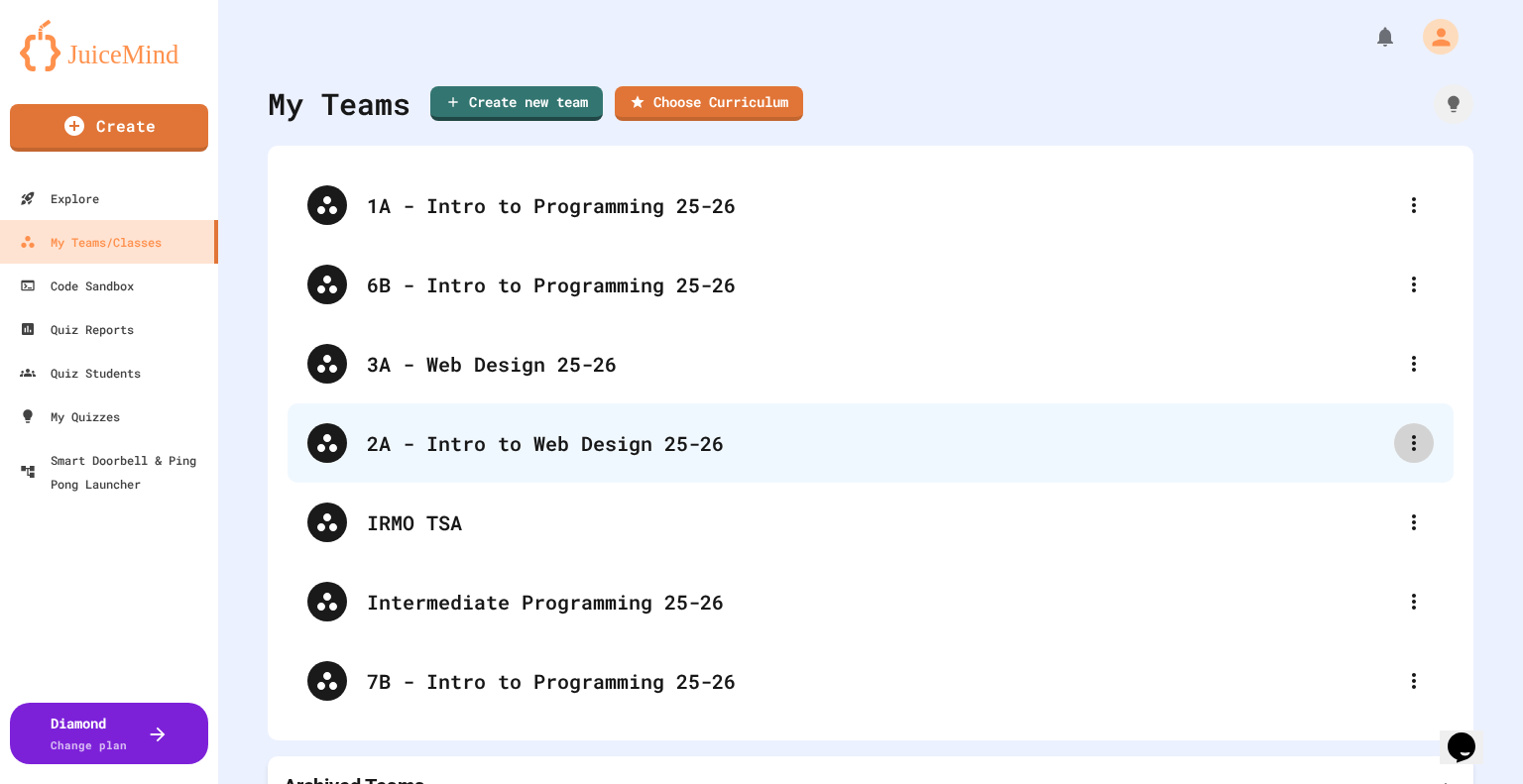 click 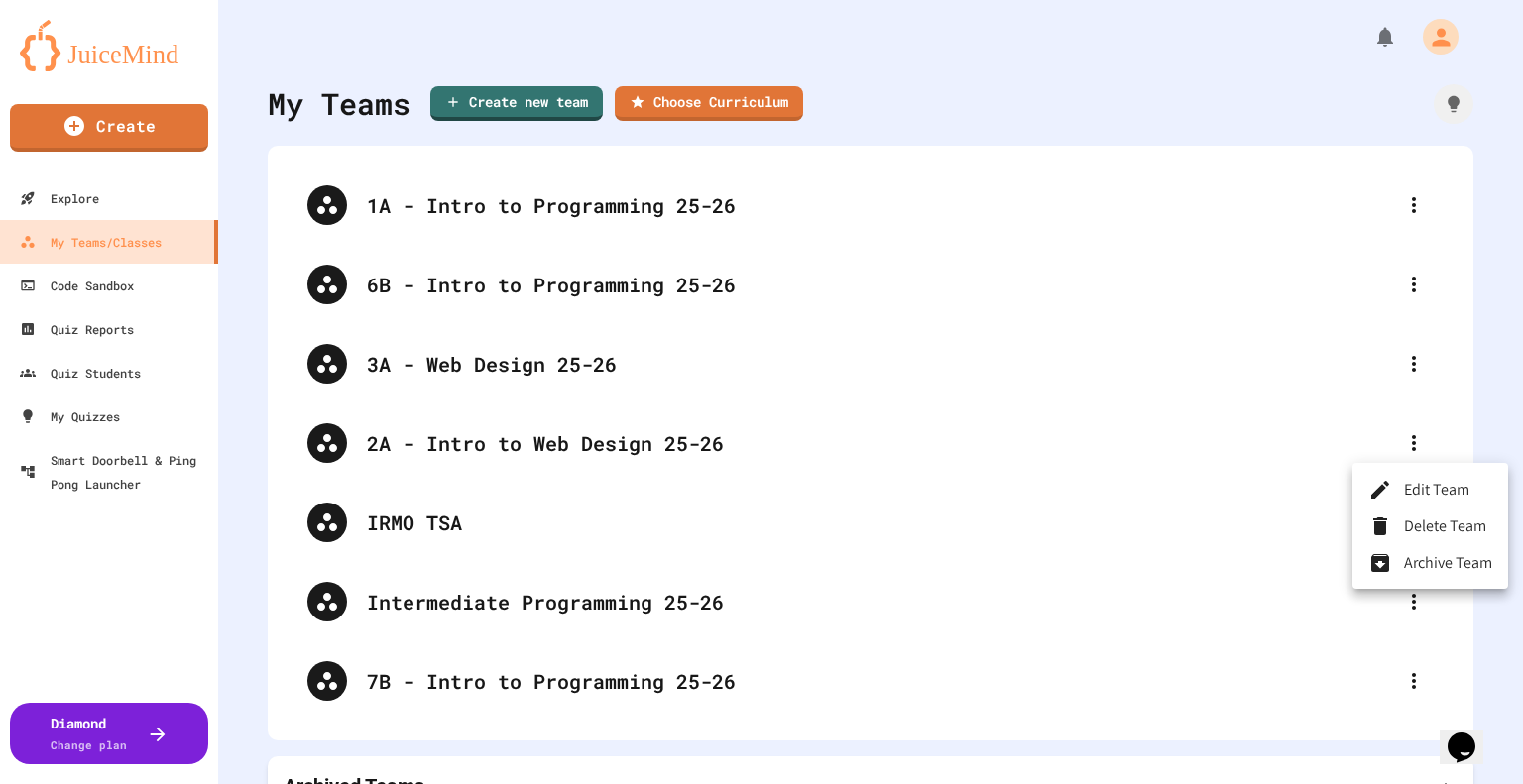 click 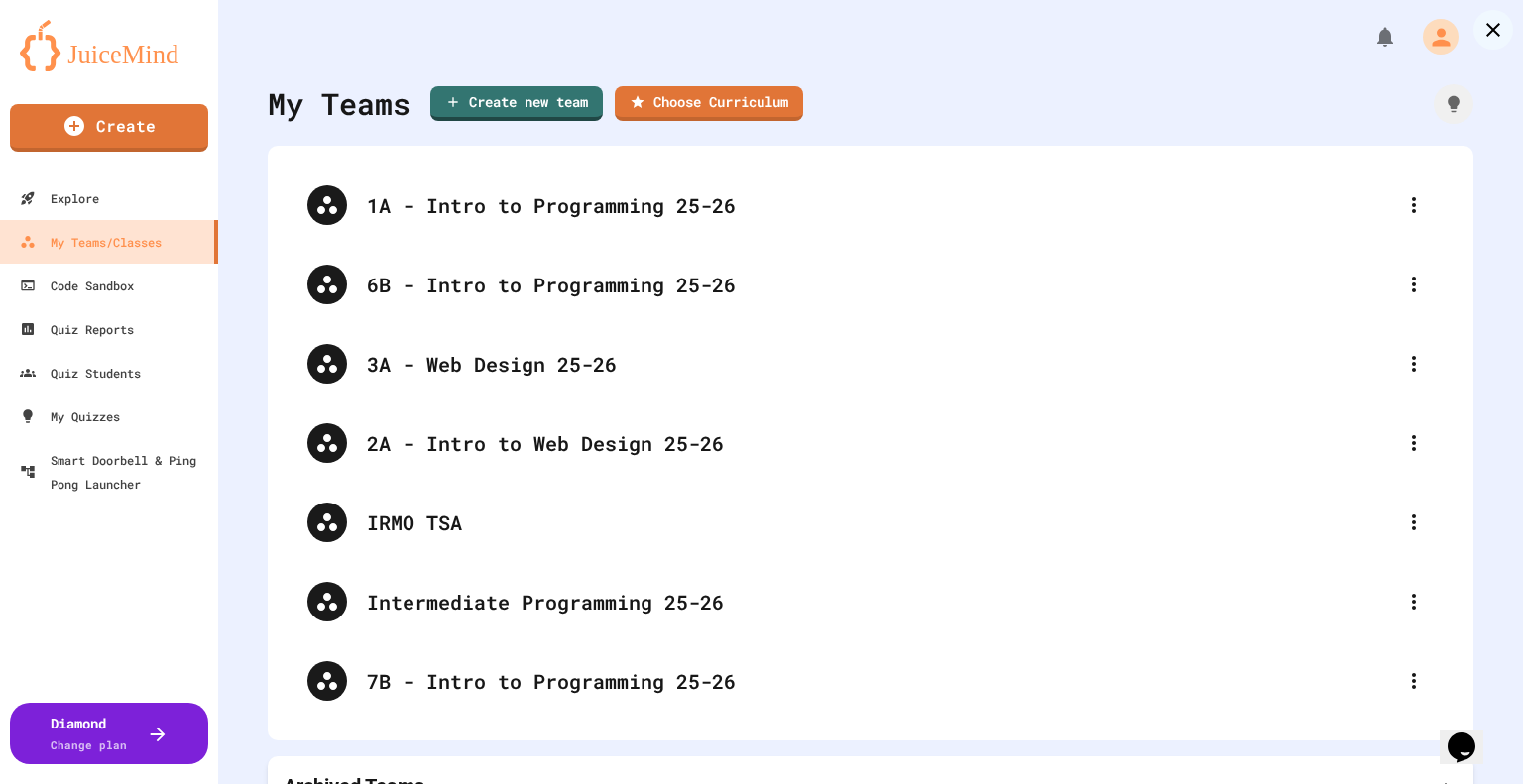 click on "**********" at bounding box center [762, 1092] 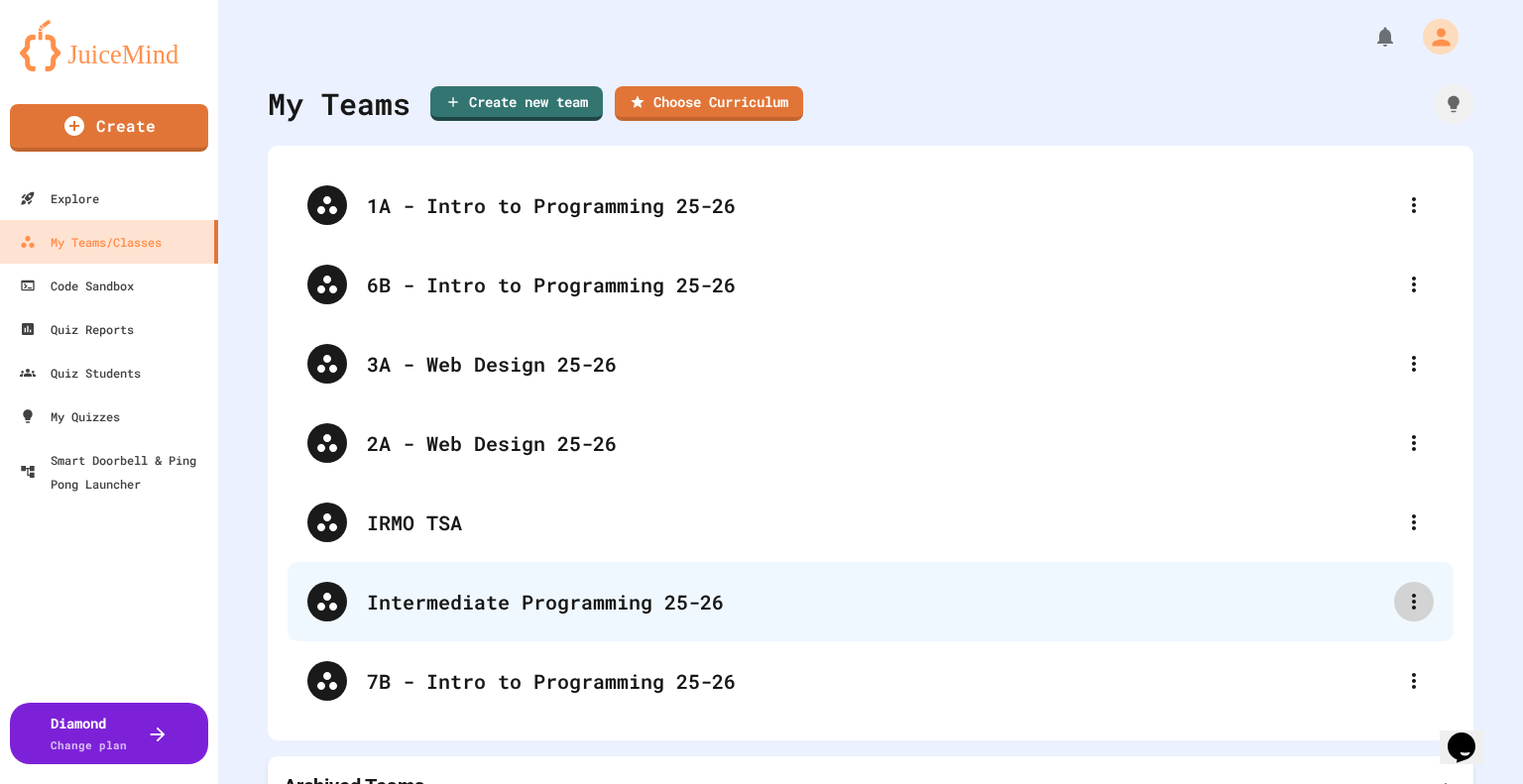 click 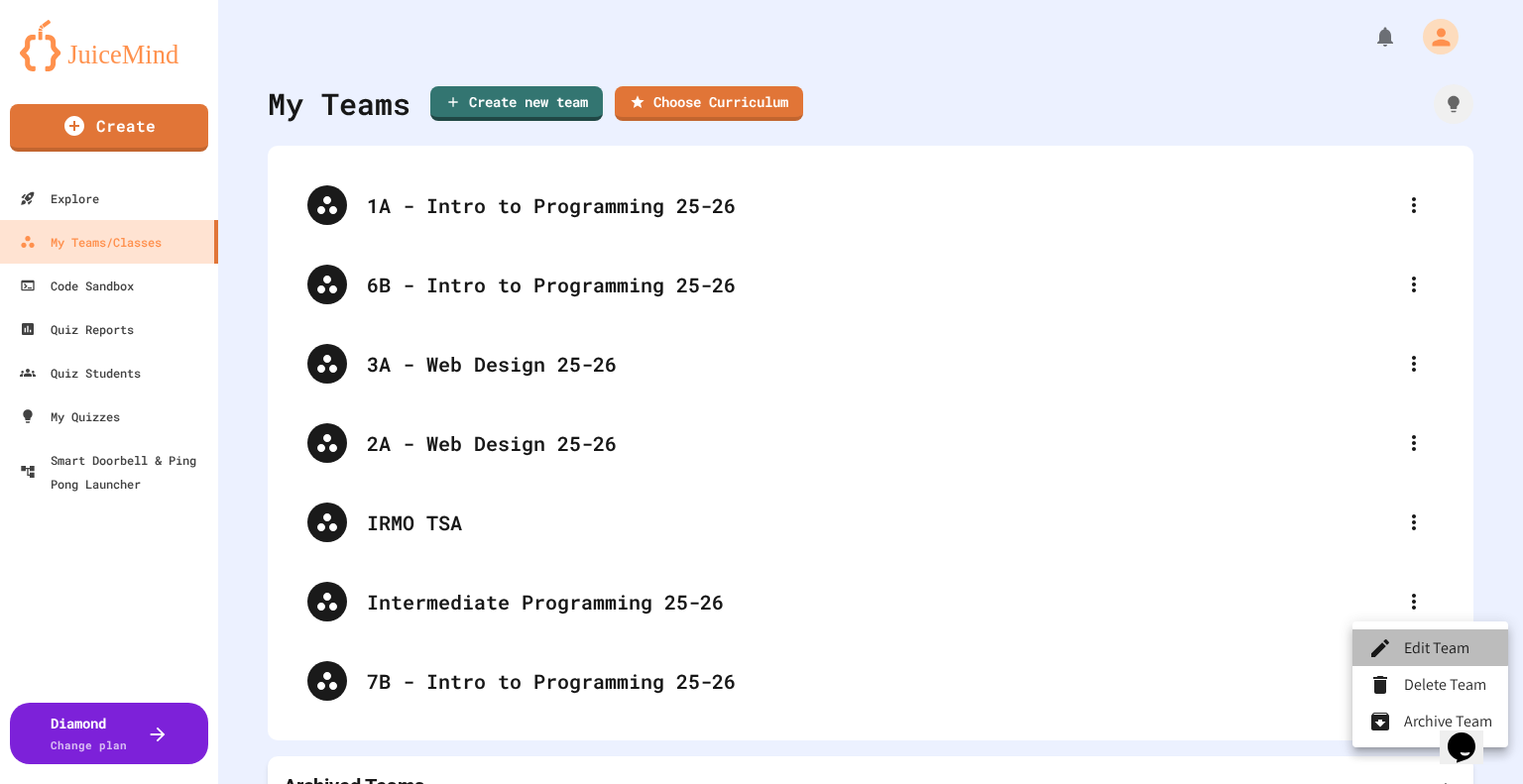 click 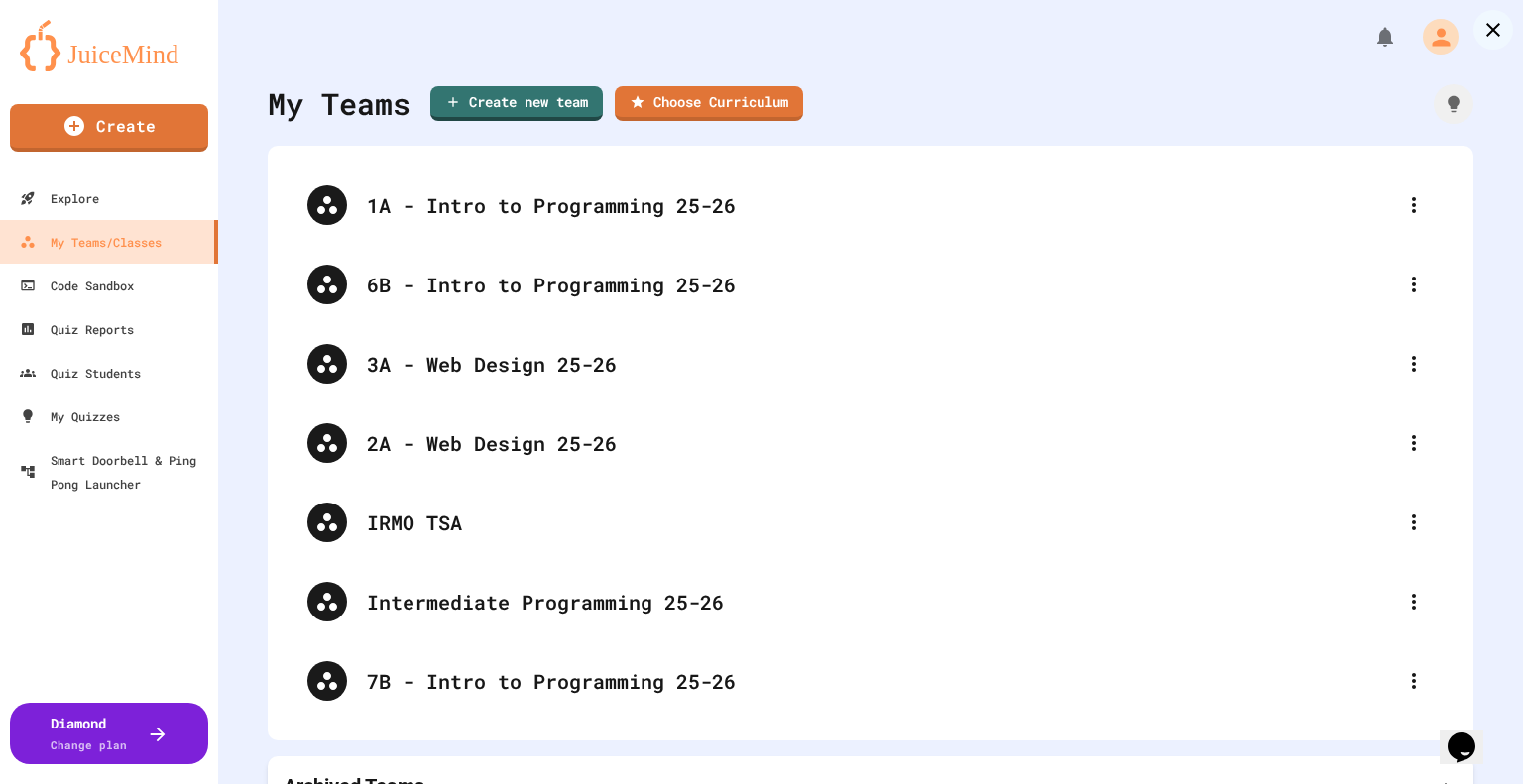 click on "**********" at bounding box center [762, 1092] 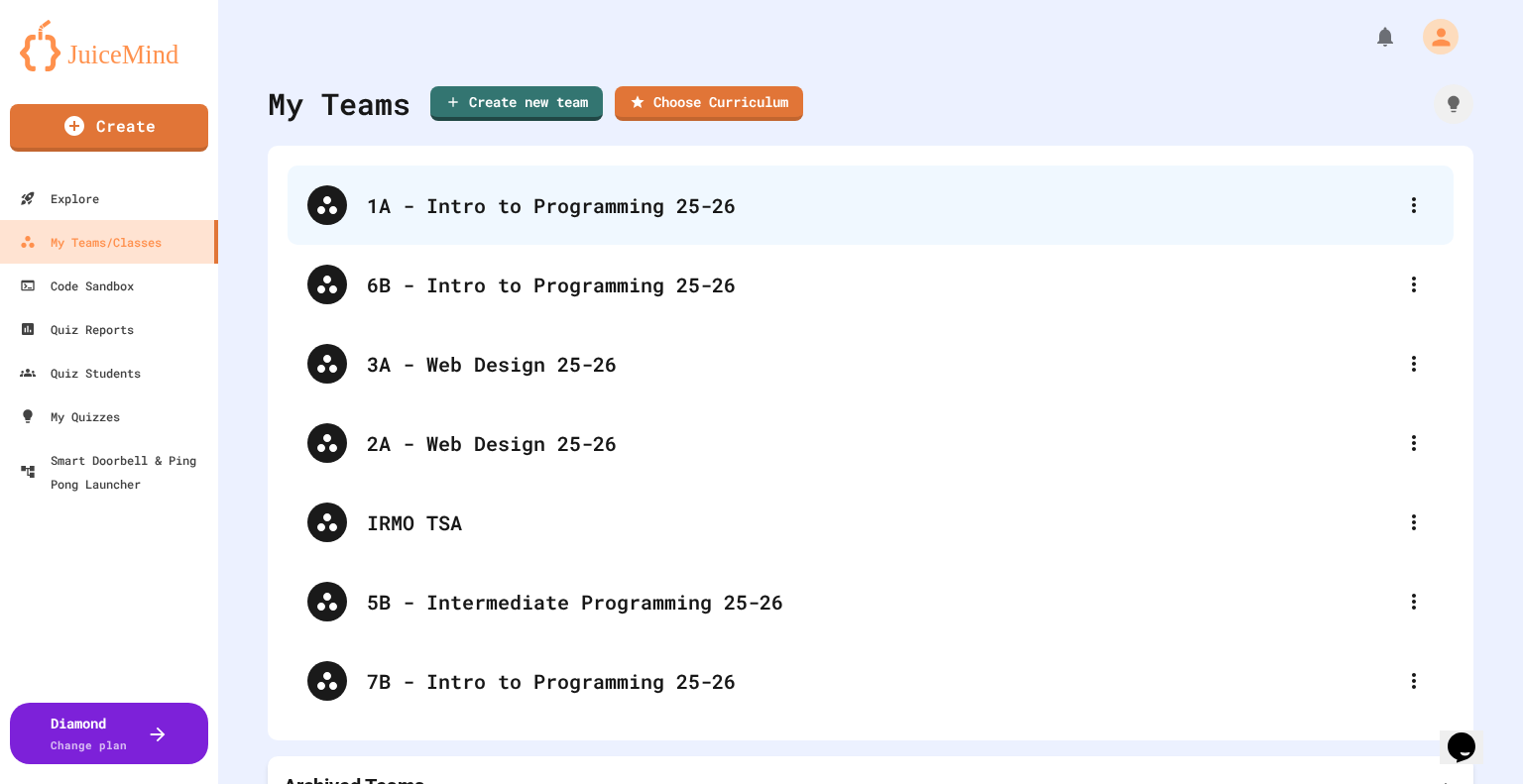 click on "1A - Intro to Programming 25-26" at bounding box center [880, 205] 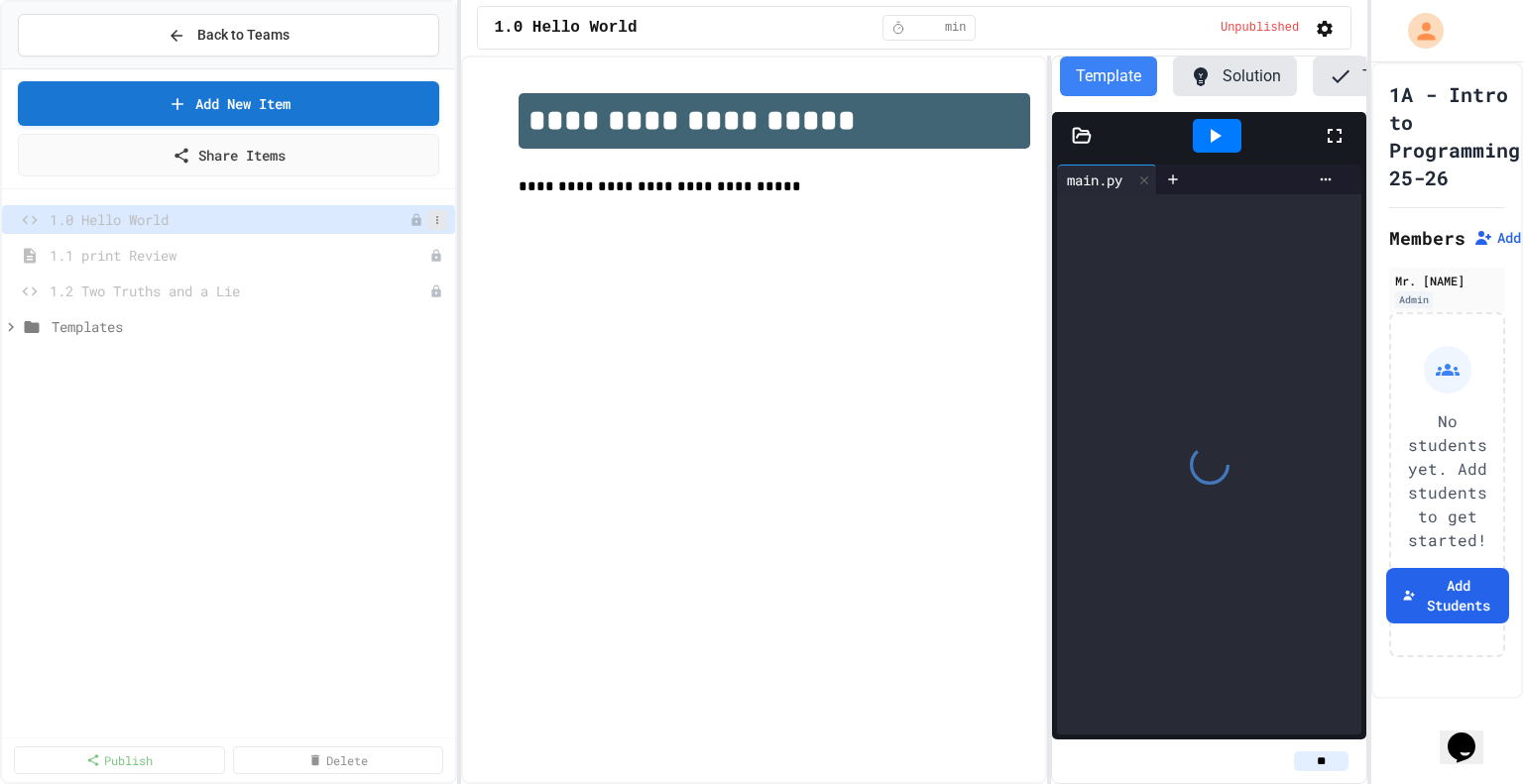 click 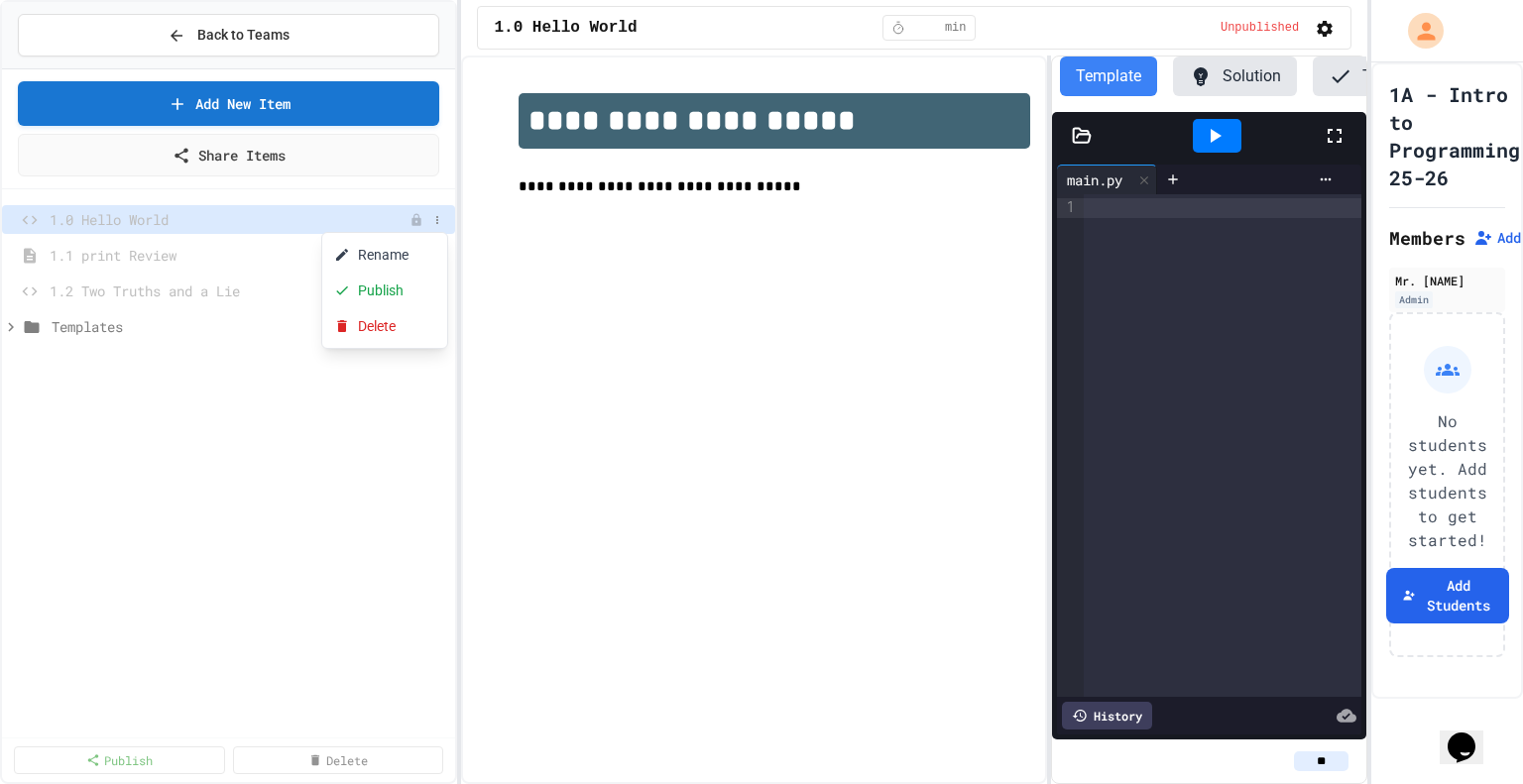 click at bounding box center (762, 392) 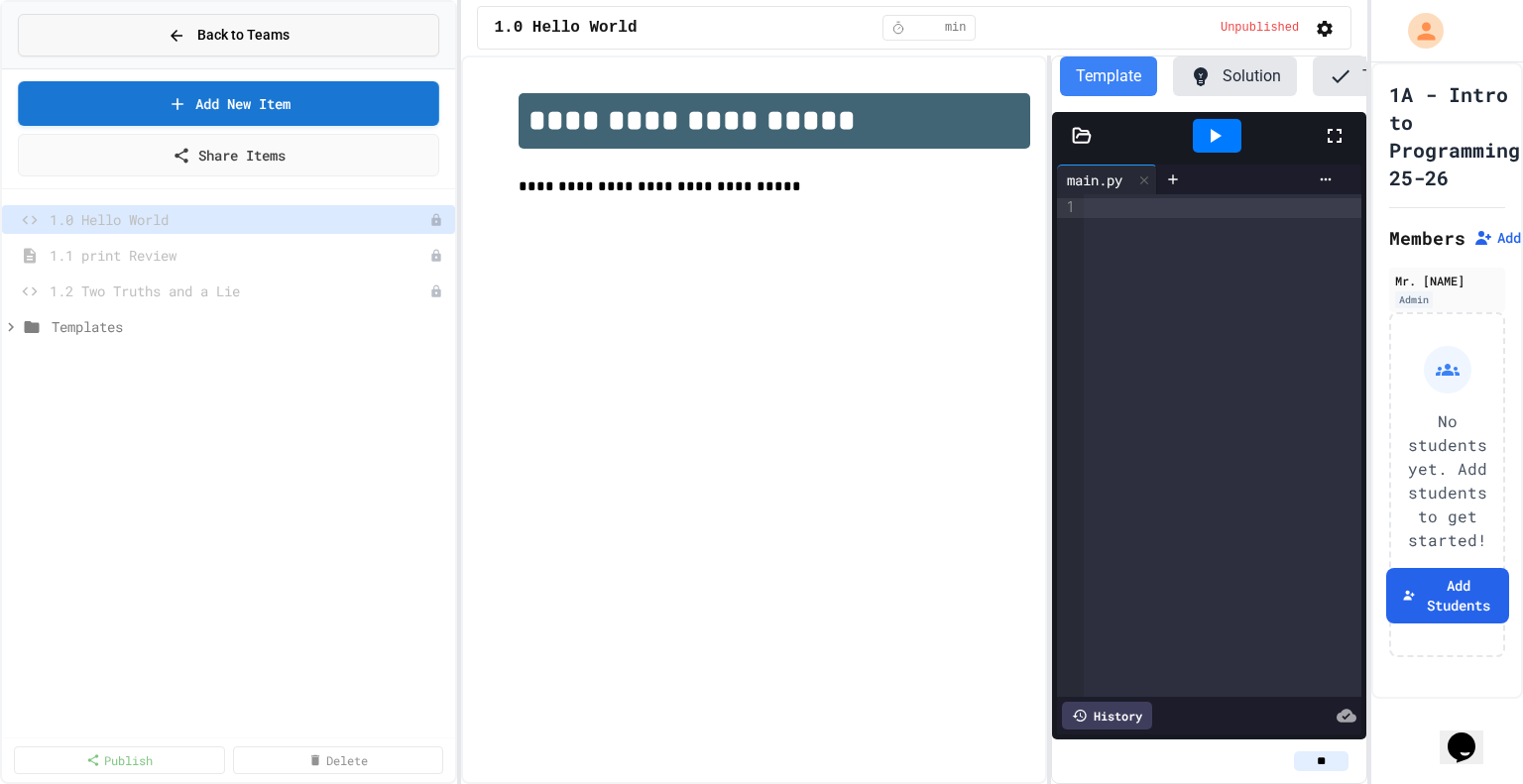 click on "Back to Teams" at bounding box center (243, 35) 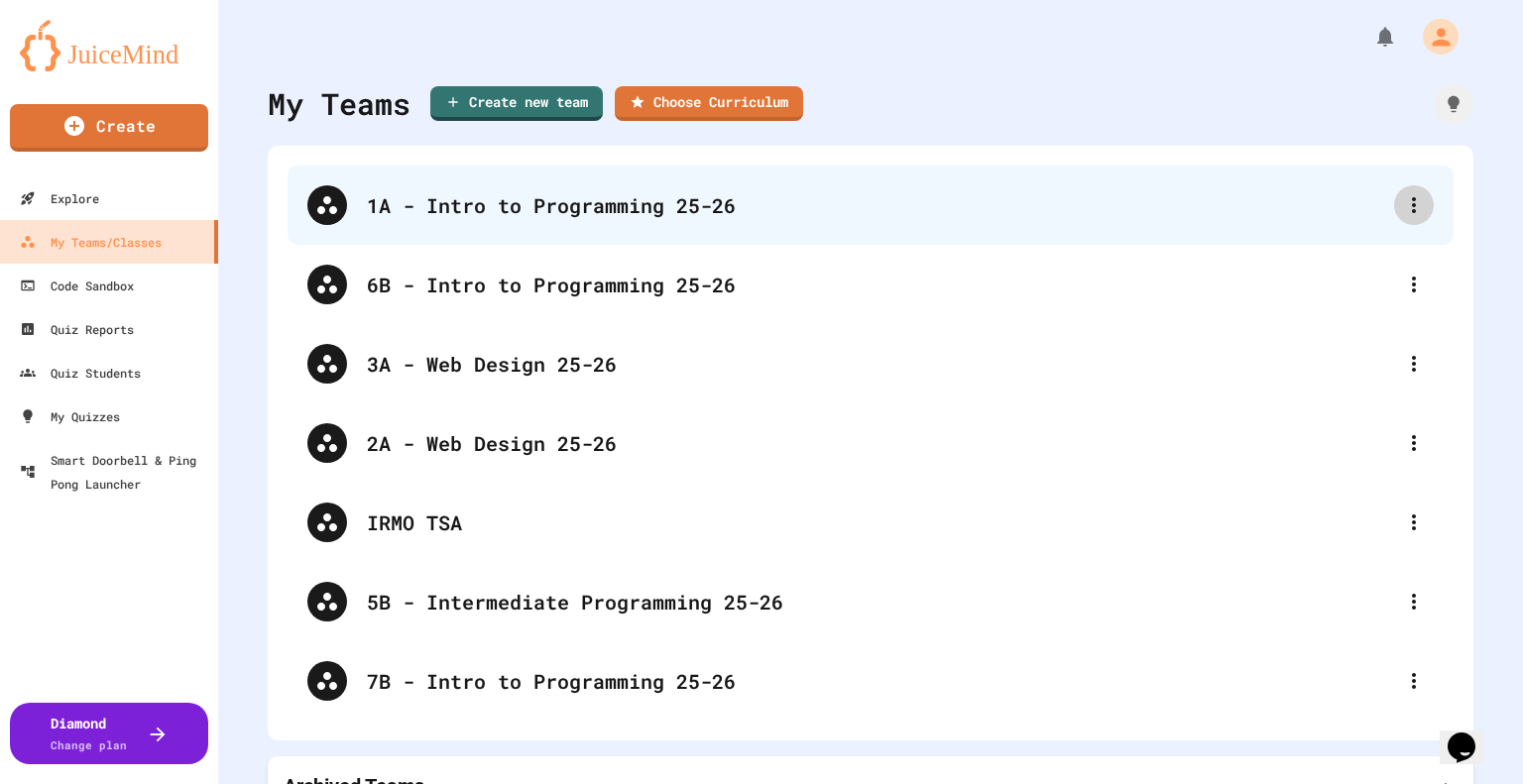 click 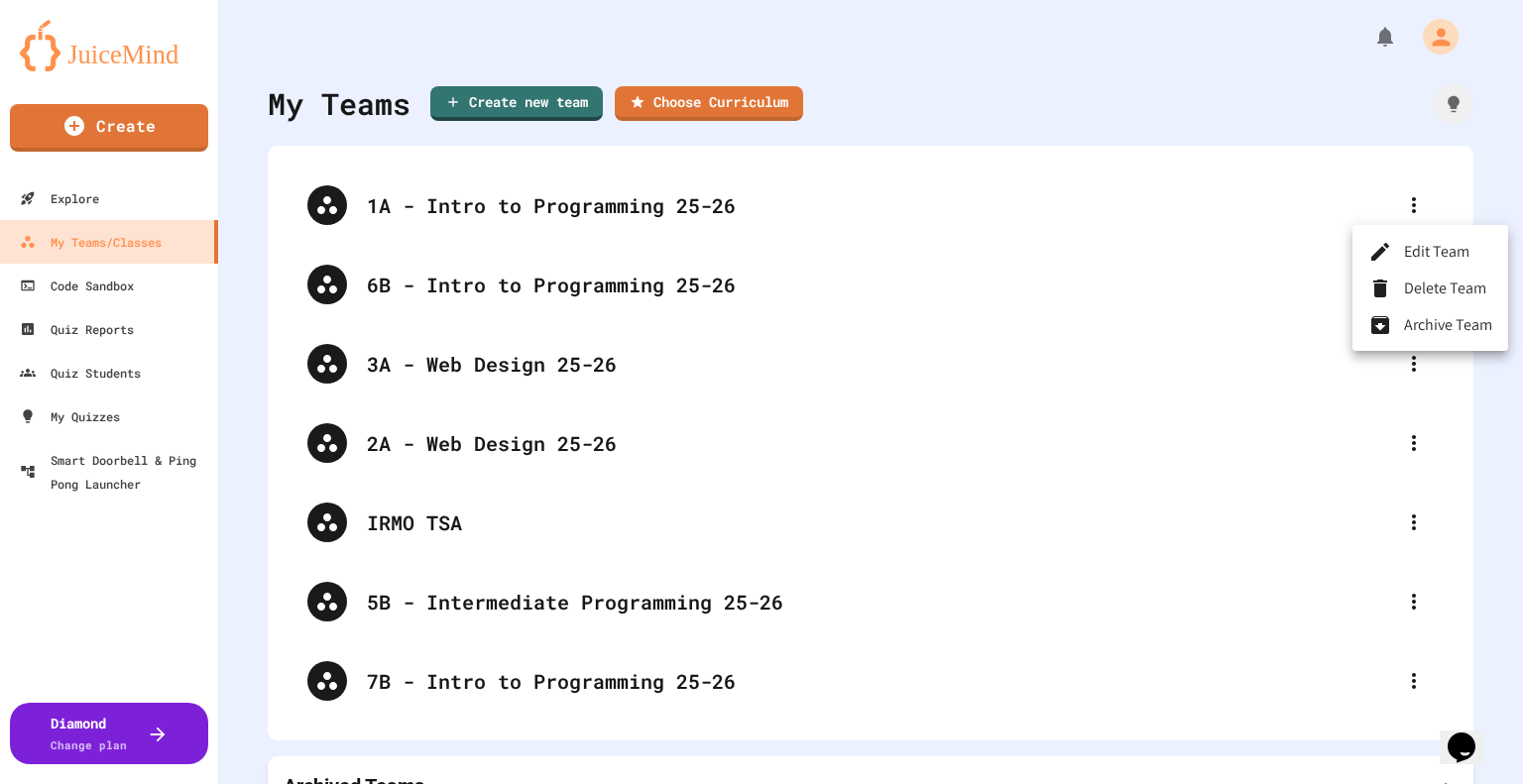 click at bounding box center [762, 392] 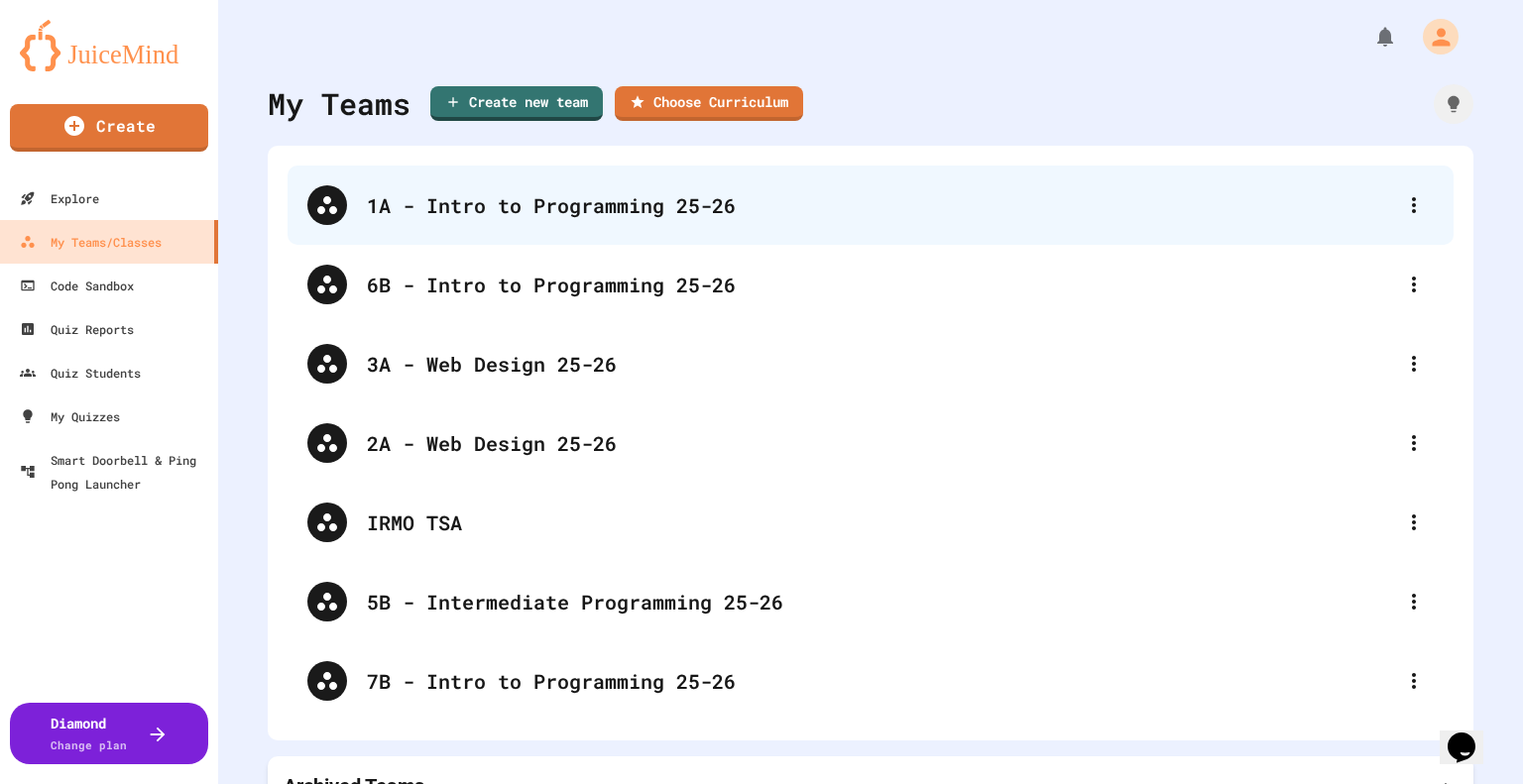 click on "1A - Intro to Programming 25-26" at bounding box center [880, 205] 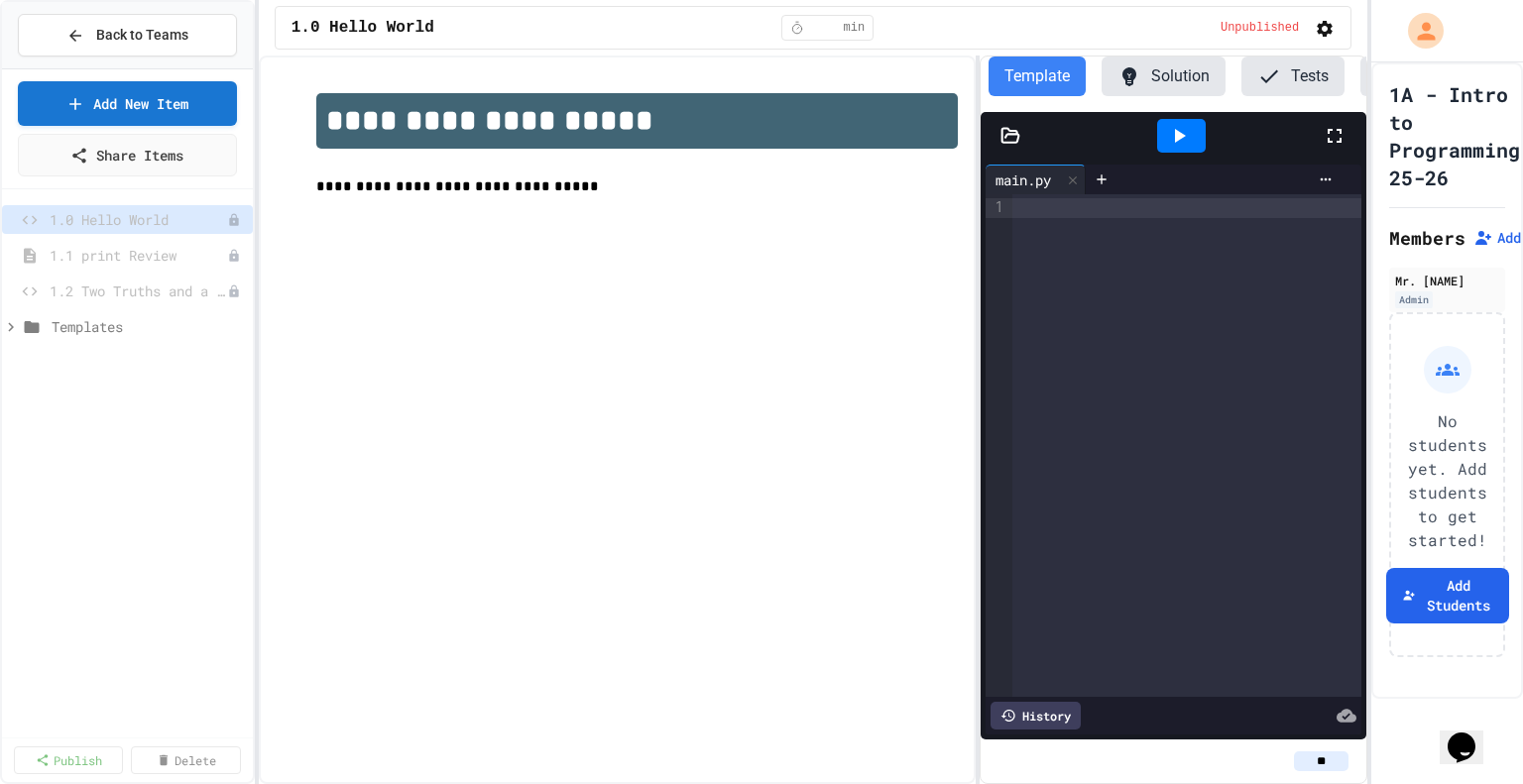 click on "Admin No students yet. Add students to get started! Add Students" at bounding box center [762, 392] 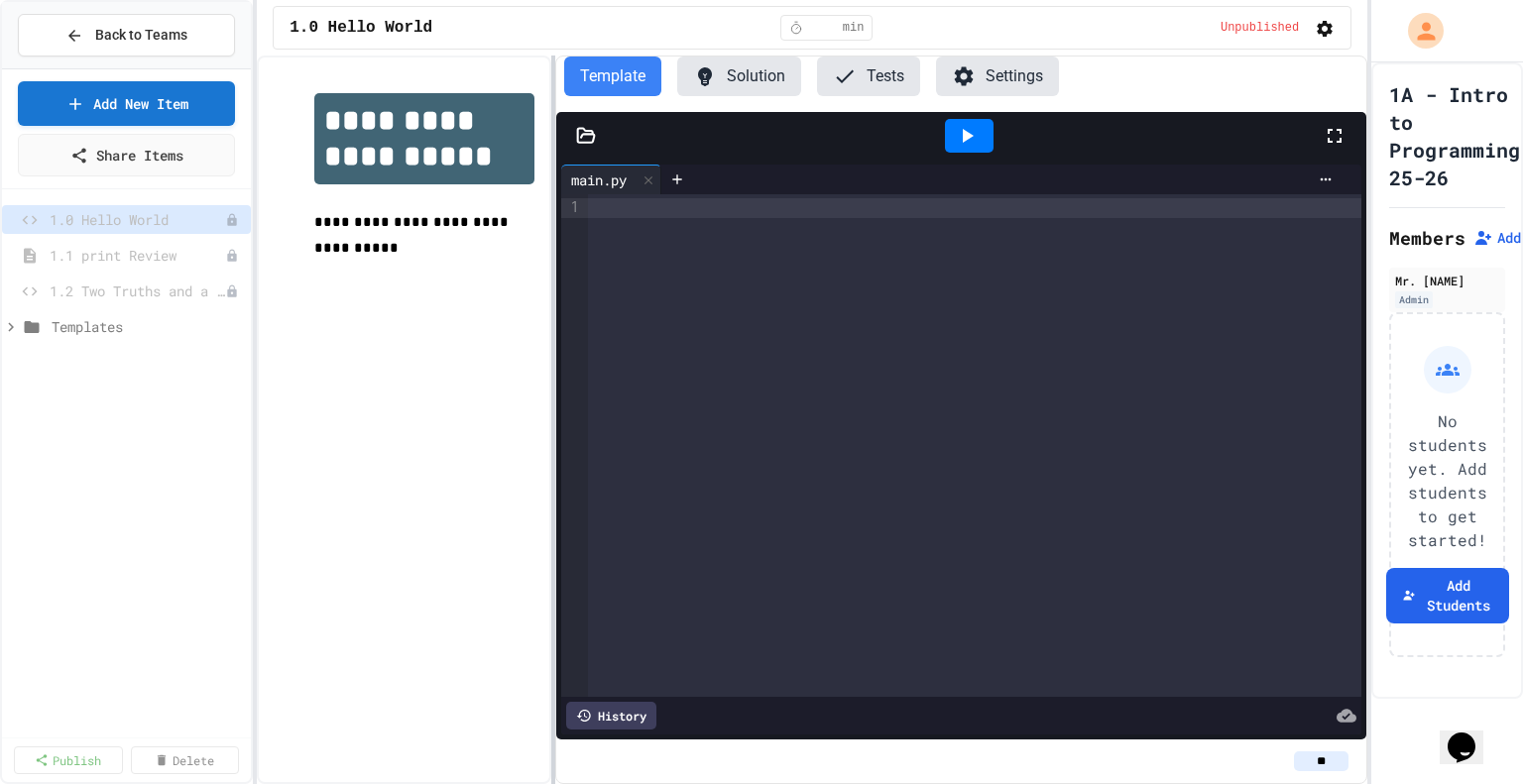 click at bounding box center [553, 419] 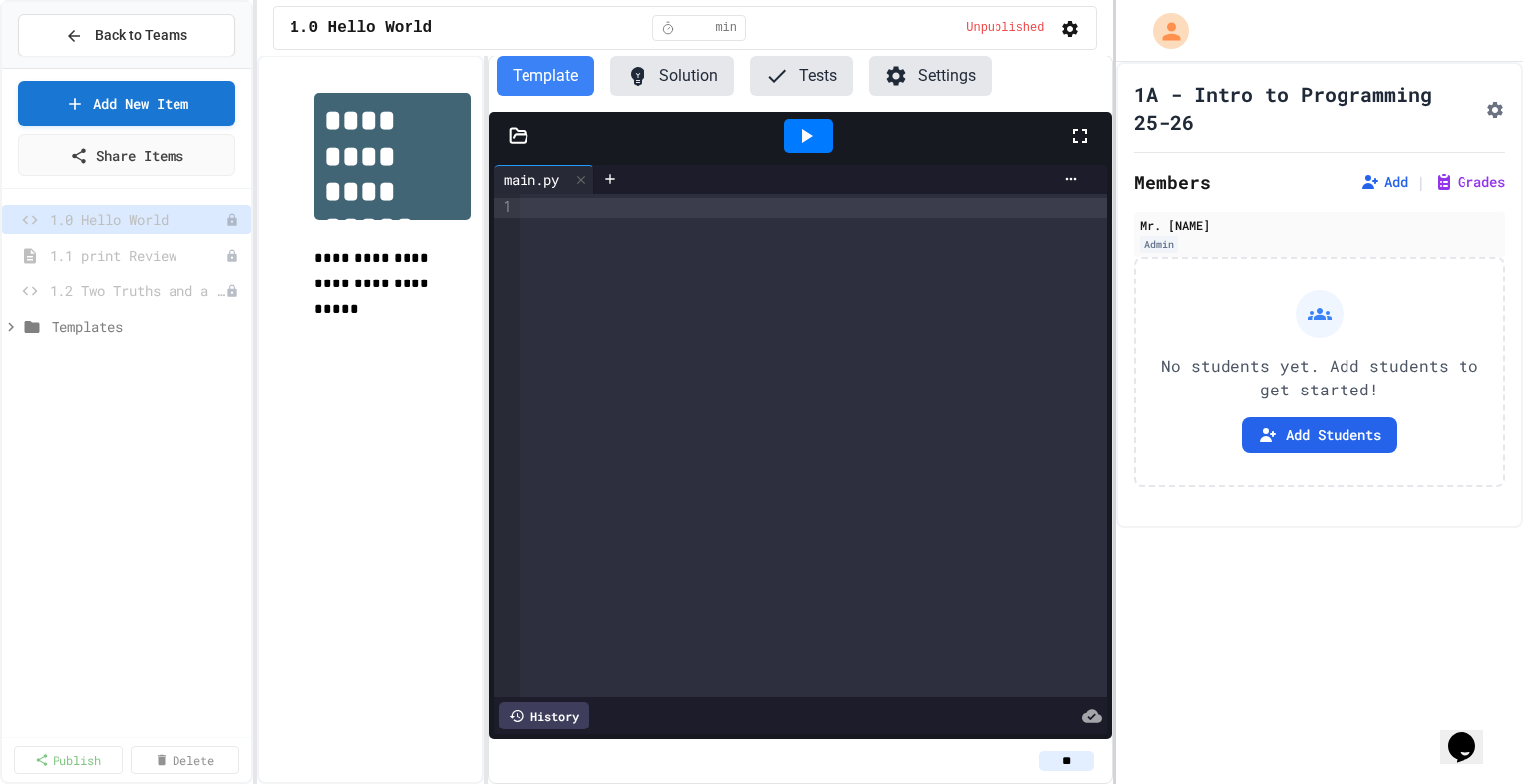 click at bounding box center [1114, 392] 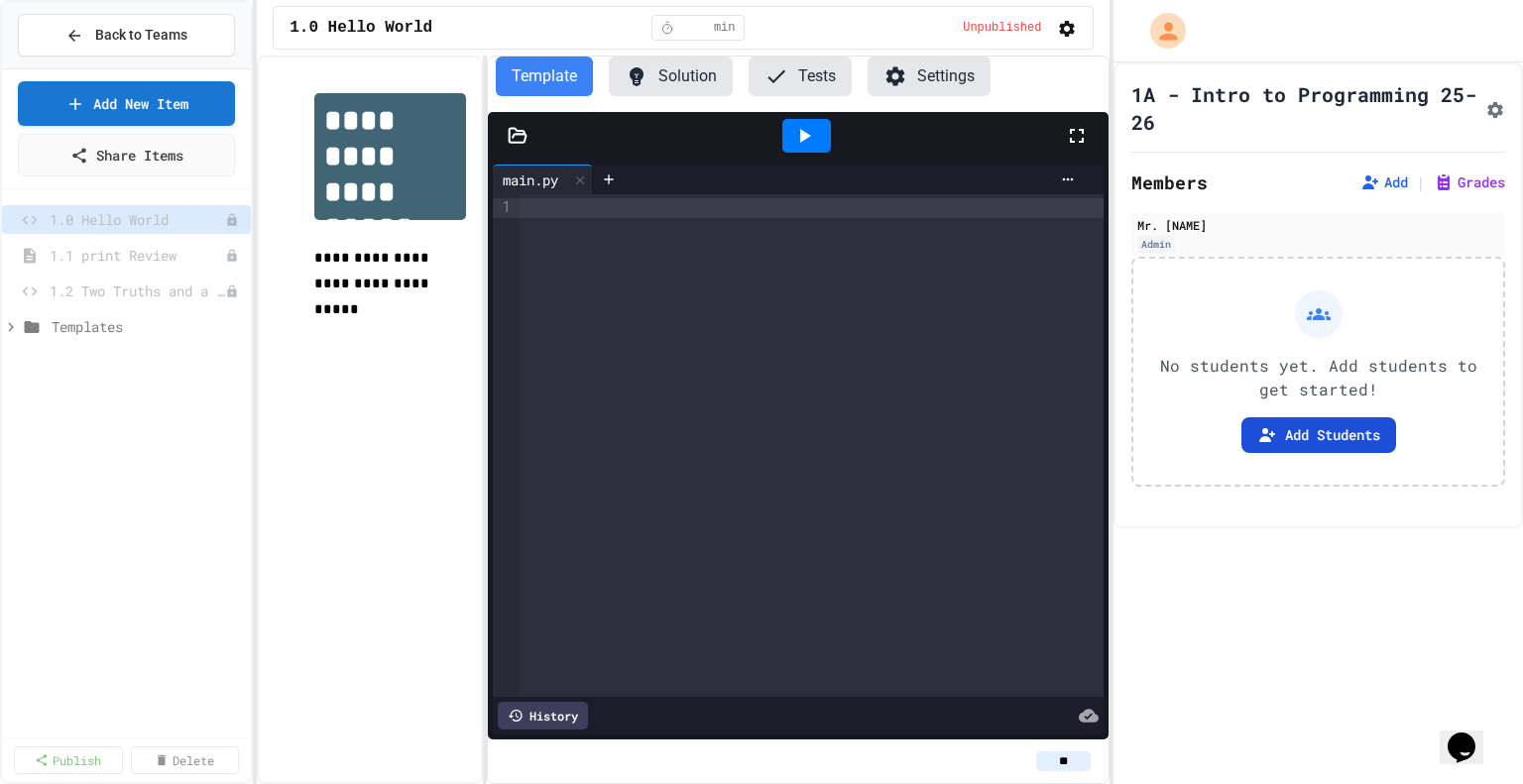click on "Add Students" at bounding box center (1319, 435) 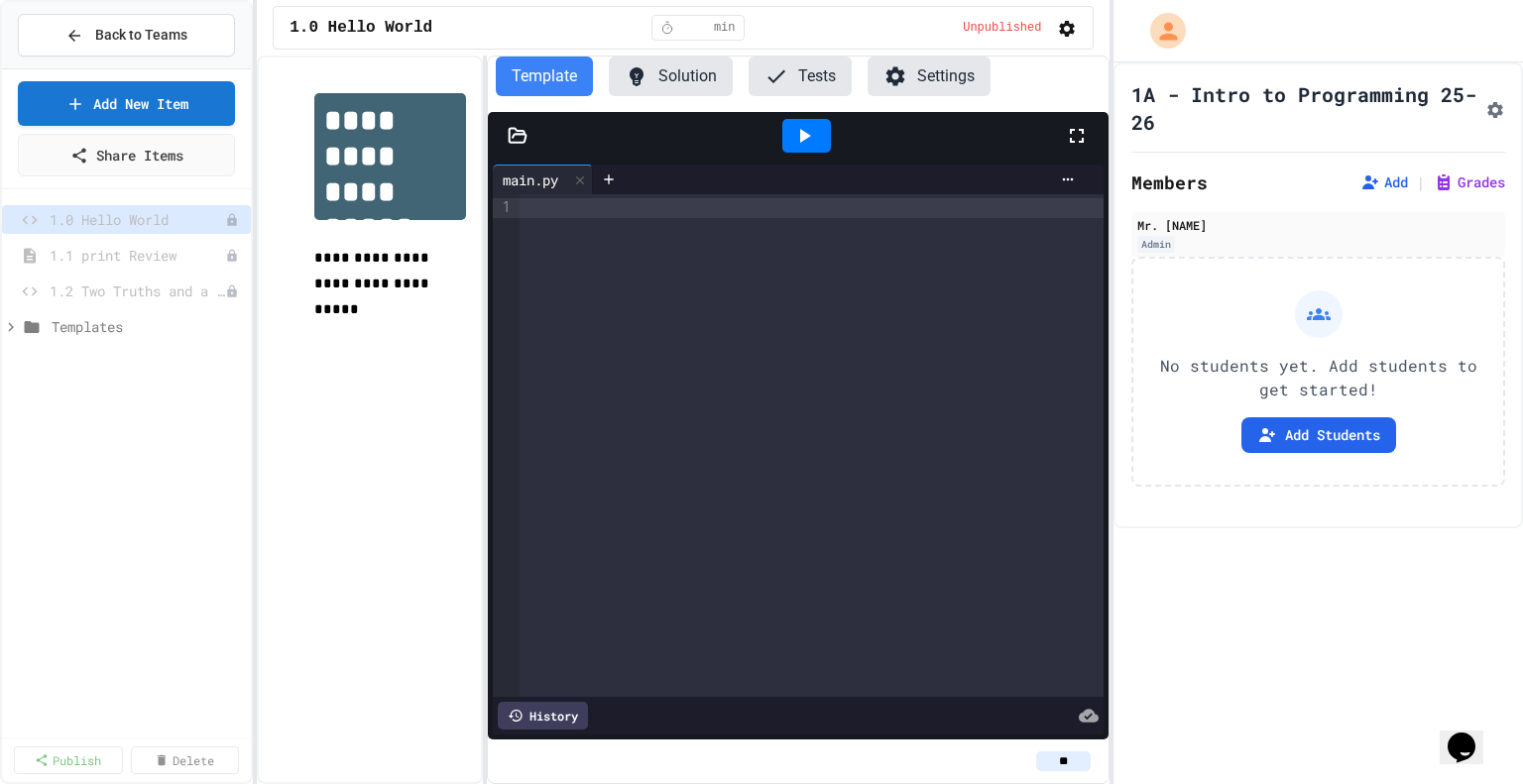 click on "Copy" at bounding box center (966, 900) 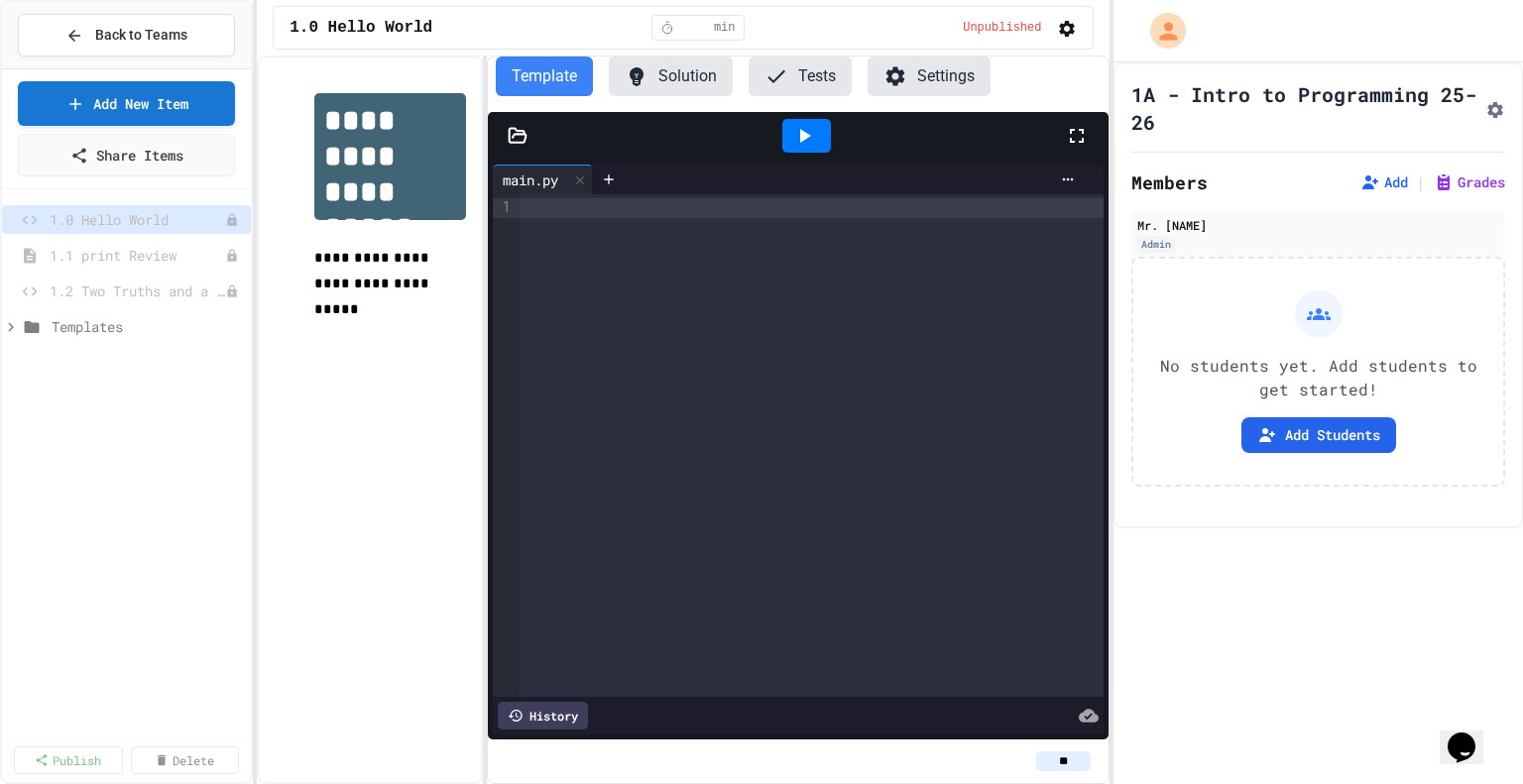 click on "Copy" at bounding box center [966, 901] 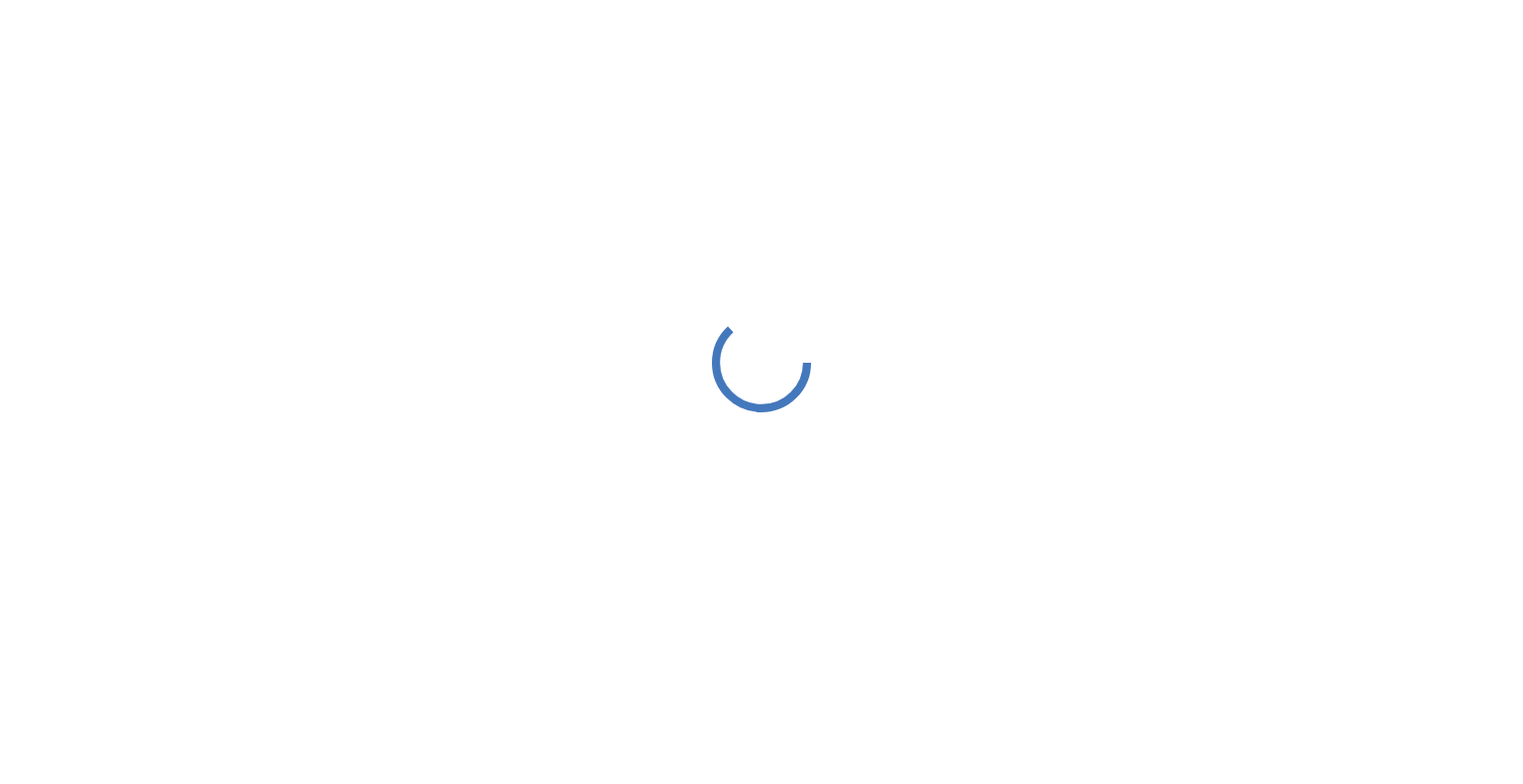 scroll, scrollTop: 0, scrollLeft: 0, axis: both 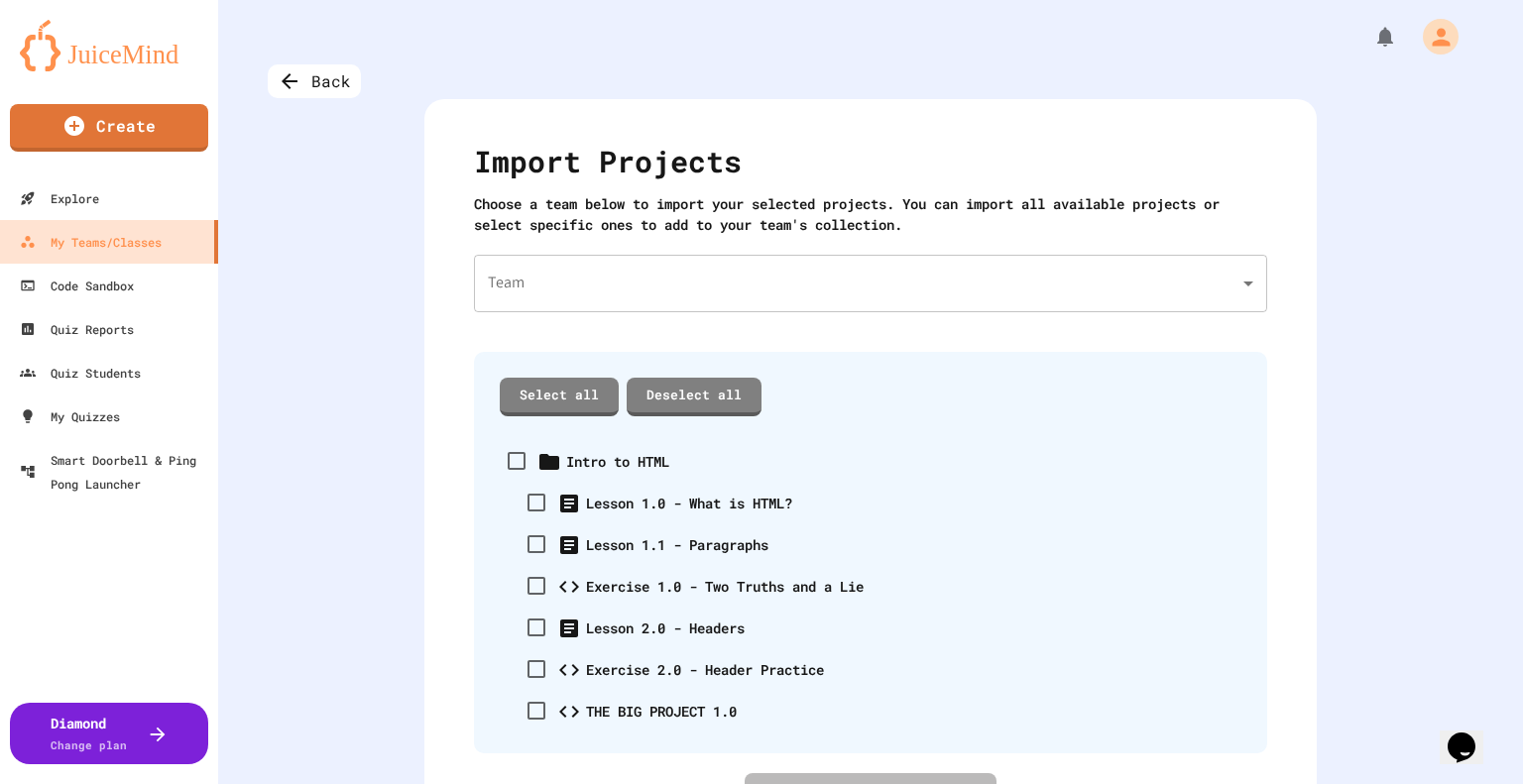 click on "We are updating our servers at 7PM EST on 3/11/2025. JuiceMind should continue to work as expected, but if you experience any issues, please chat with us.  Create Explore My Teams/Classes Code Sandbox Quiz Reports Quiz Students My Quizzes Smart Doorbell & Ping Pong Launcher Diamond Change plan Back Import Projects Choose a team below to import your selected projects. You can import all available projects or select specific ones to add to your team's collection. Team ​ Team Select all Deselect all Intro to HTML Lesson 1.0 - What is HTML? Lesson 1.1 - Paragraphs Exercise 1.0 - Two Truths and a Lie Lesson 2.0 - Headers Exercise 2.0 - Header Practice THE BIG PROJECT 1.0  Import Projects" at bounding box center [762, 392] 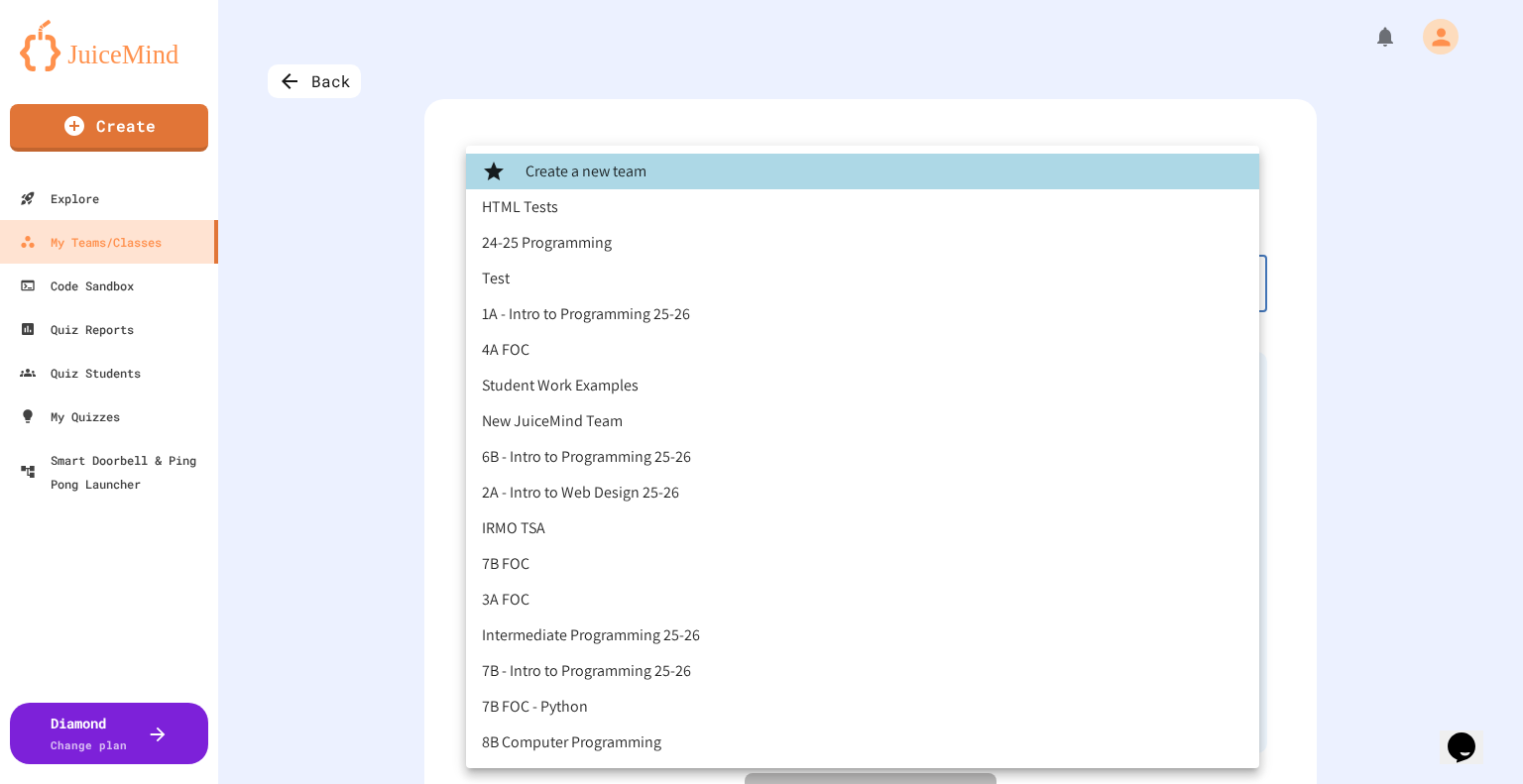 click on "Create a new team" at bounding box center [863, 171] 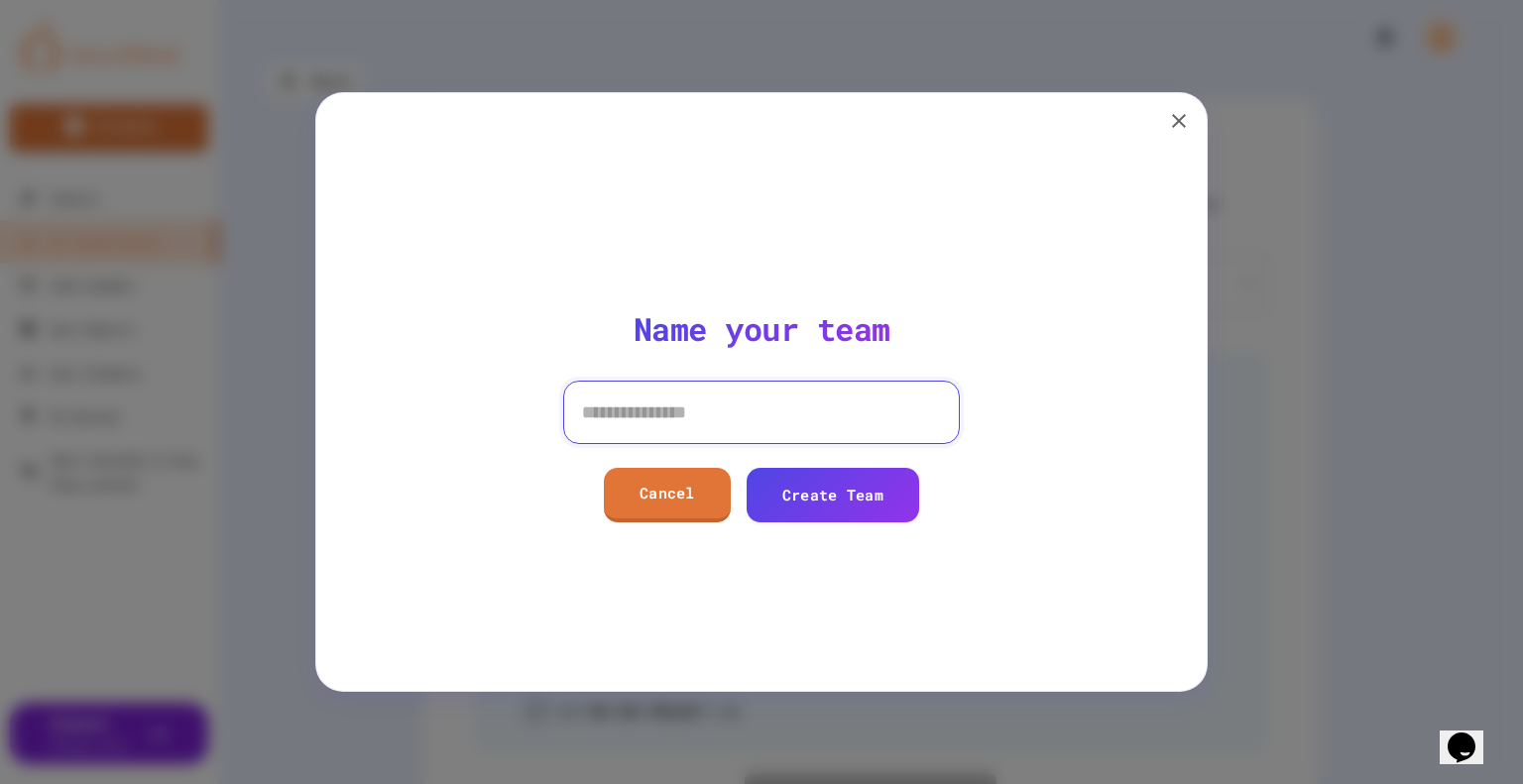 click at bounding box center [762, 412] 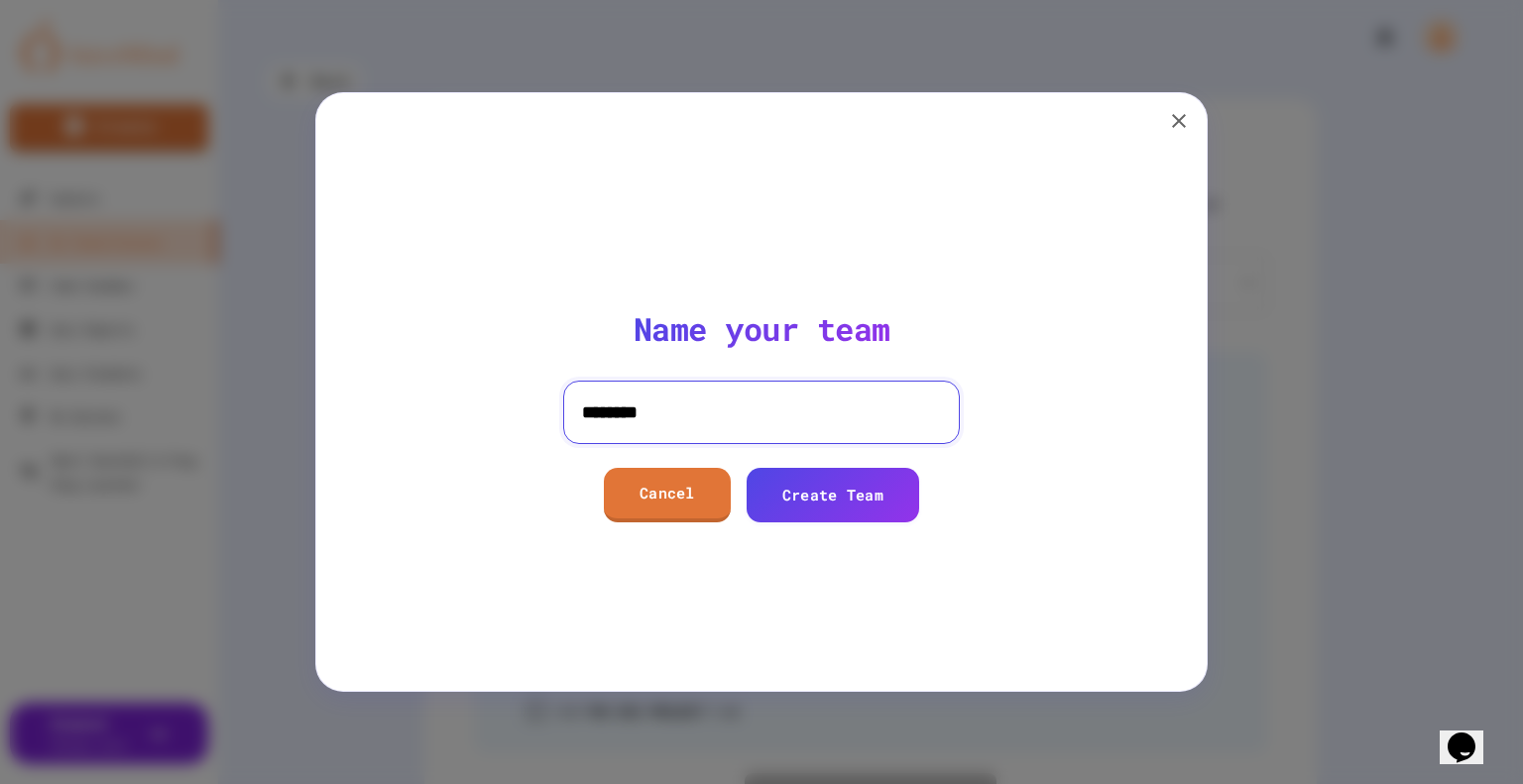 click on "********" at bounding box center (762, 412) 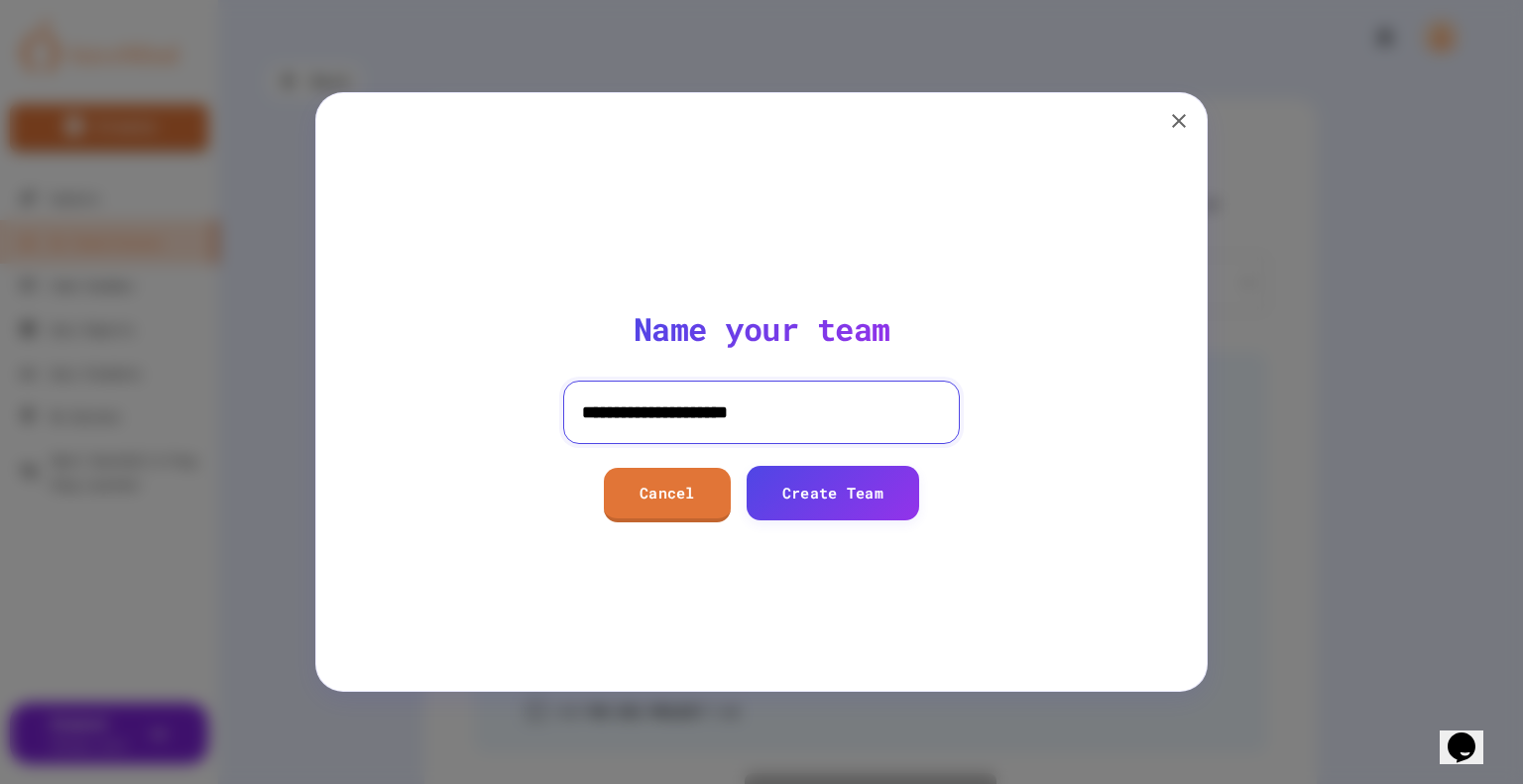 type on "**********" 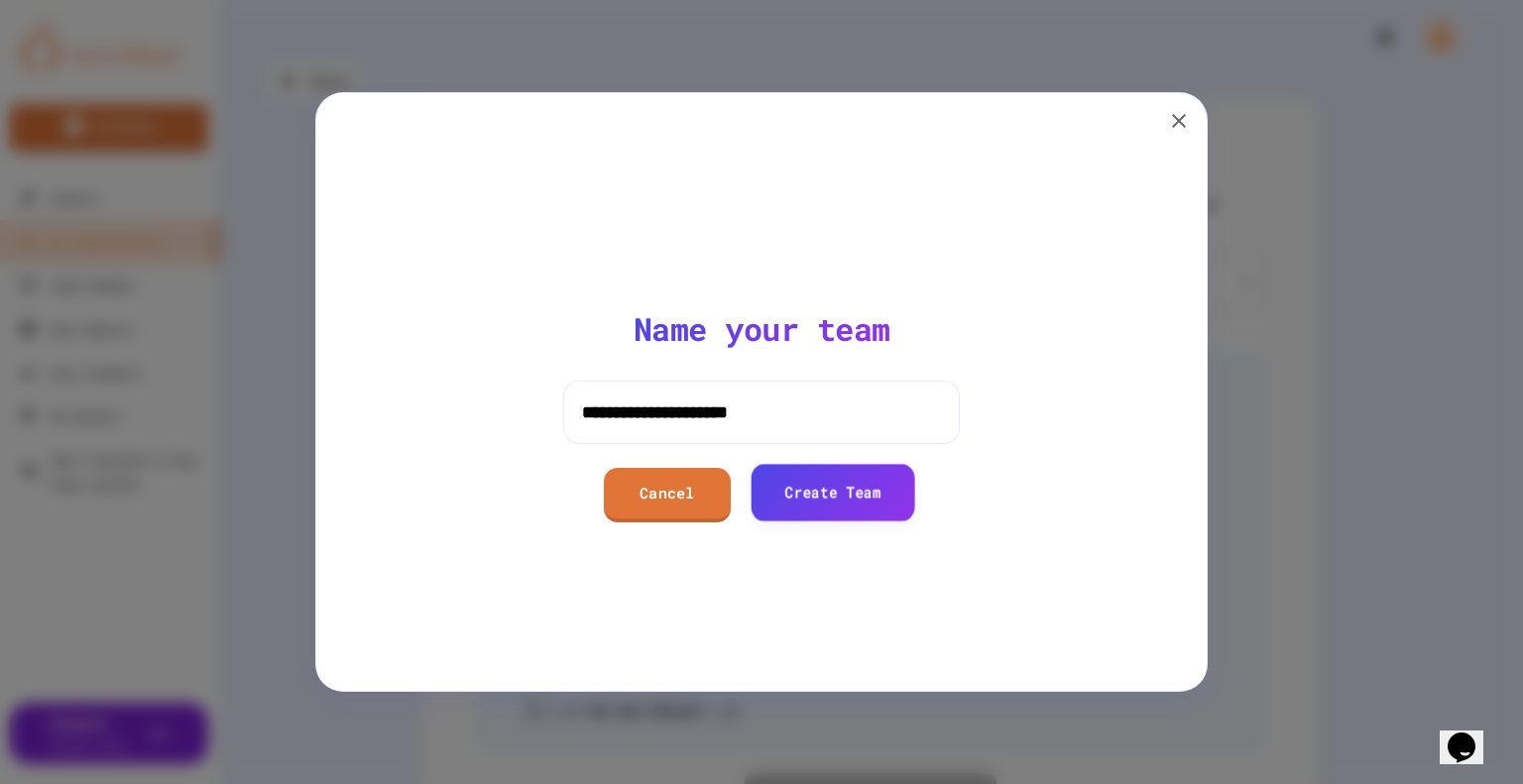 click on "Create Team" at bounding box center [832, 492] 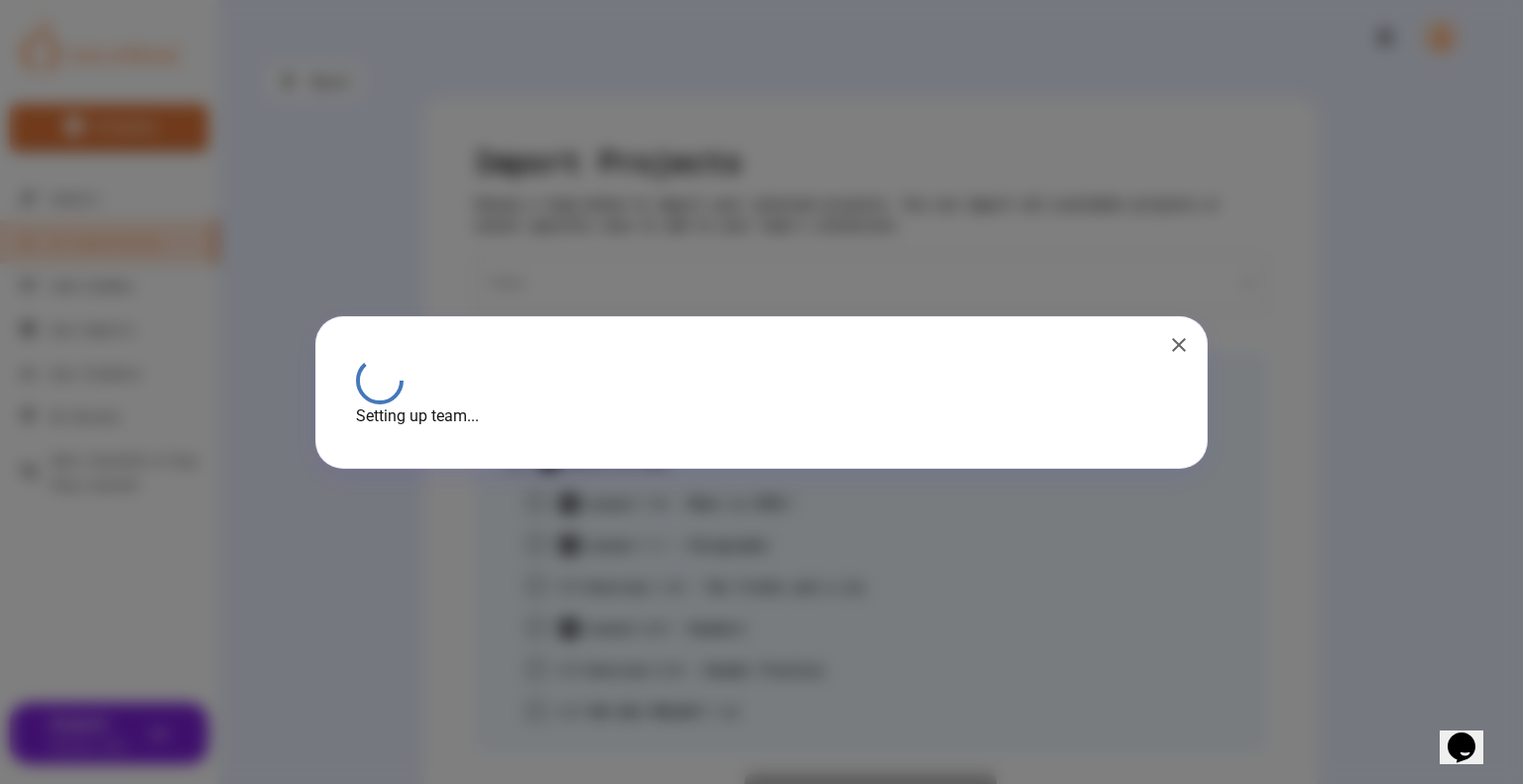 type on "**********" 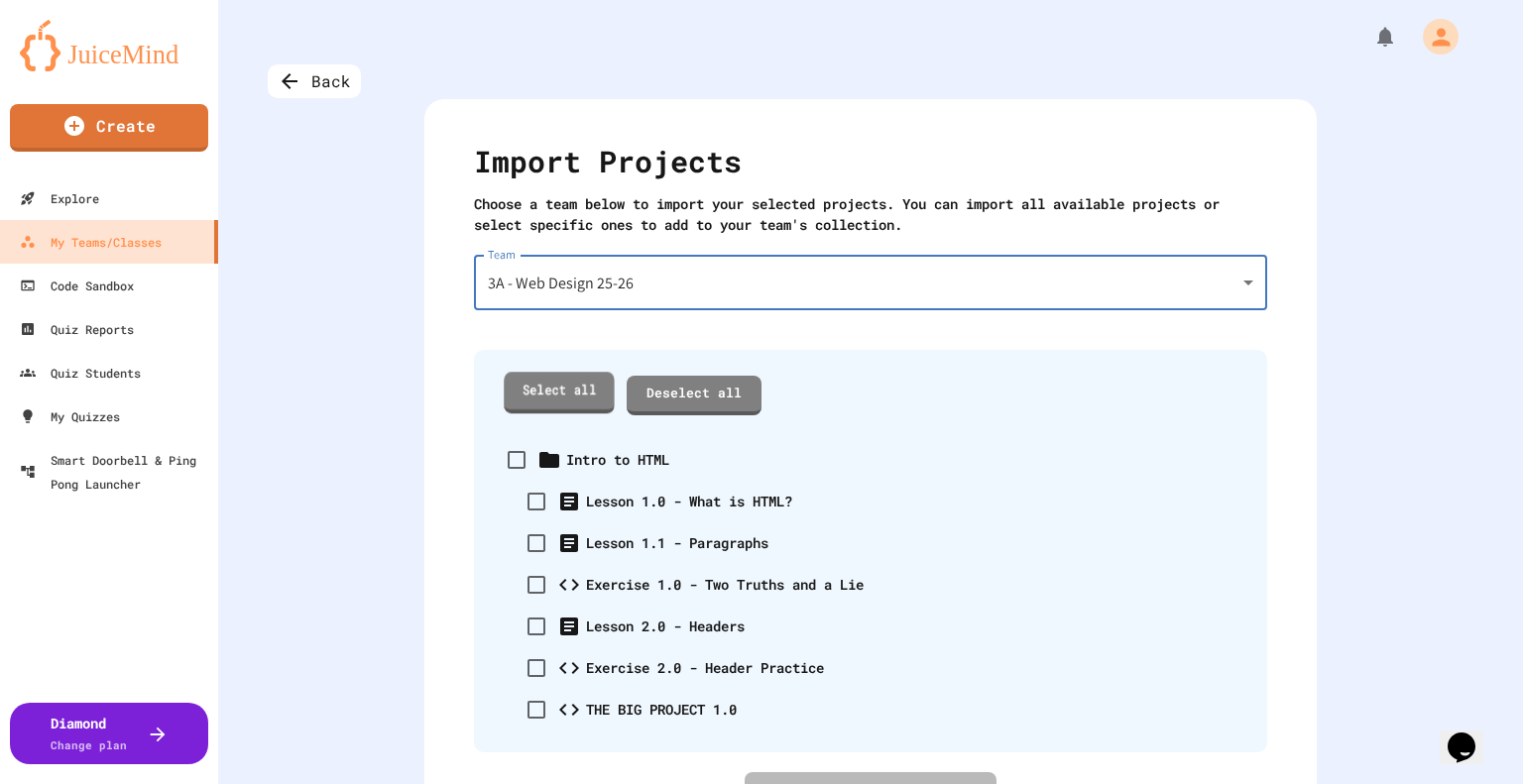 click on "Select all" at bounding box center (559, 392) 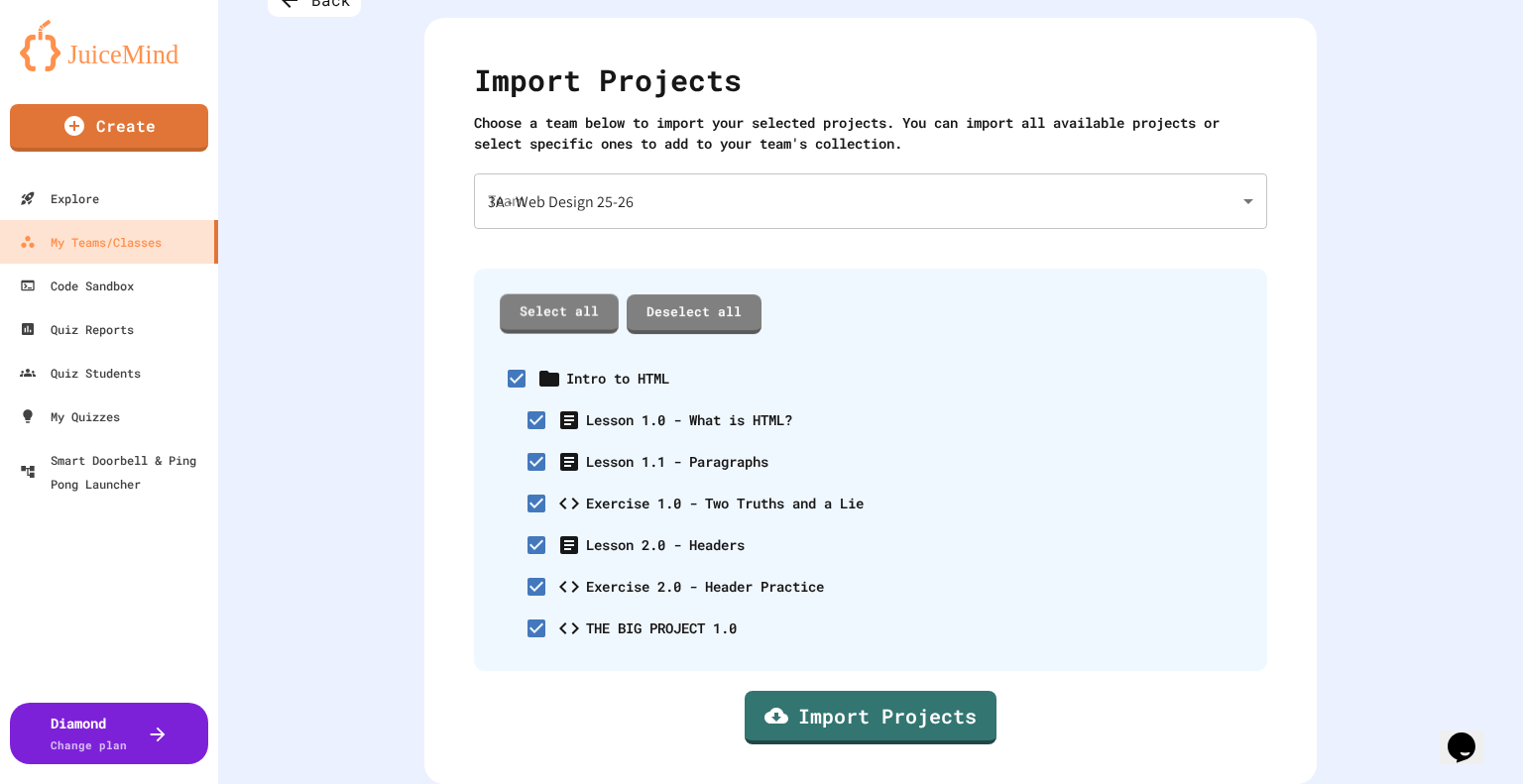 scroll, scrollTop: 94, scrollLeft: 0, axis: vertical 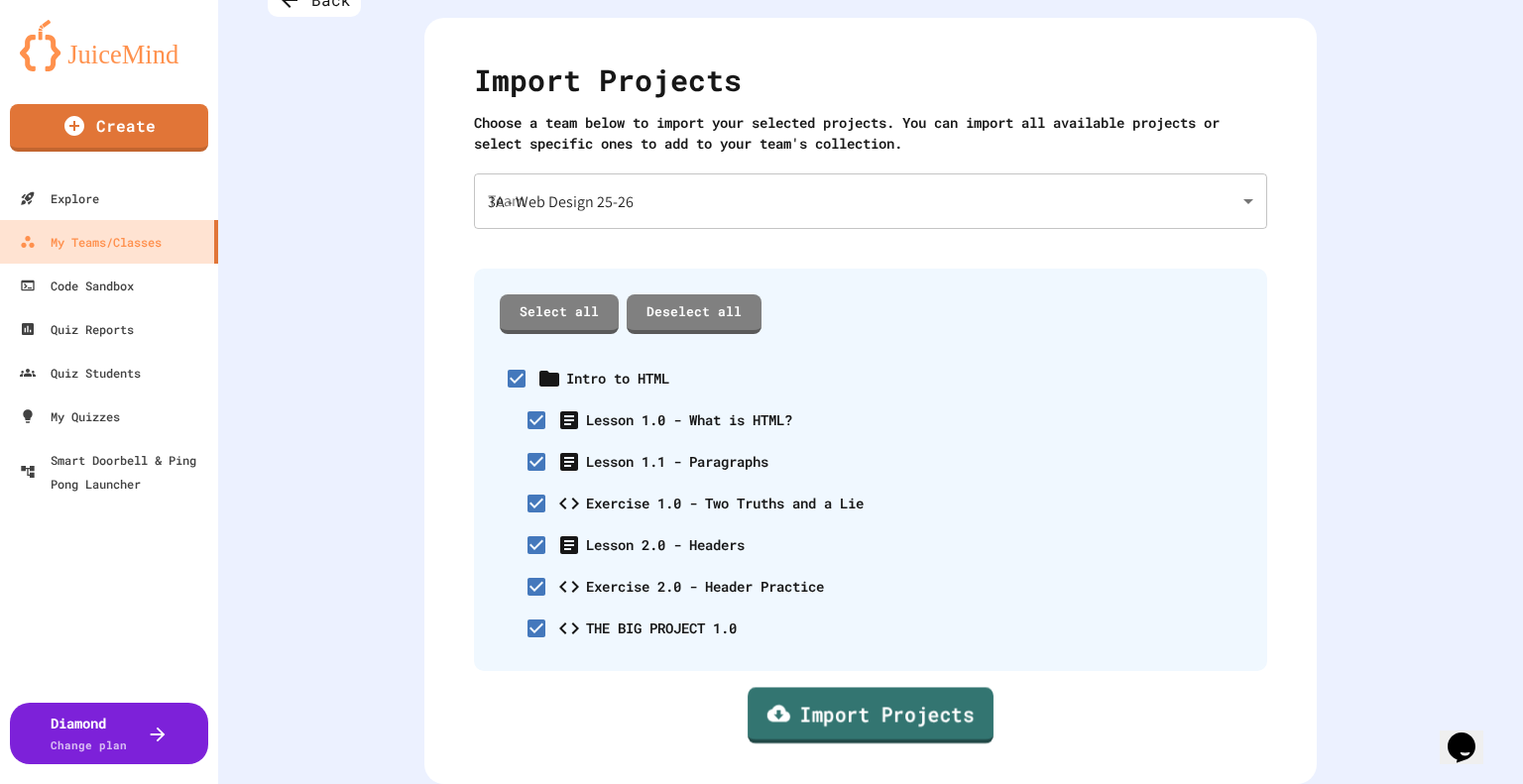 click on "Import Projects" at bounding box center [871, 715] 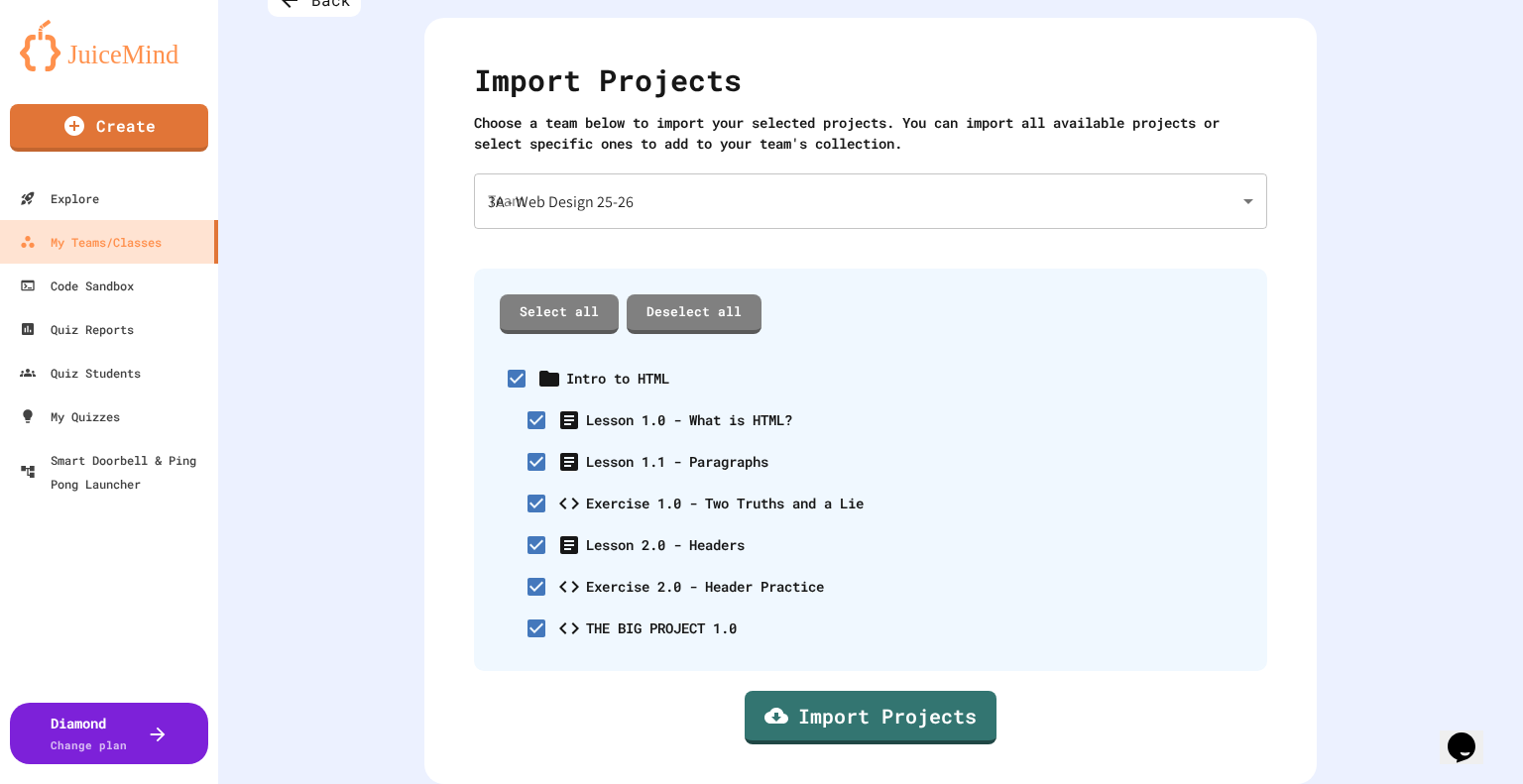 click on "Confirm" at bounding box center (822, 1059) 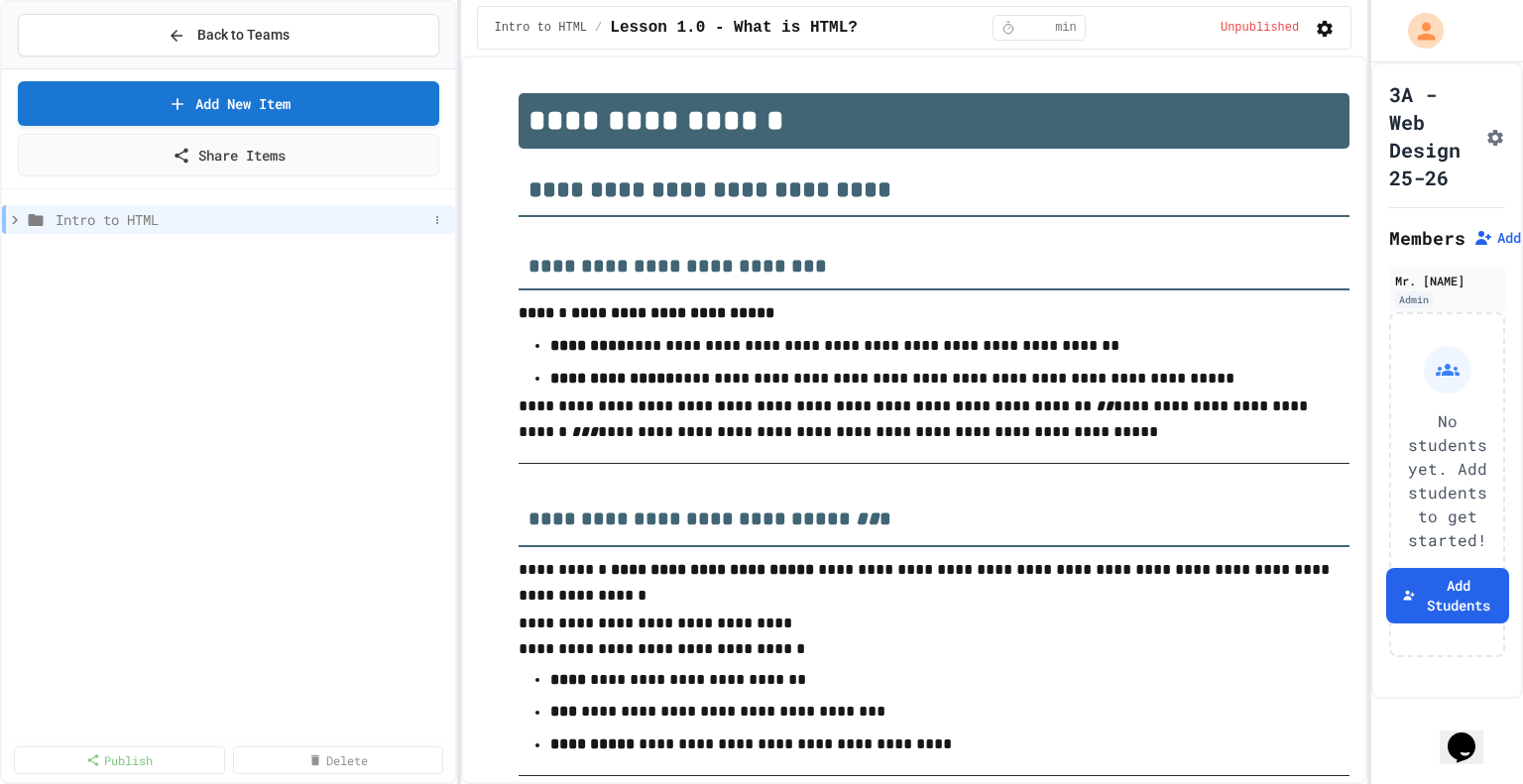 click 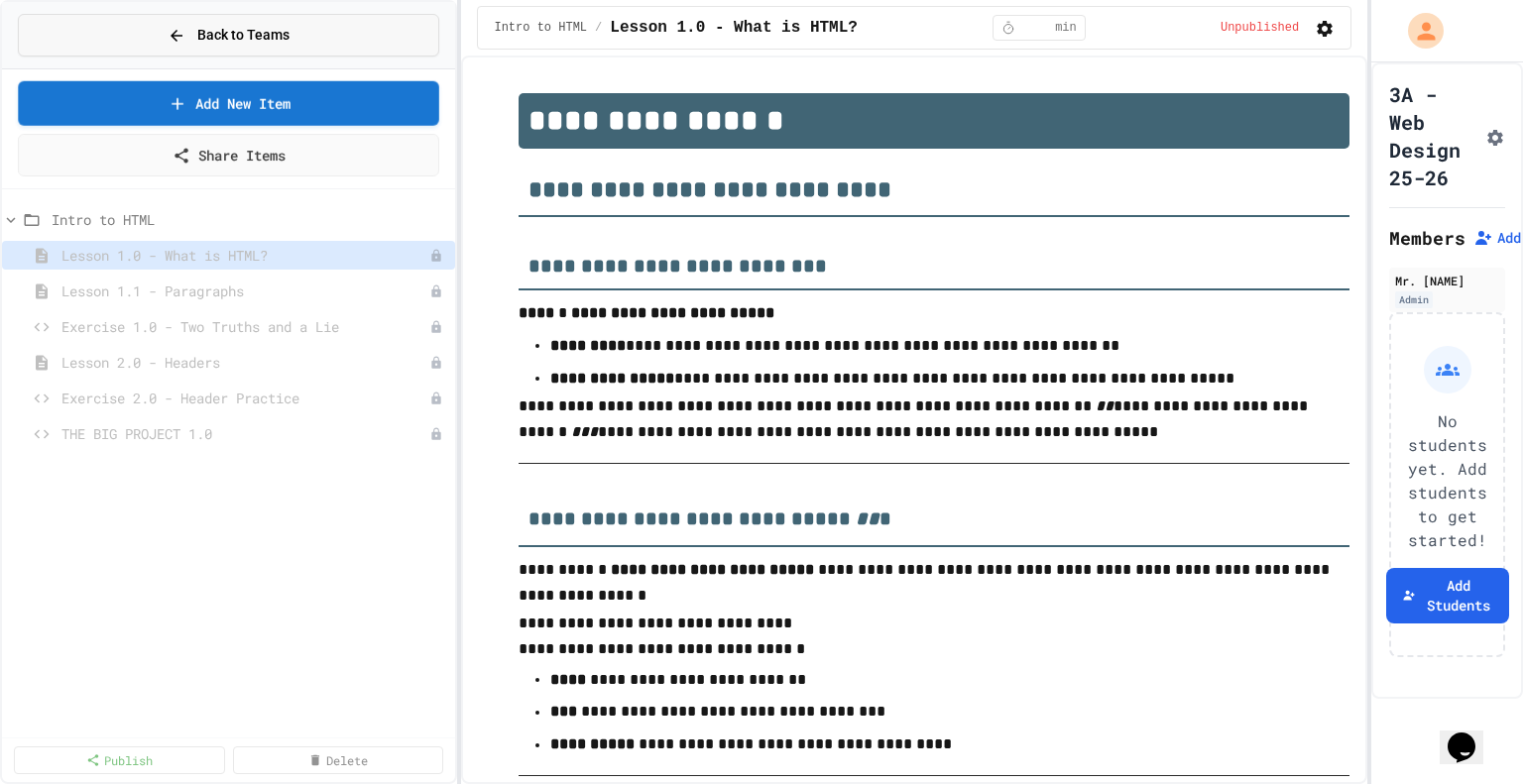 click on "Back to Teams" at bounding box center [228, 35] 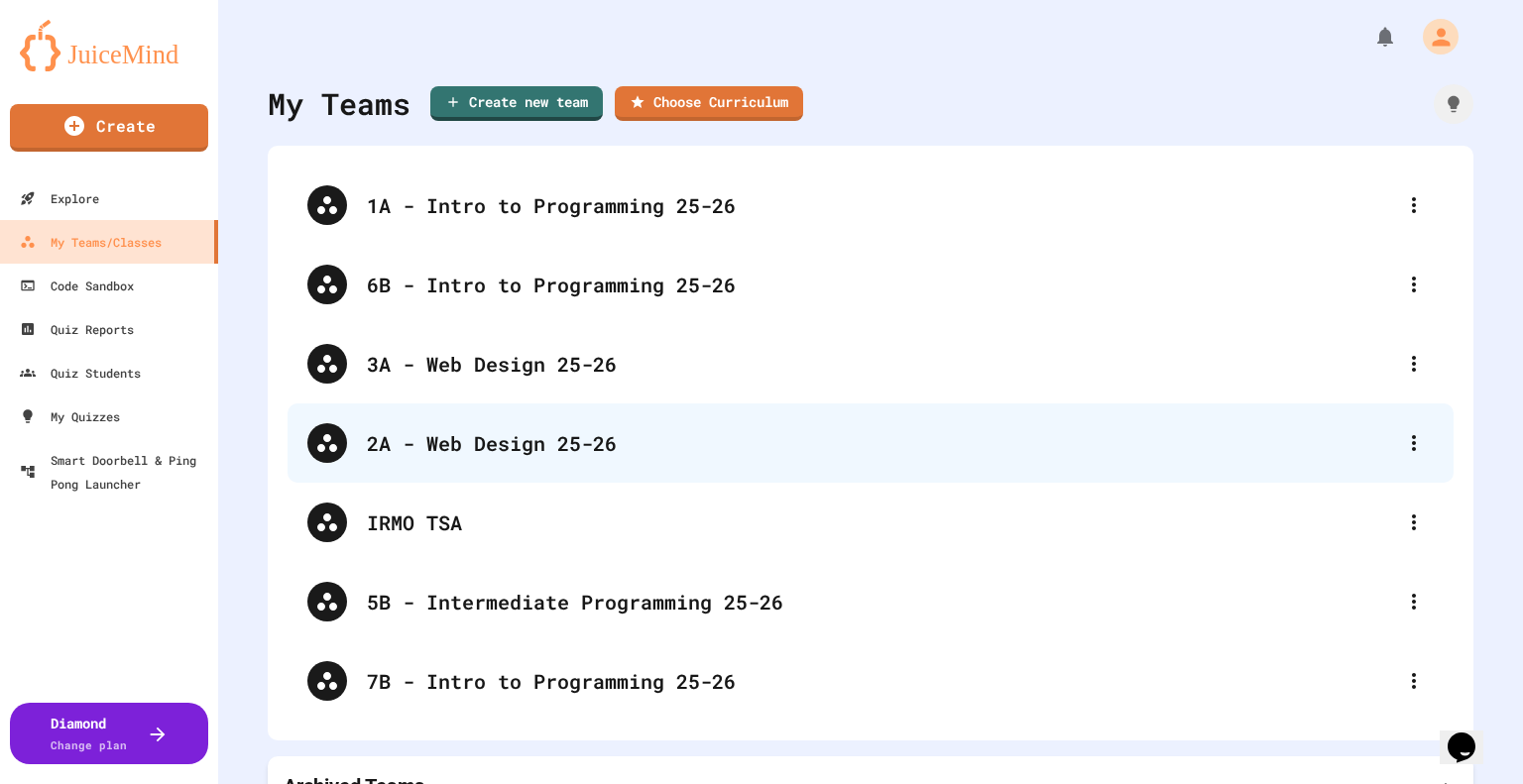 click on "2A - Web Design 25-26" at bounding box center [880, 443] 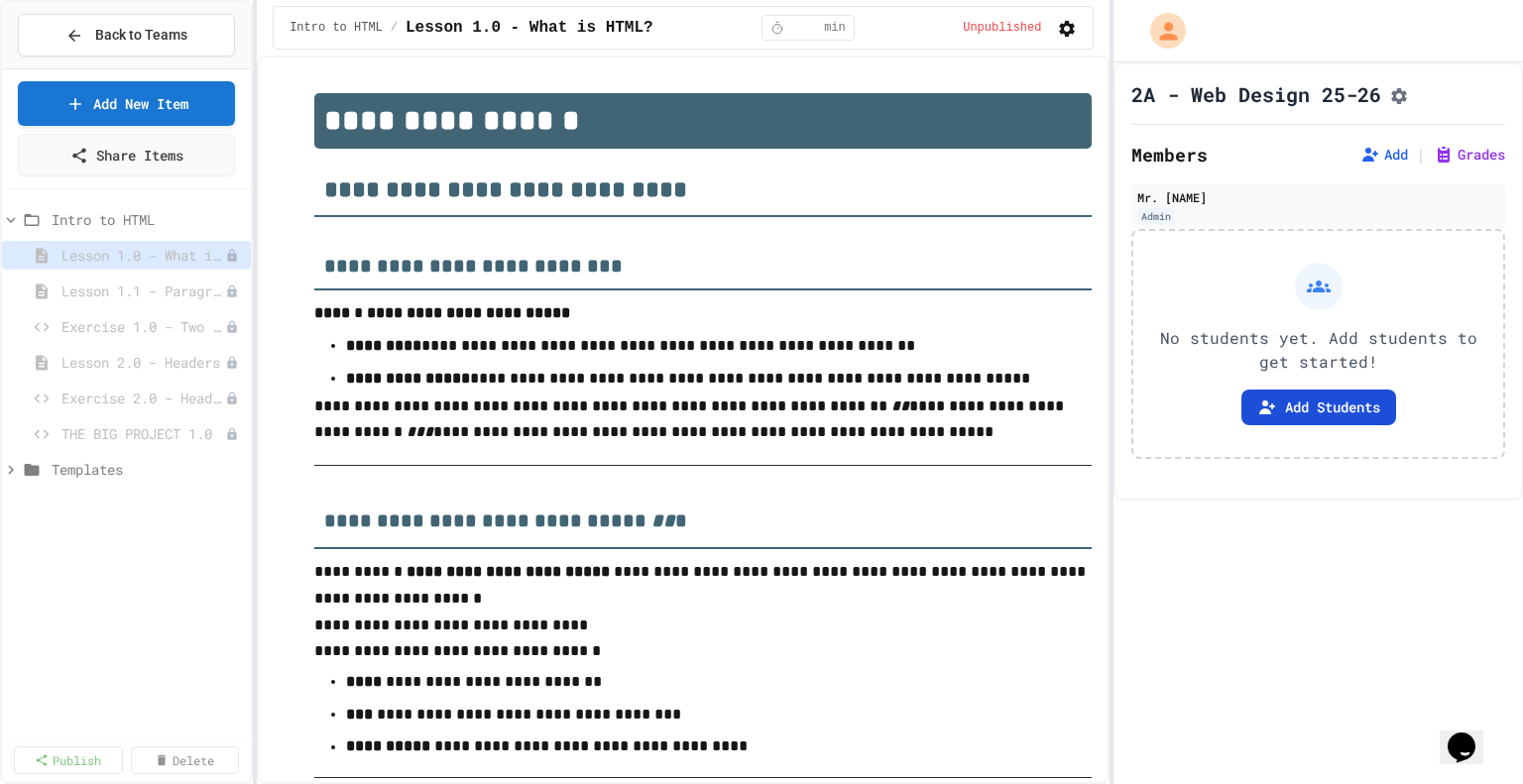 click on "Add Students" at bounding box center (1319, 407) 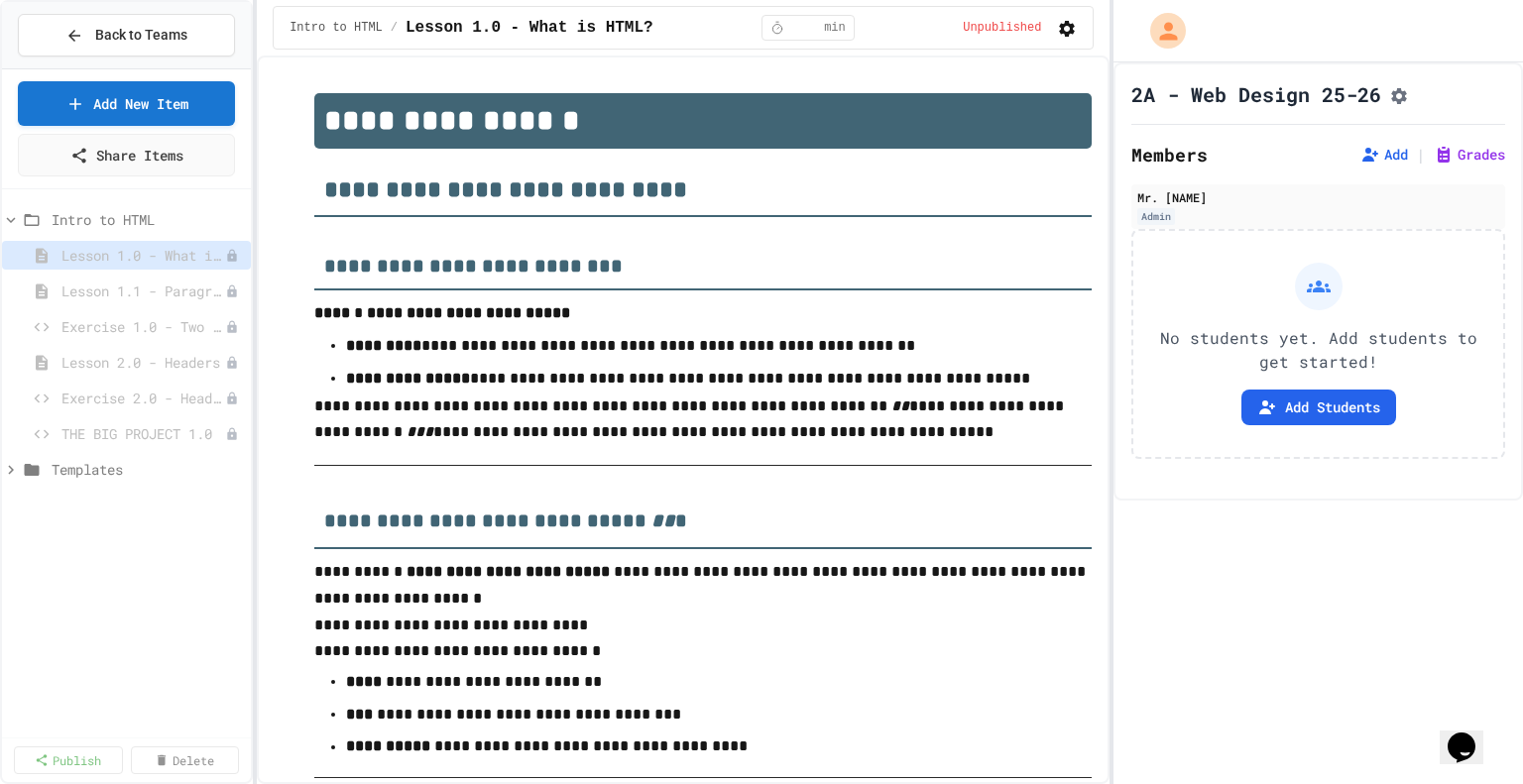 click on "Copy" at bounding box center (966, 899) 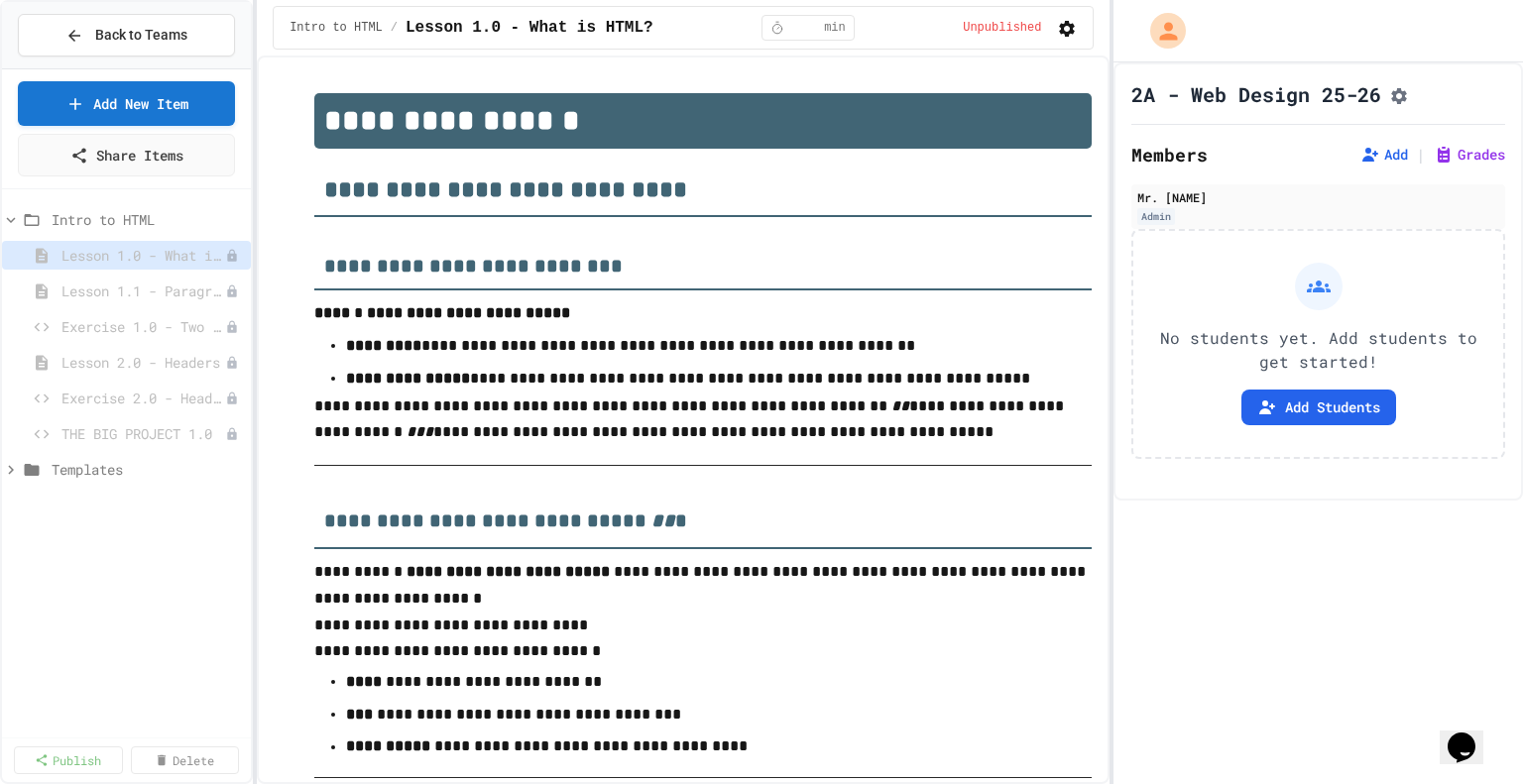 click 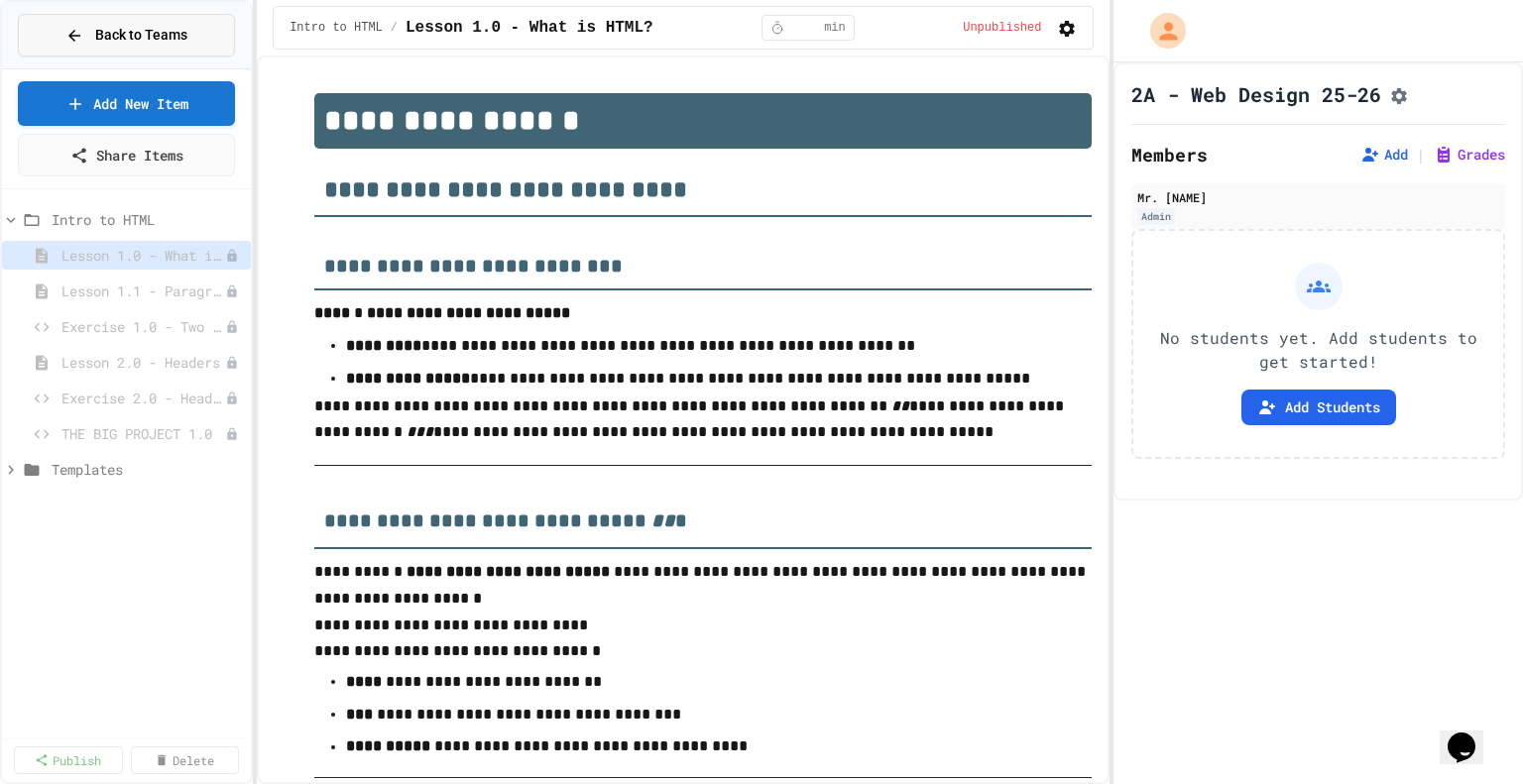 click on "Back to Teams" at bounding box center (126, 35) 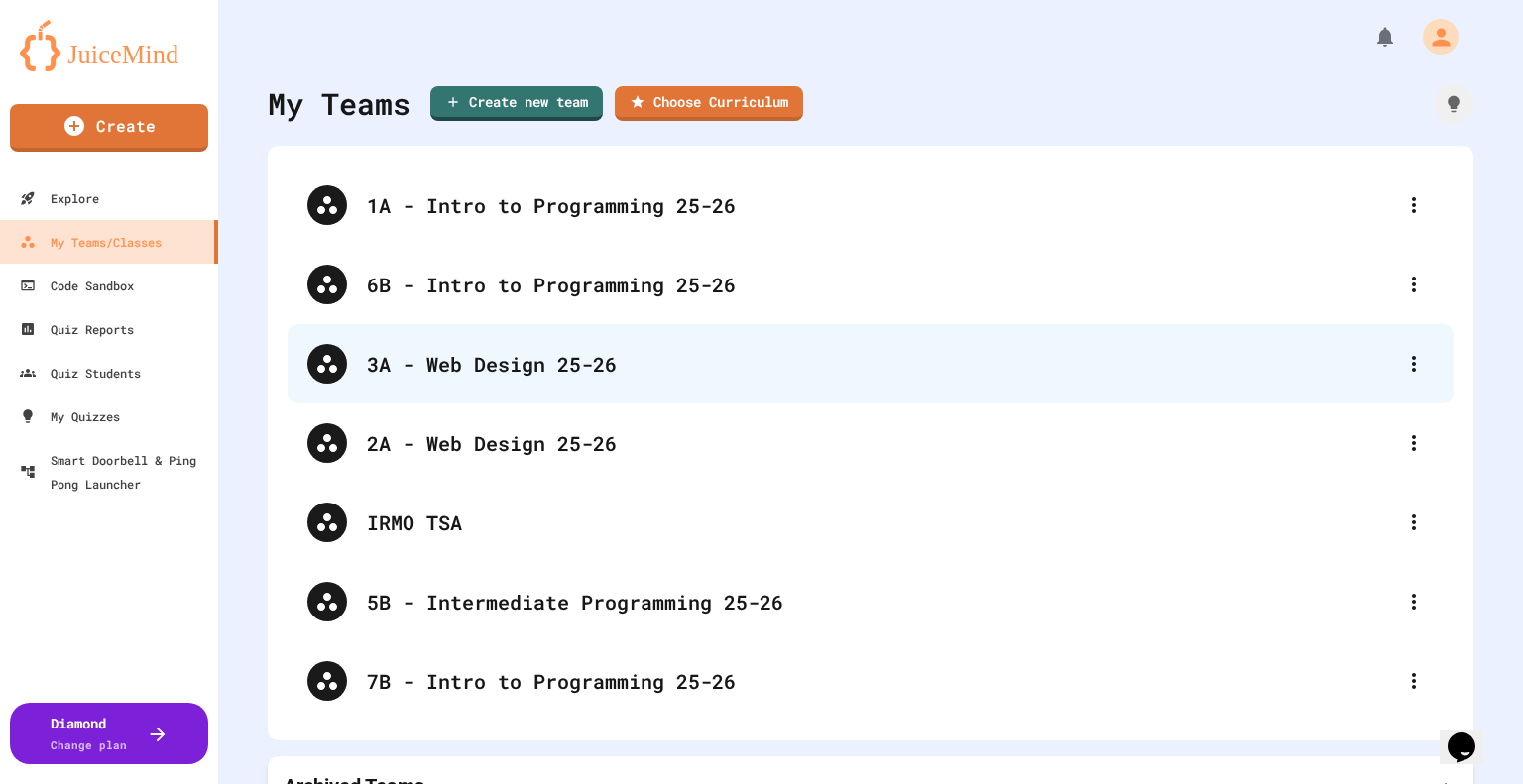 click on "3A - Web Design 25-26" at bounding box center (880, 364) 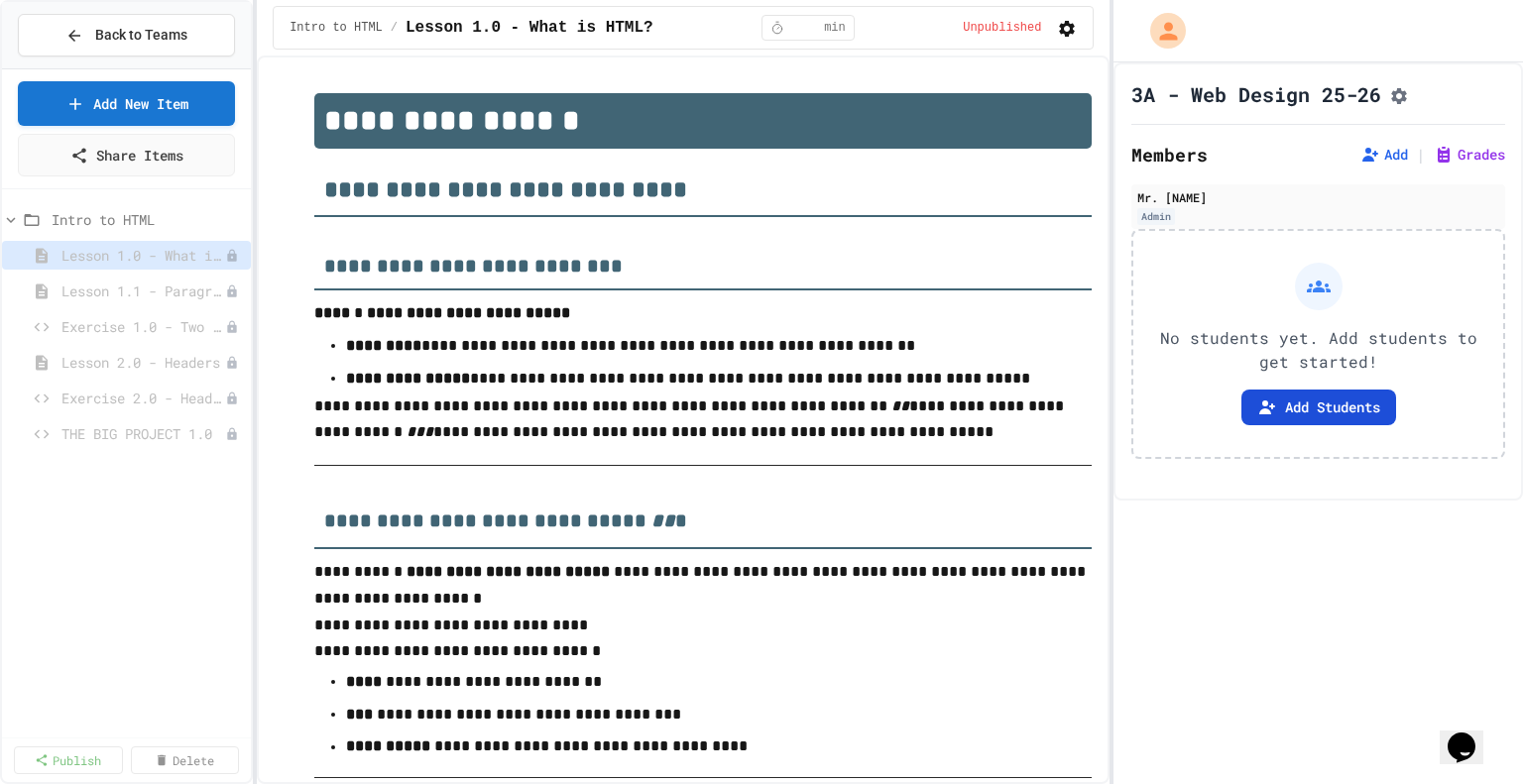click 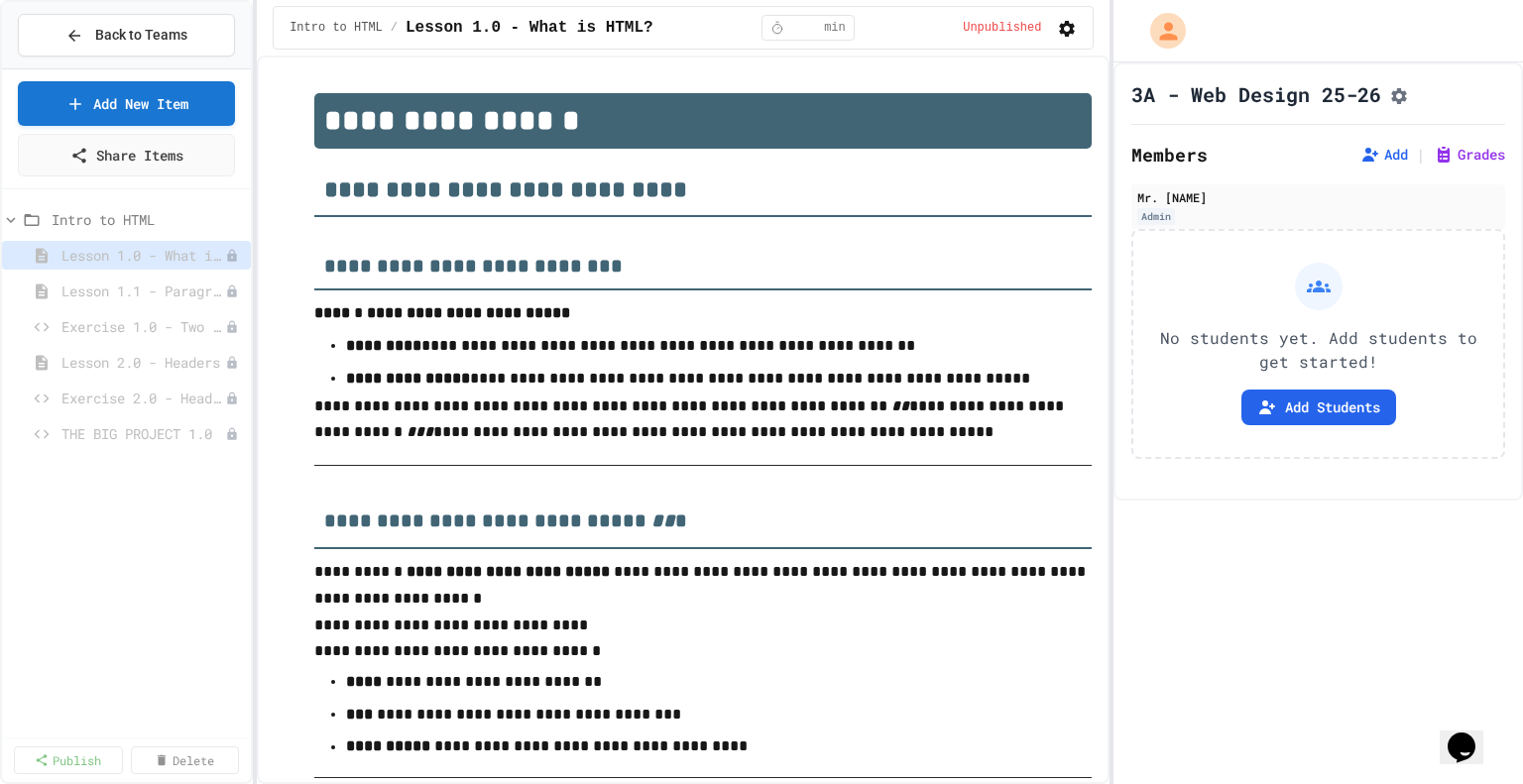 click on "Copy" at bounding box center [966, 900] 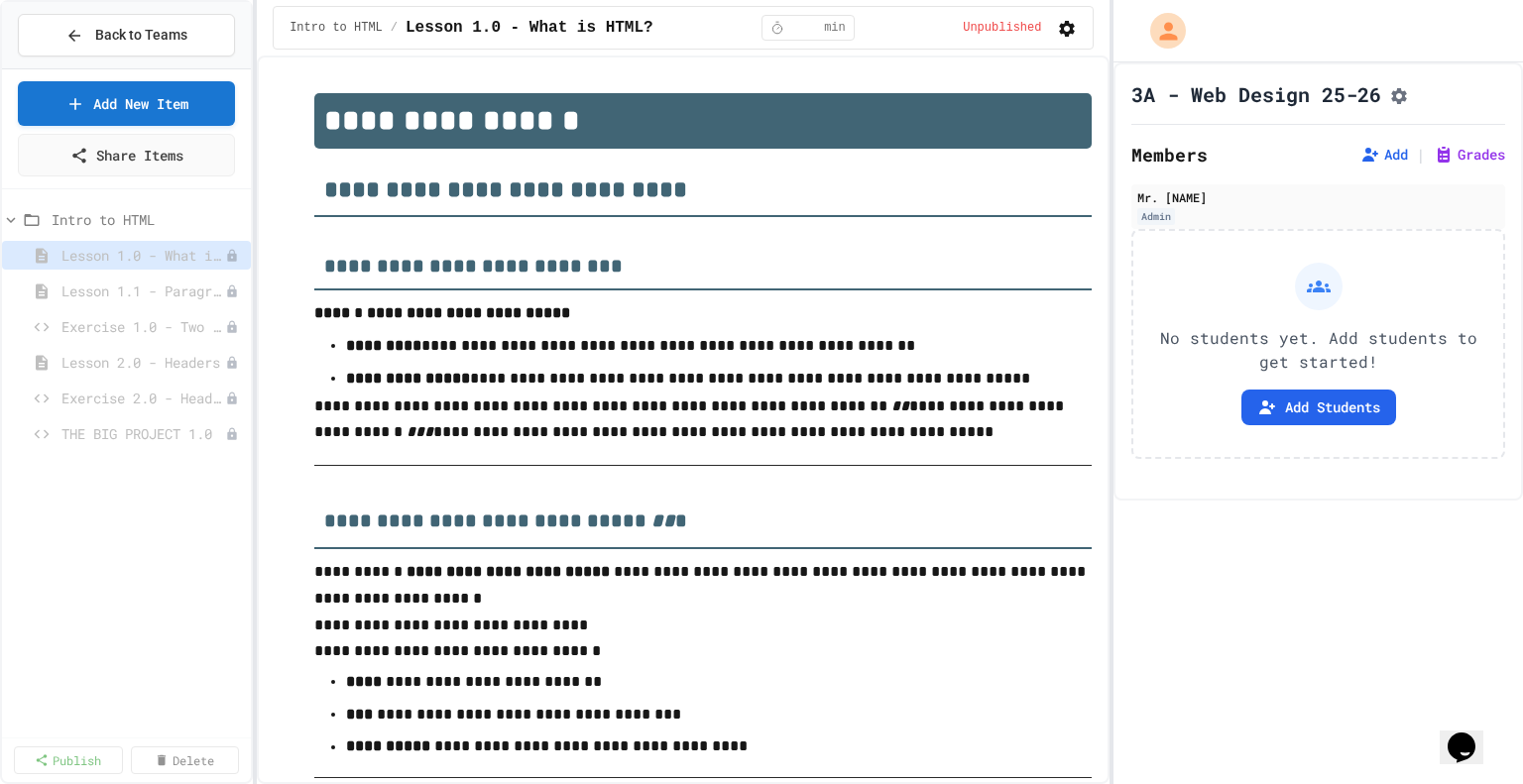 click at bounding box center [1009, 824] 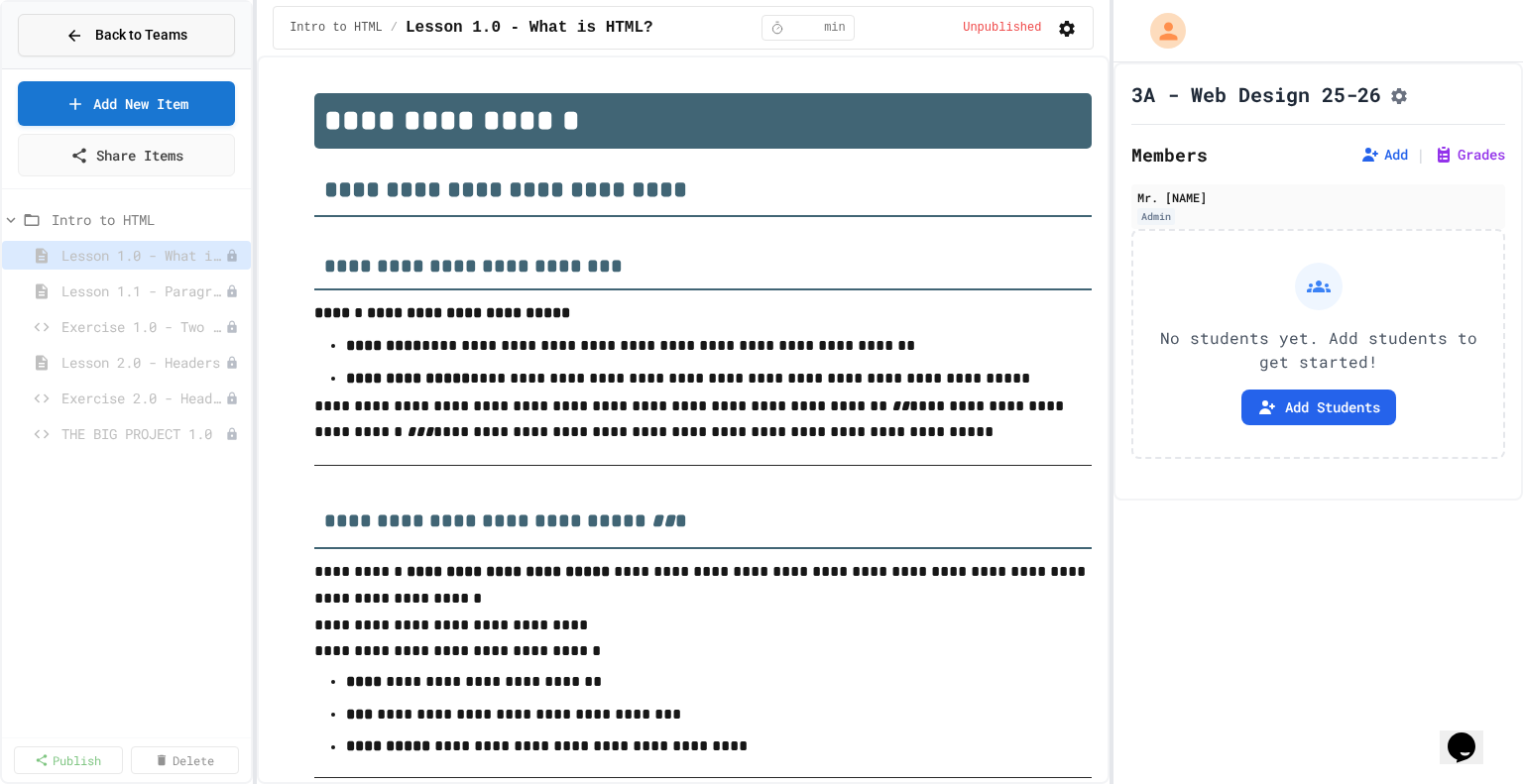 click on "Back to Teams" at bounding box center (126, 35) 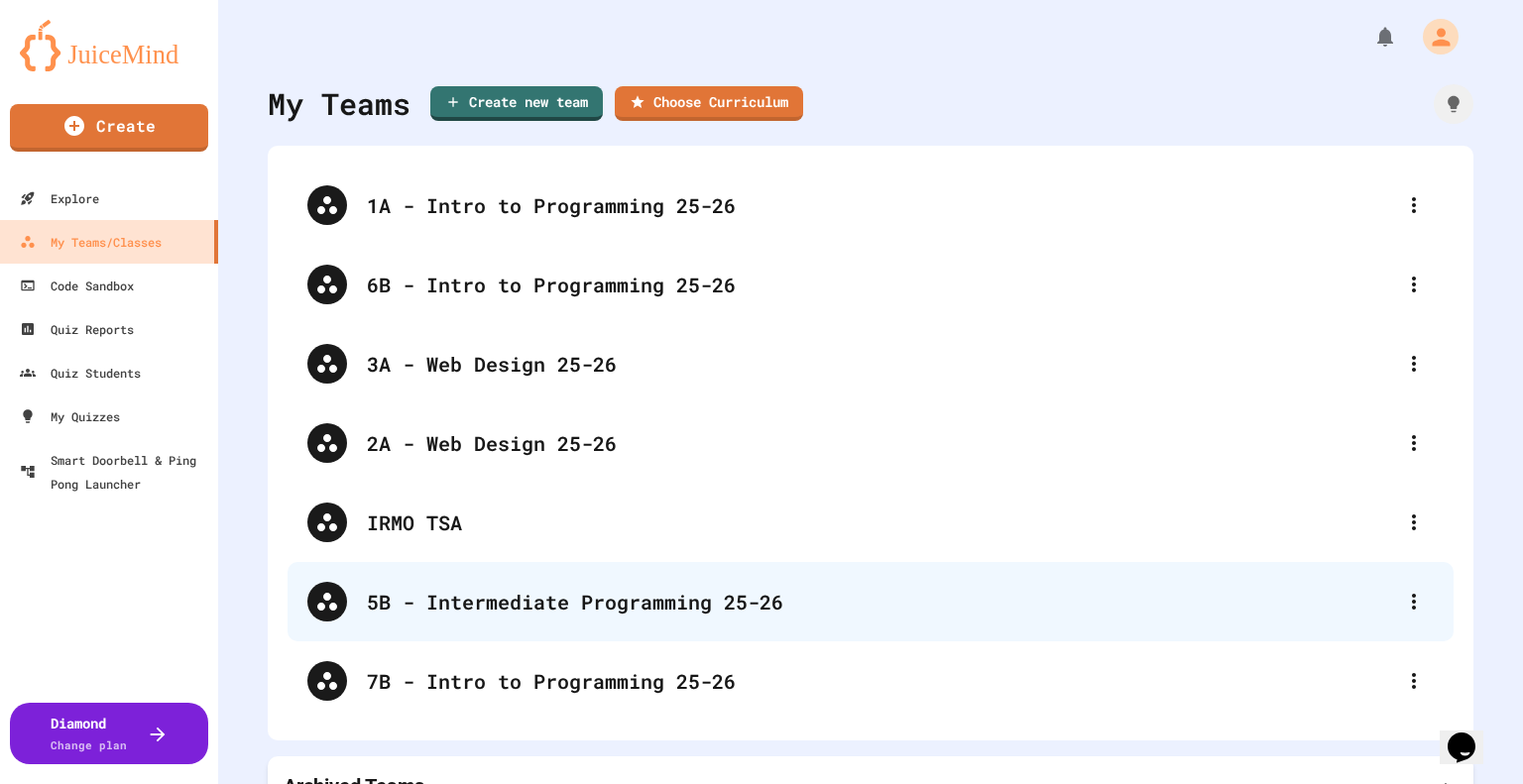 click on "5B - Intermediate Programming 25-26" at bounding box center (880, 602) 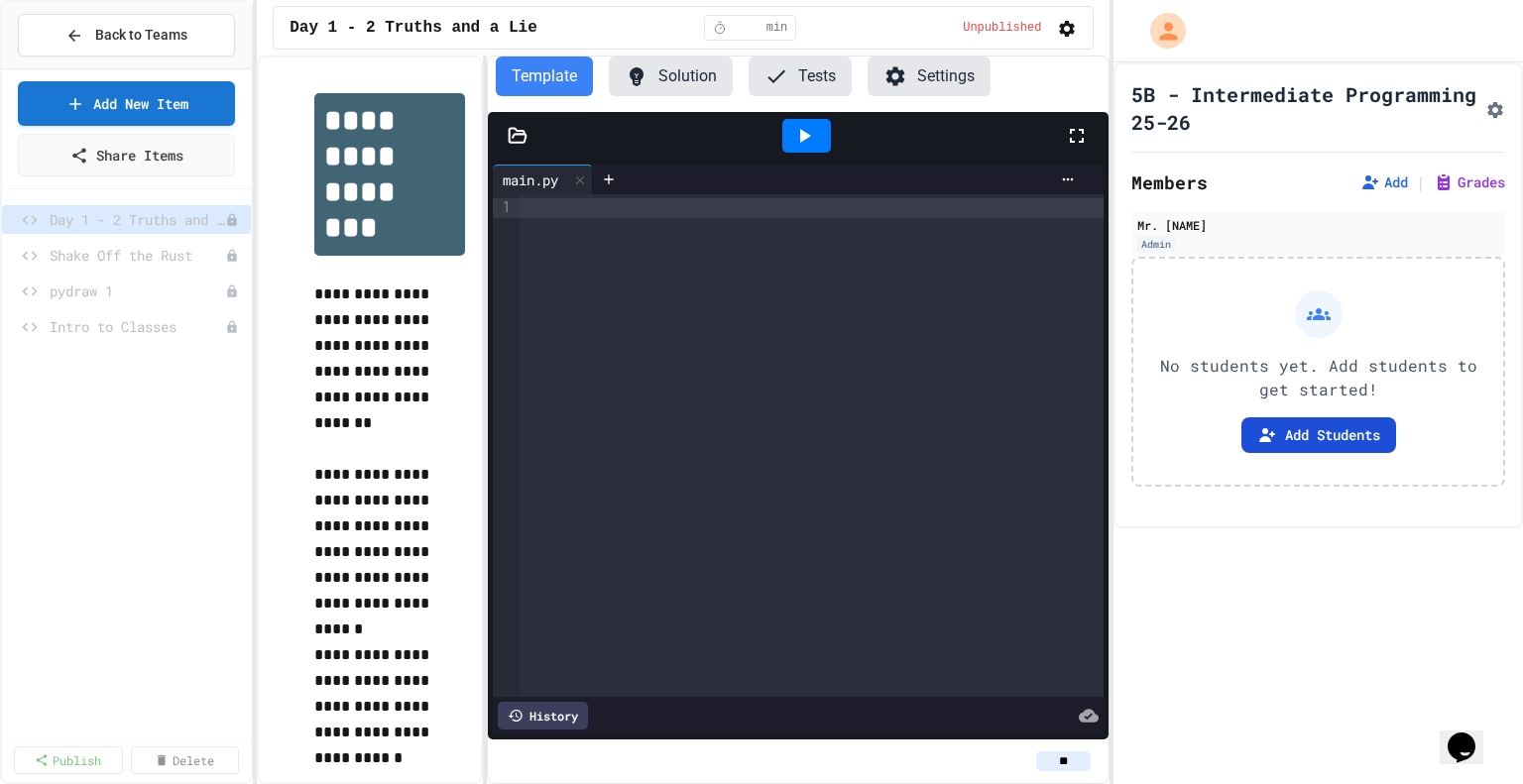 click on "Add Students" at bounding box center (1319, 435) 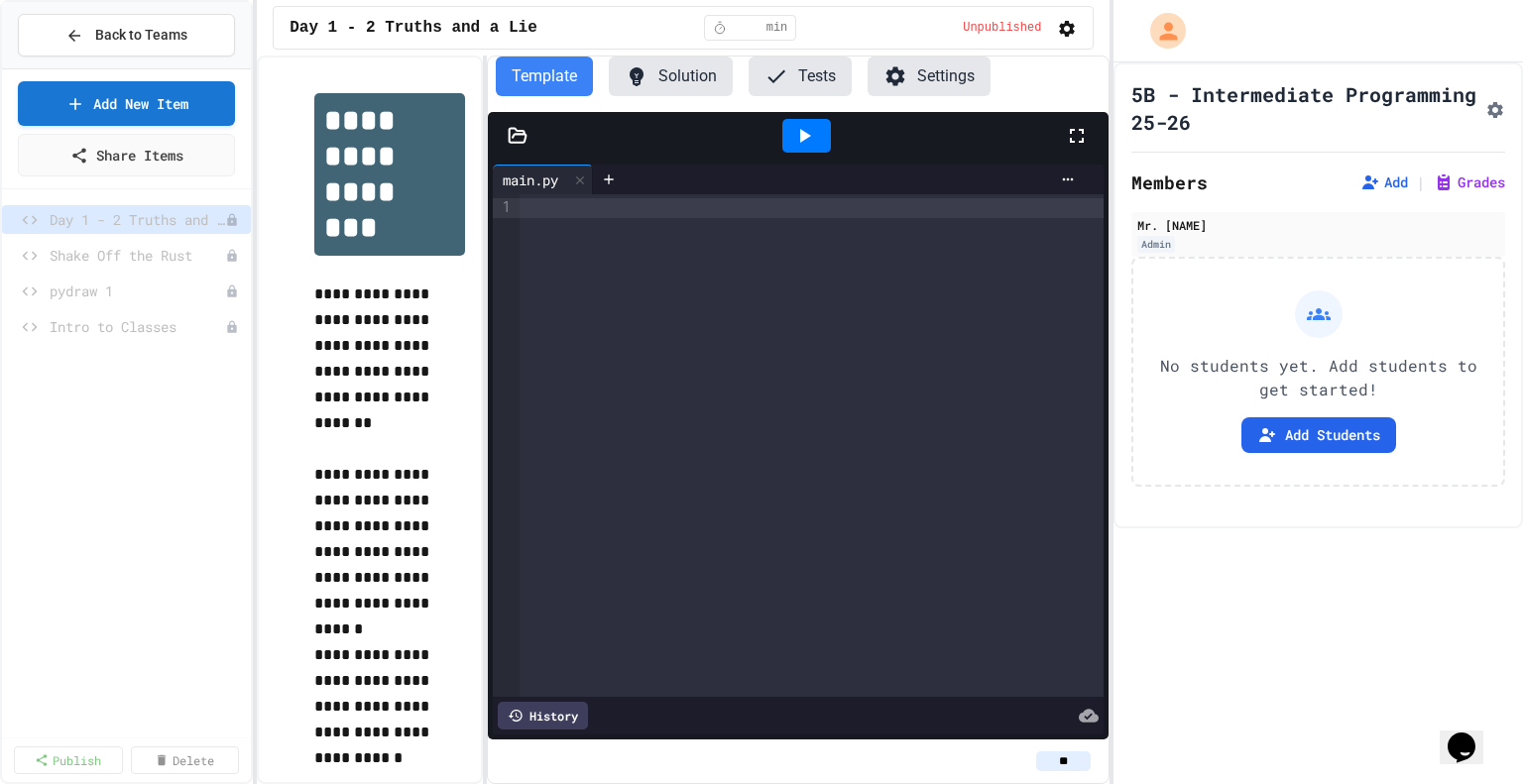 click on "Copy" at bounding box center (966, 902) 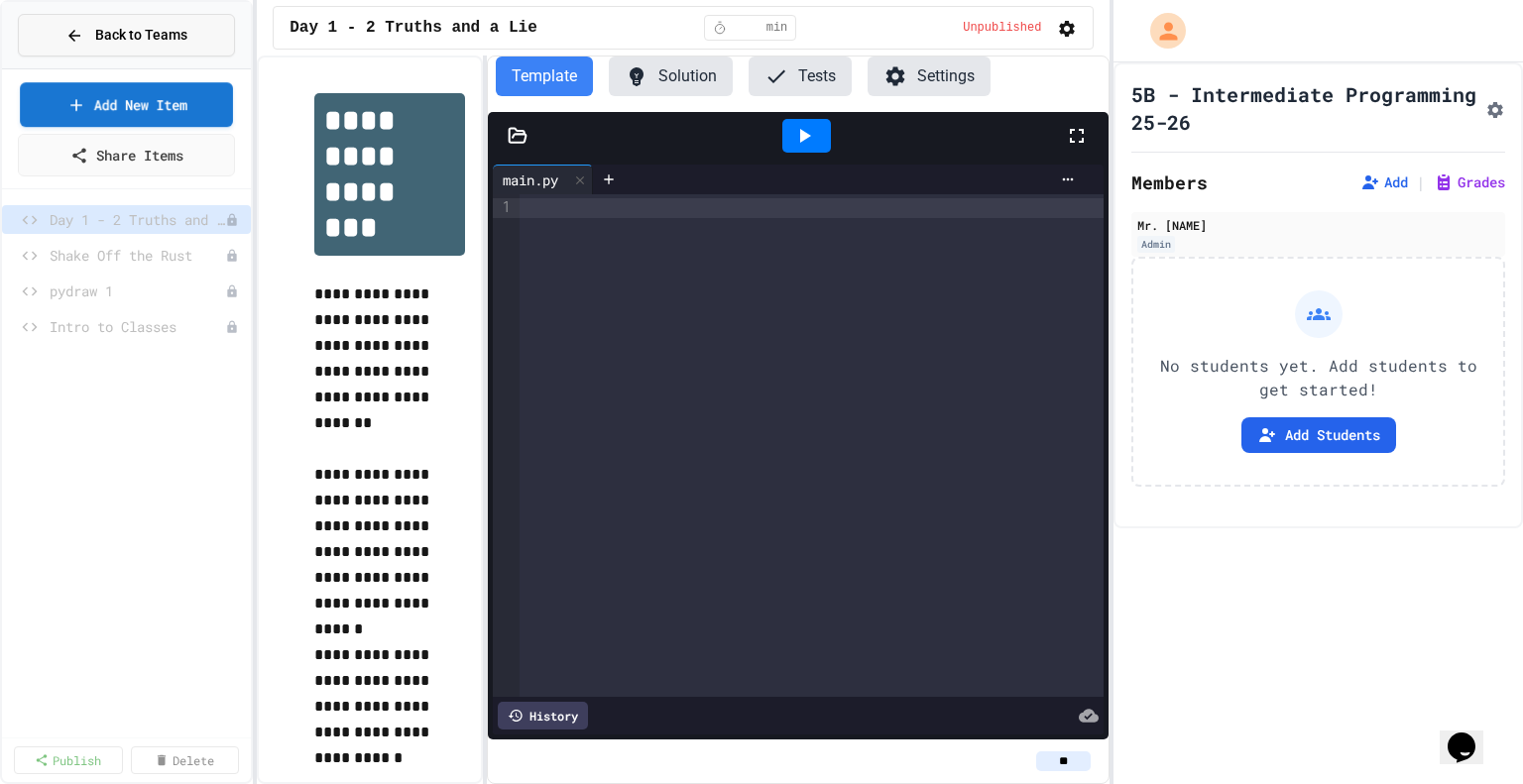 click on "Back to Teams" at bounding box center (141, 35) 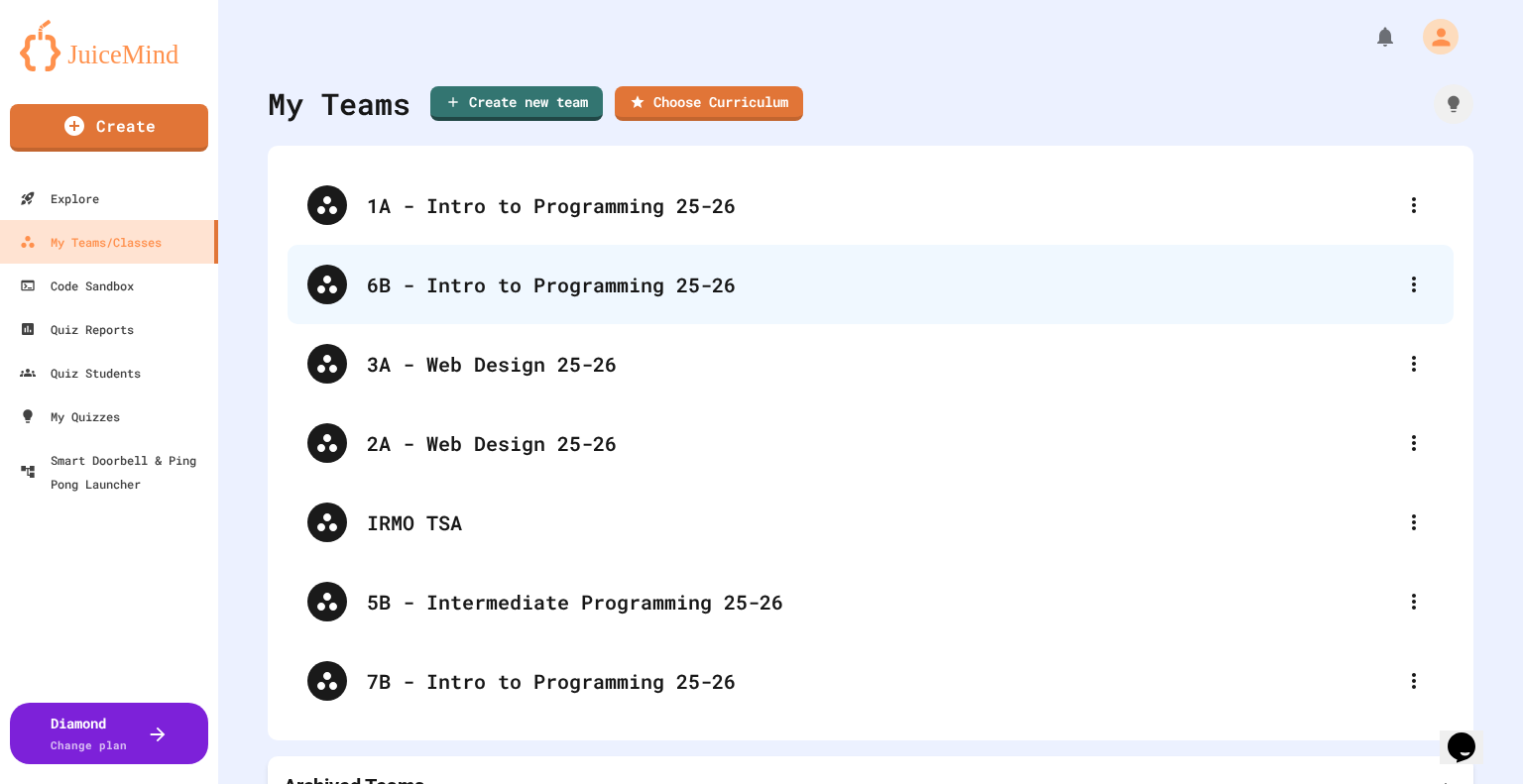 click on "6B - Intro to Programming 25-26" at bounding box center [871, 284] 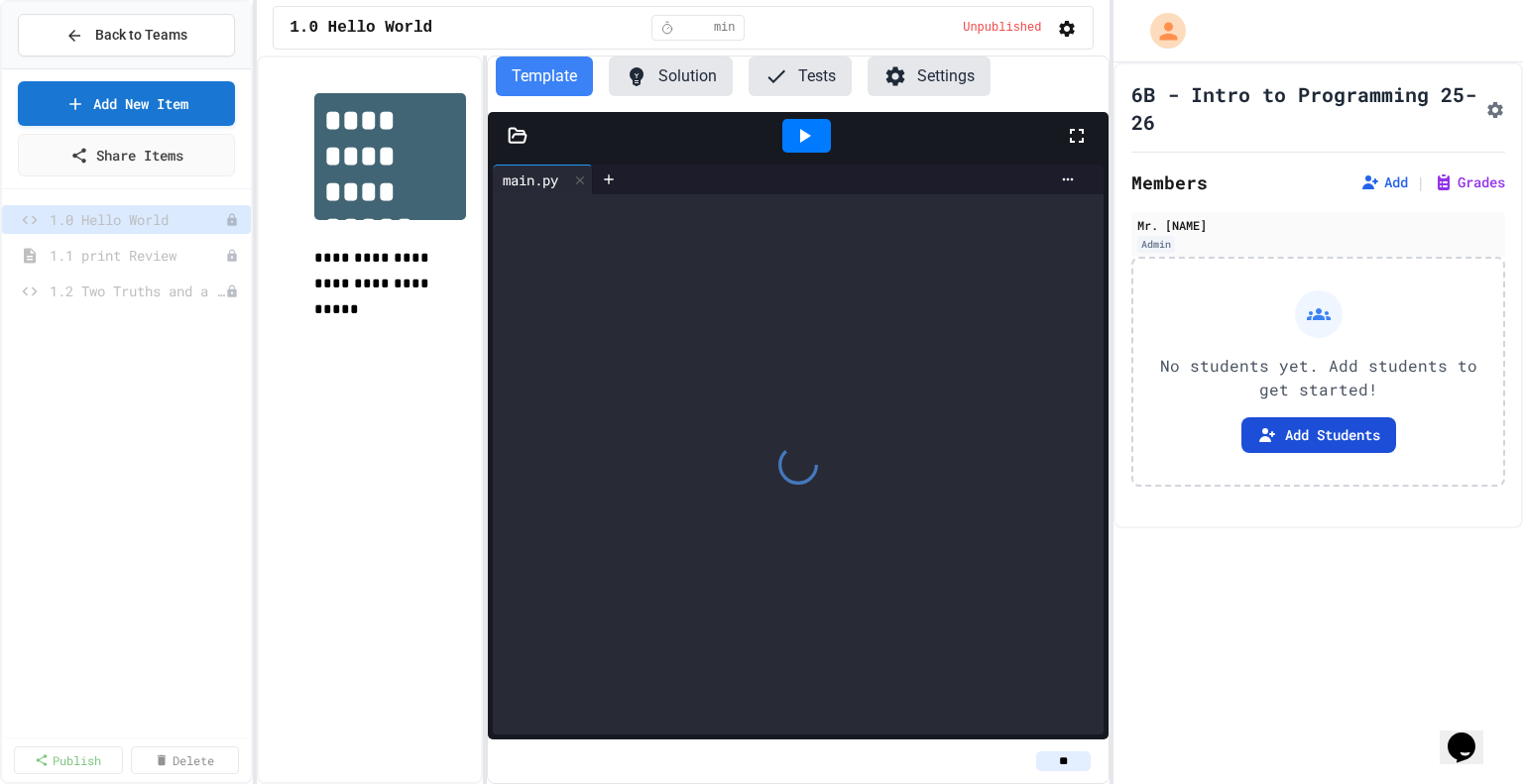 click 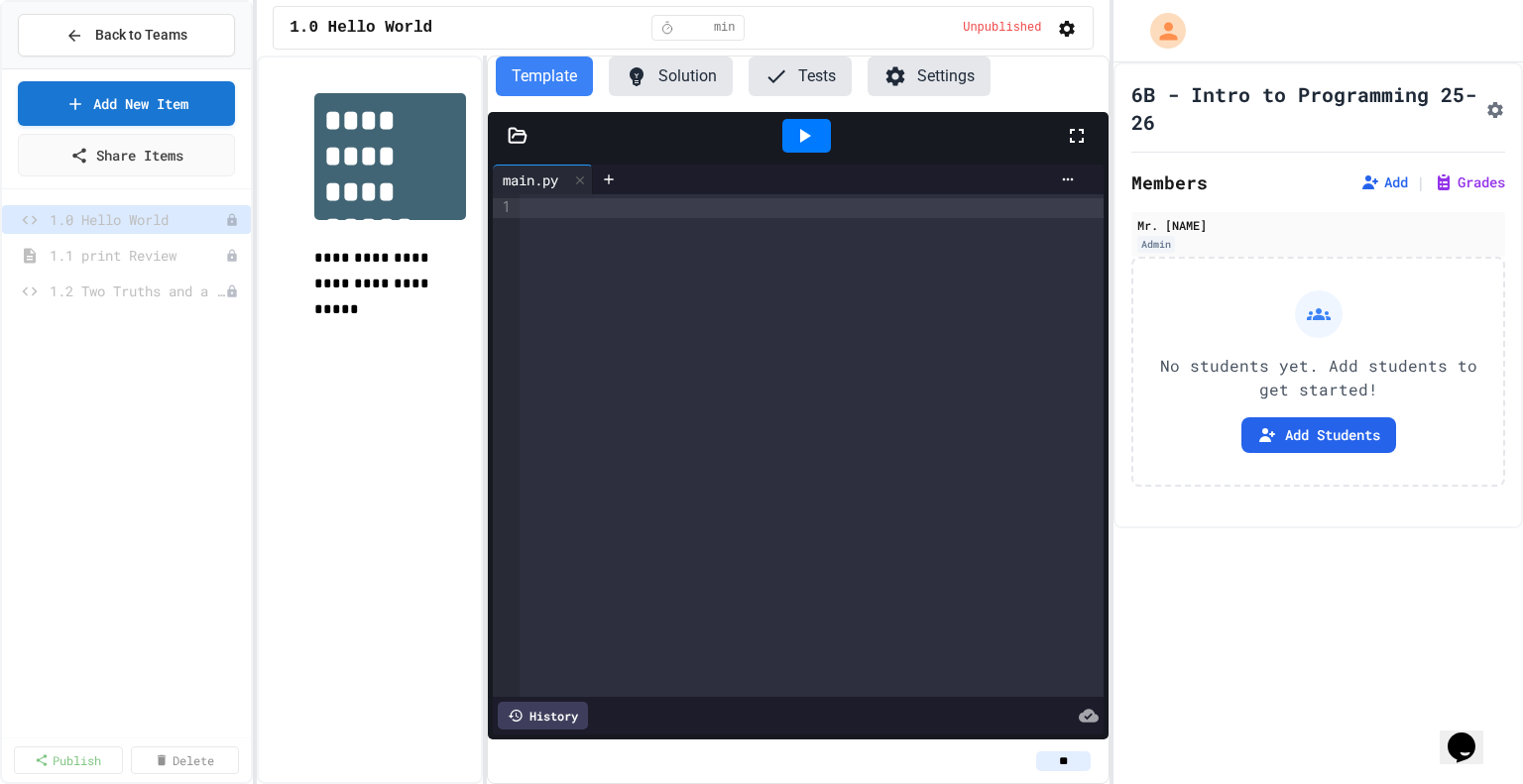 click on "Copy" at bounding box center [966, 902] 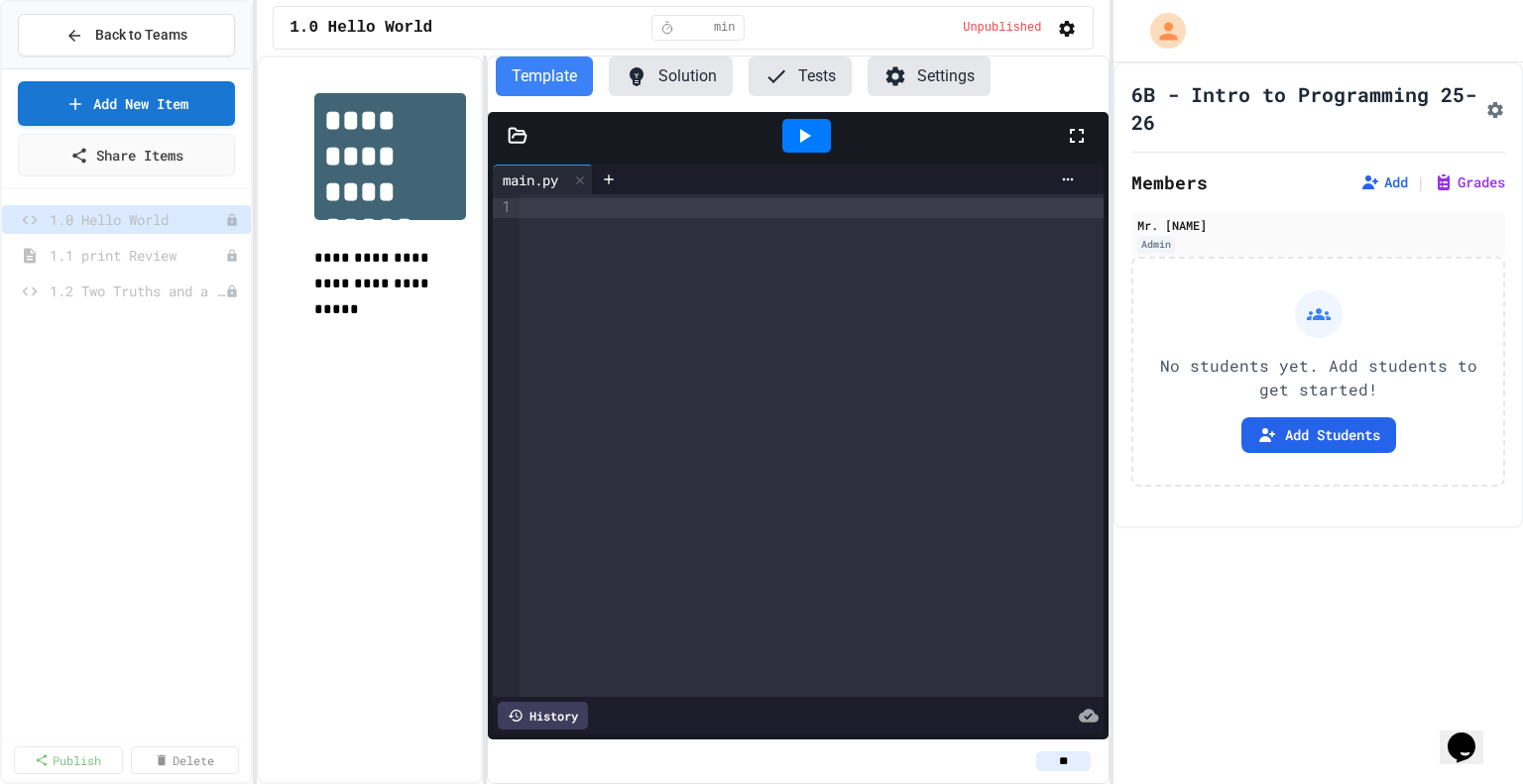 click 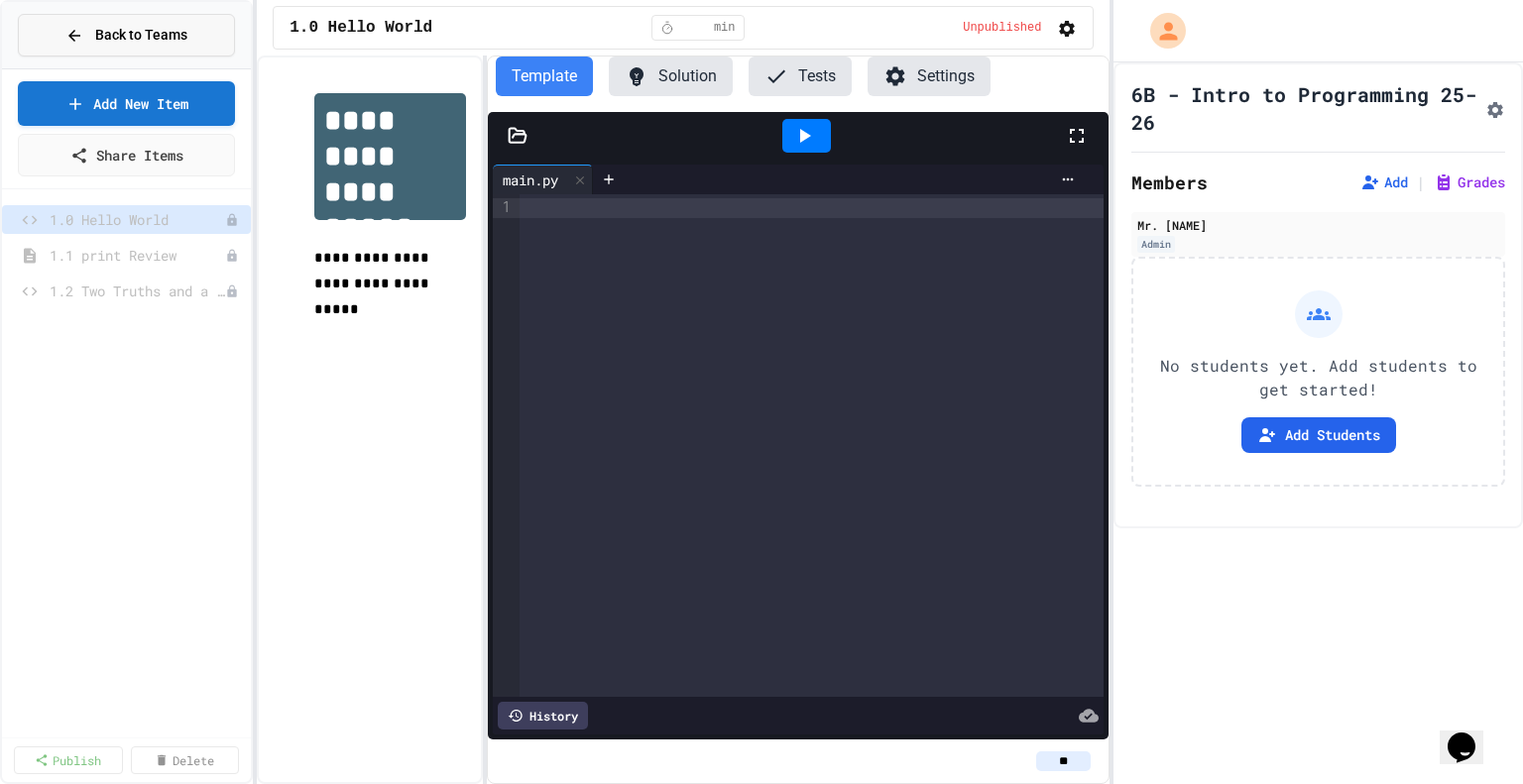 click on "Back to Teams" at bounding box center [141, 35] 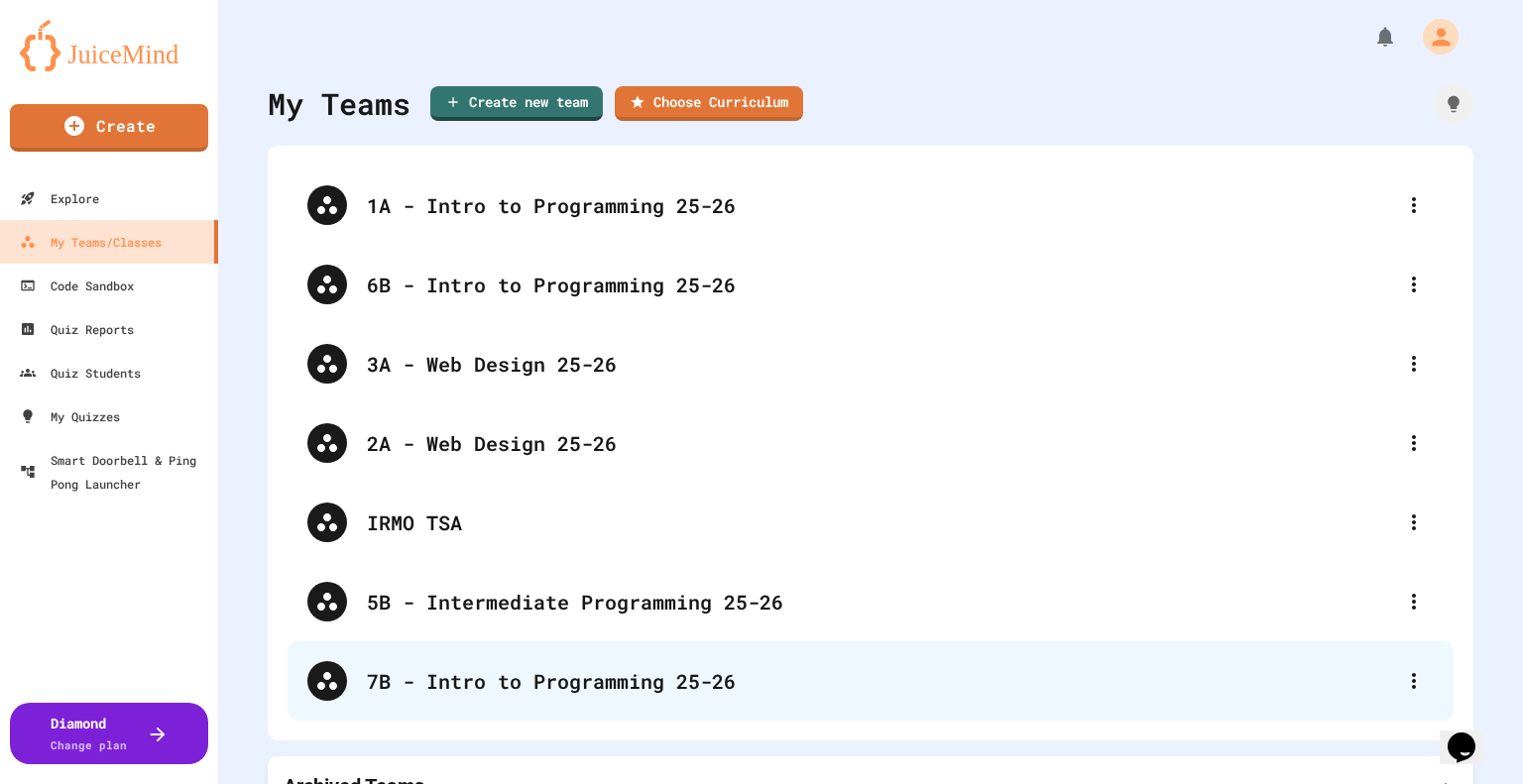 click on "7B - Intro to Programming 25-26" at bounding box center (880, 681) 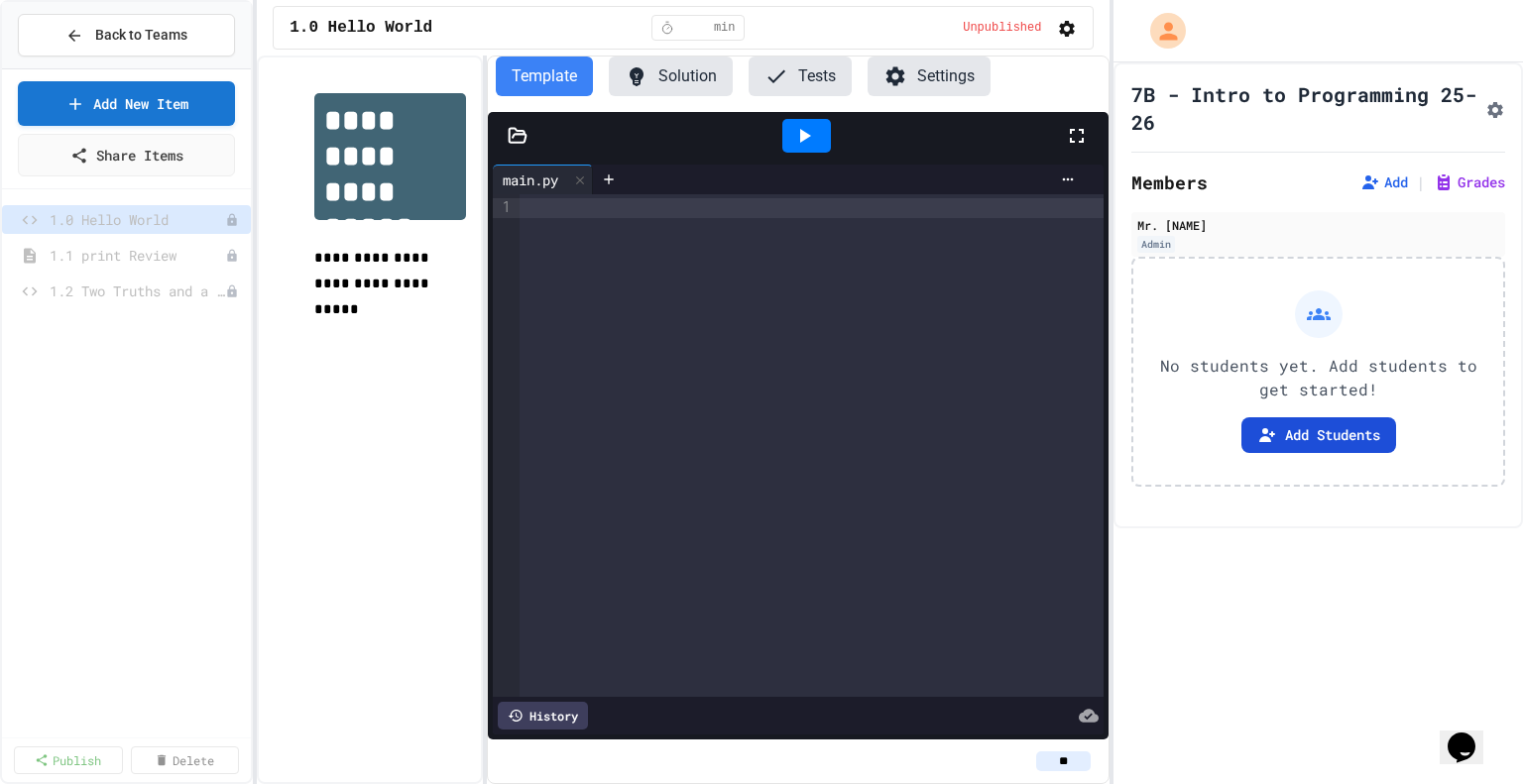 click on "Add Students" at bounding box center [1319, 435] 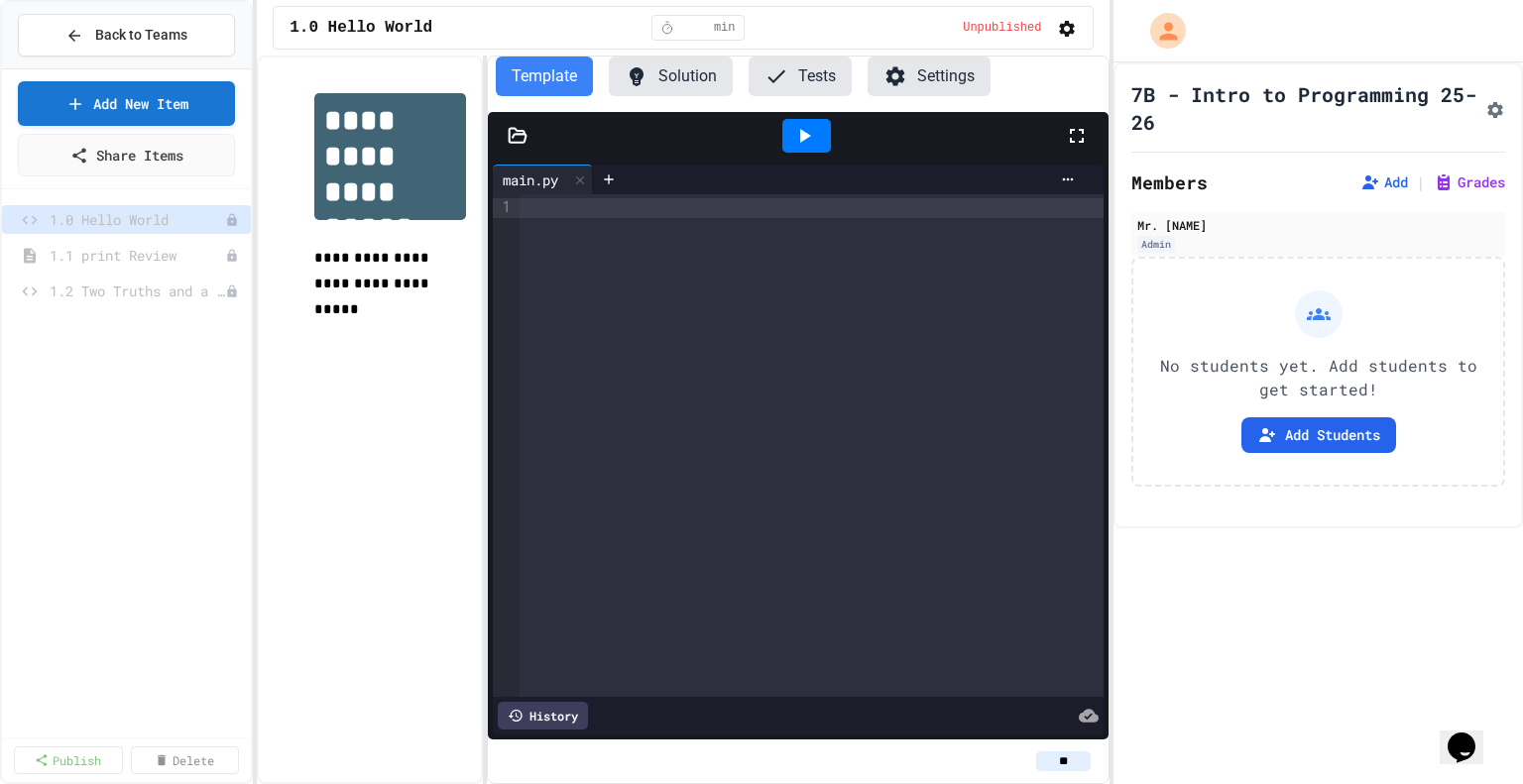 click on "Copy" at bounding box center [966, 899] 